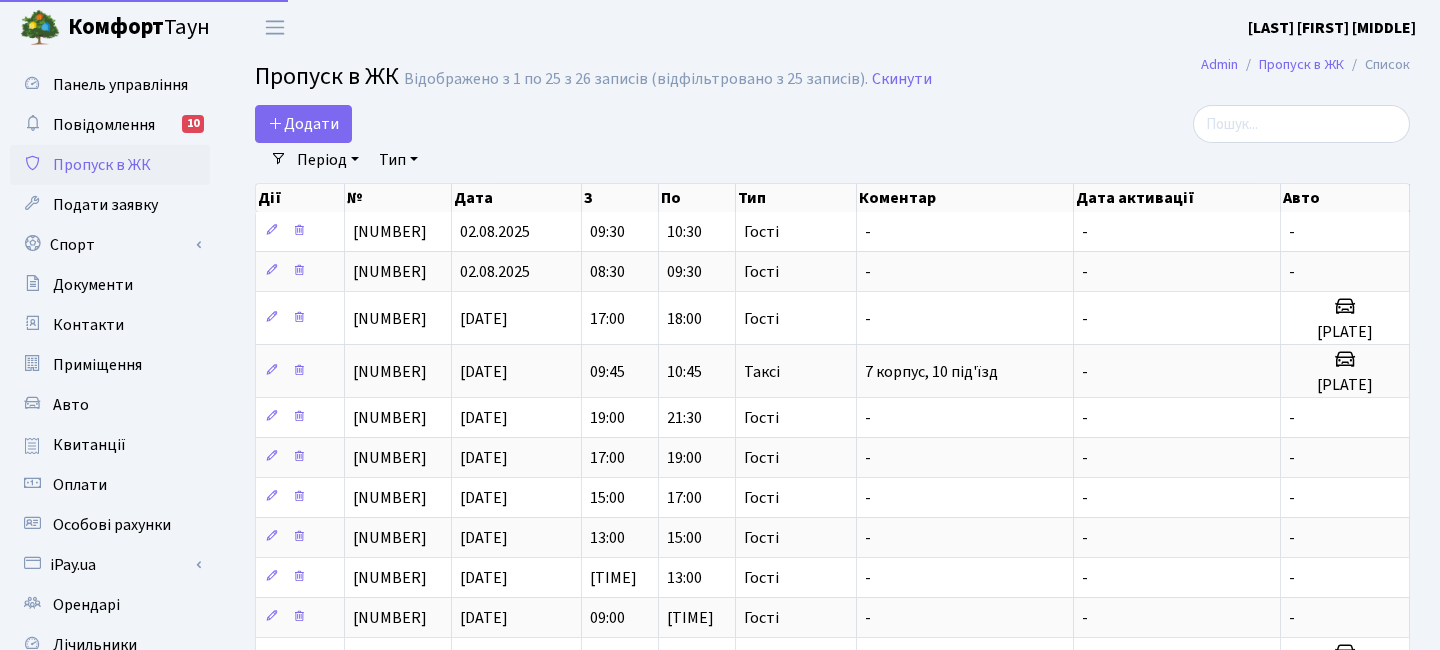 select on "25" 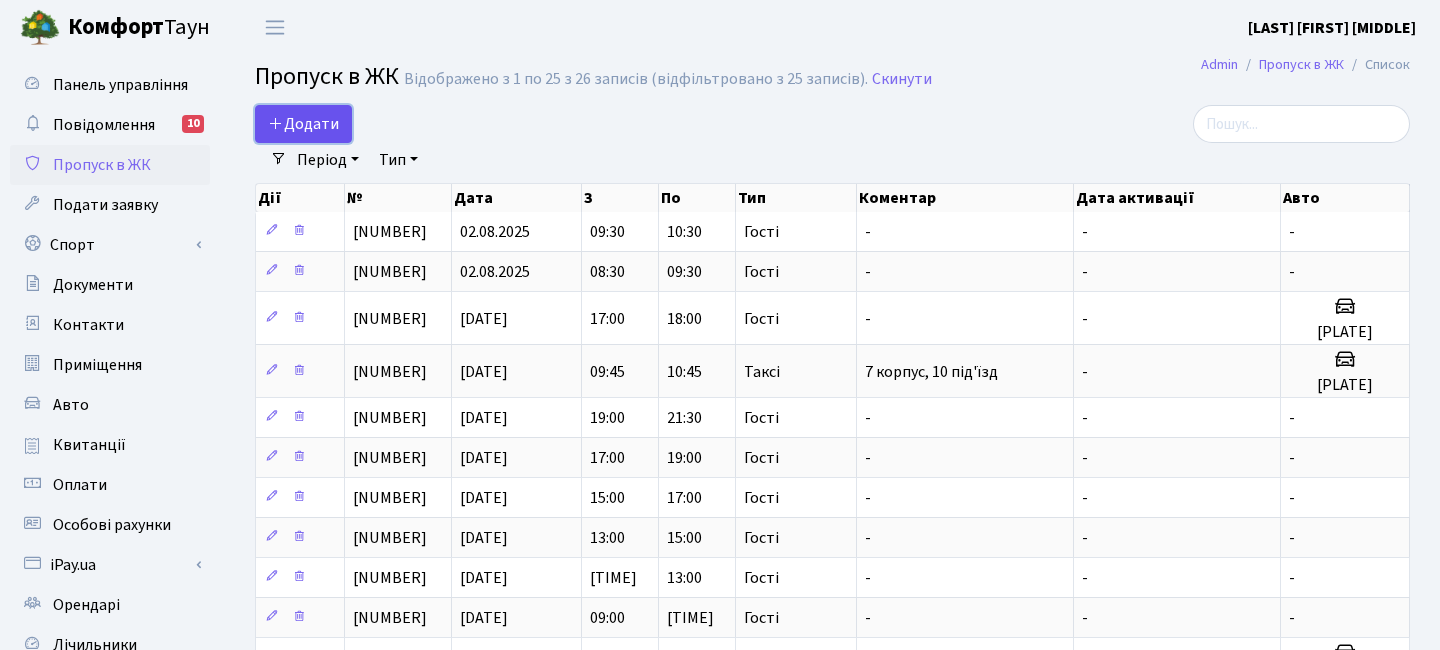 click on "Додати" at bounding box center (303, 124) 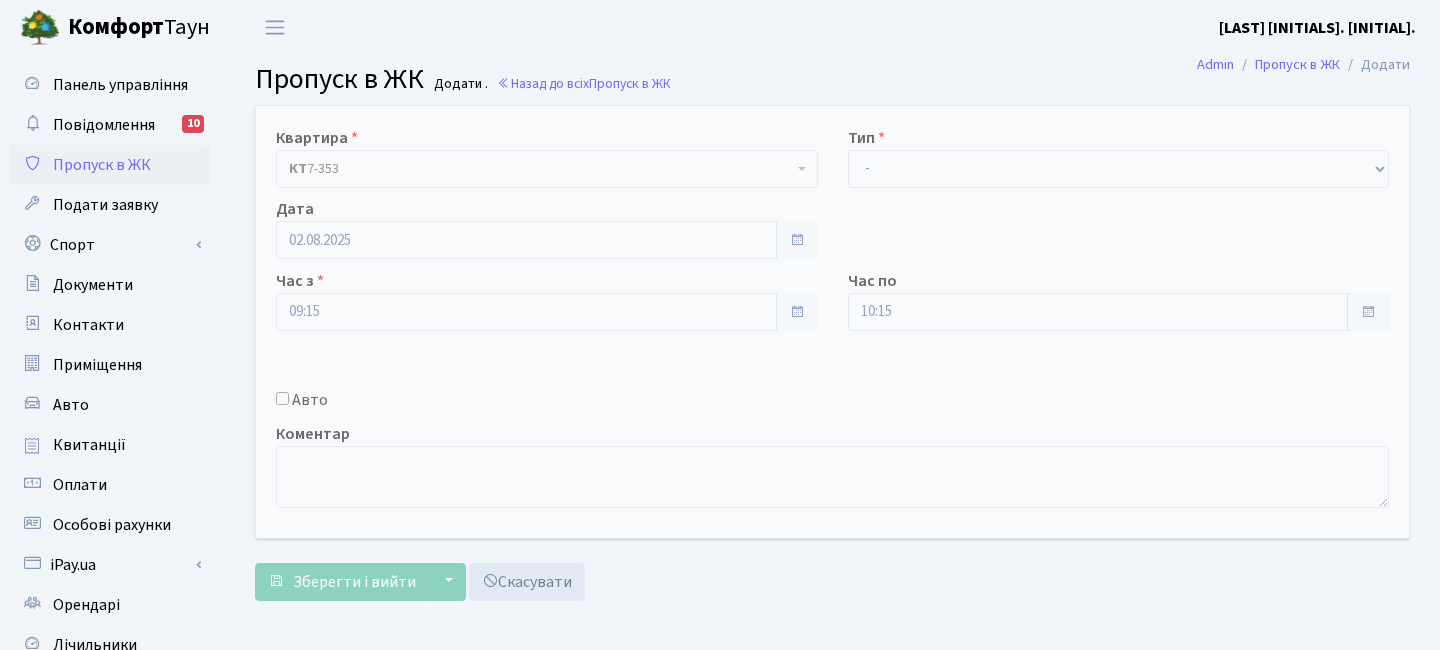 scroll, scrollTop: 0, scrollLeft: 0, axis: both 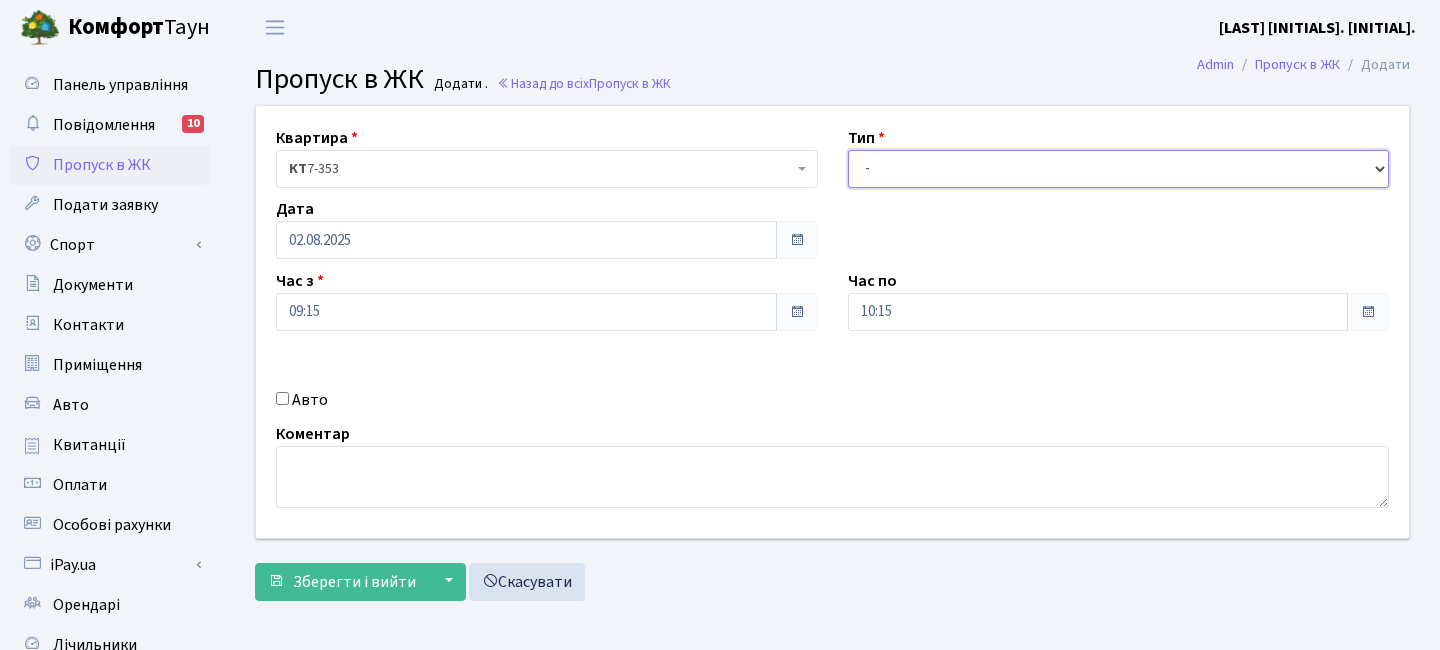 click on "-
Доставка
Таксі
Гості
Сервіс" at bounding box center (1119, 169) 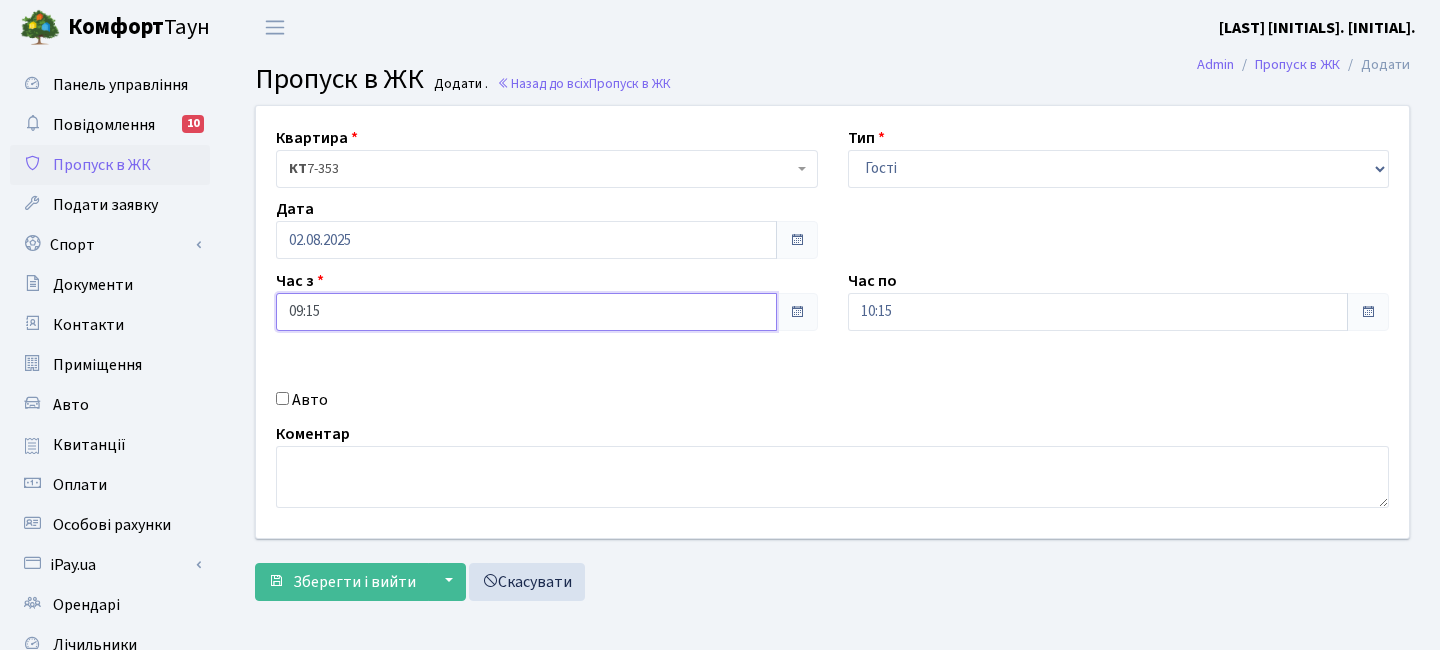 click on "09:15" at bounding box center [526, 312] 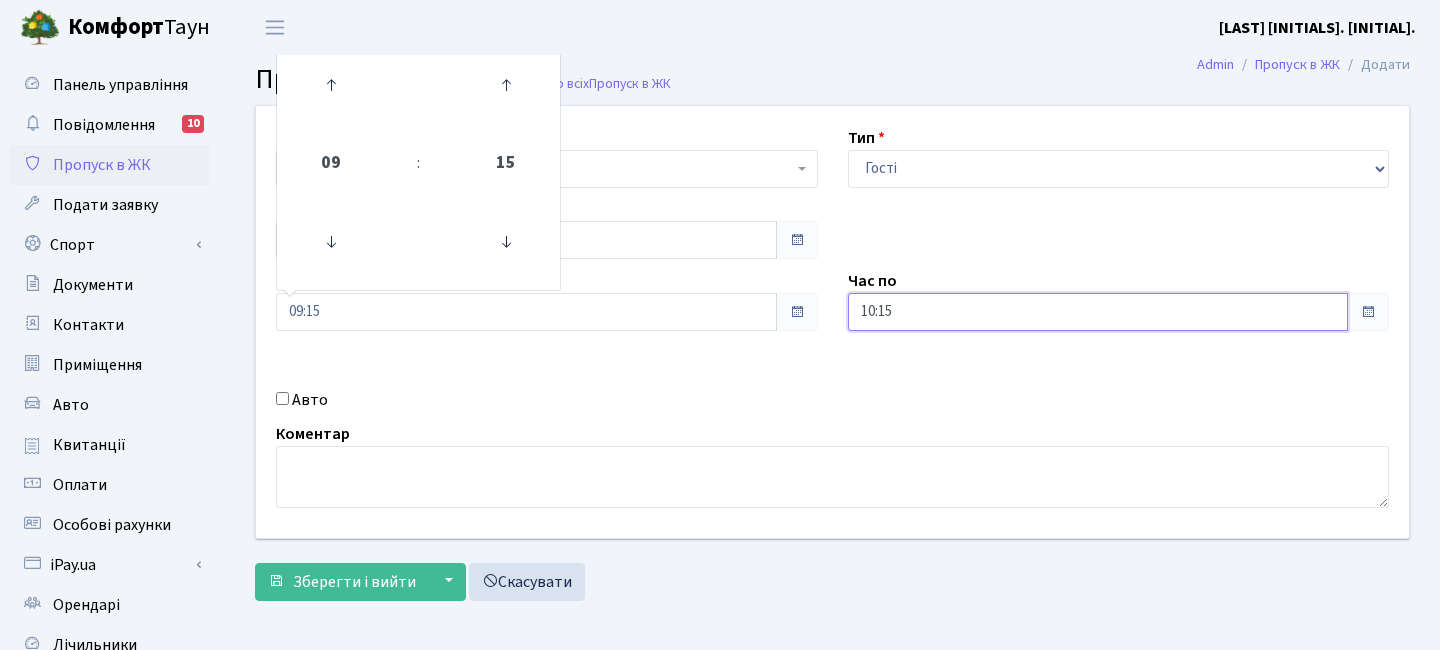drag, startPoint x: 917, startPoint y: 303, endPoint x: 927, endPoint y: 302, distance: 10.049875 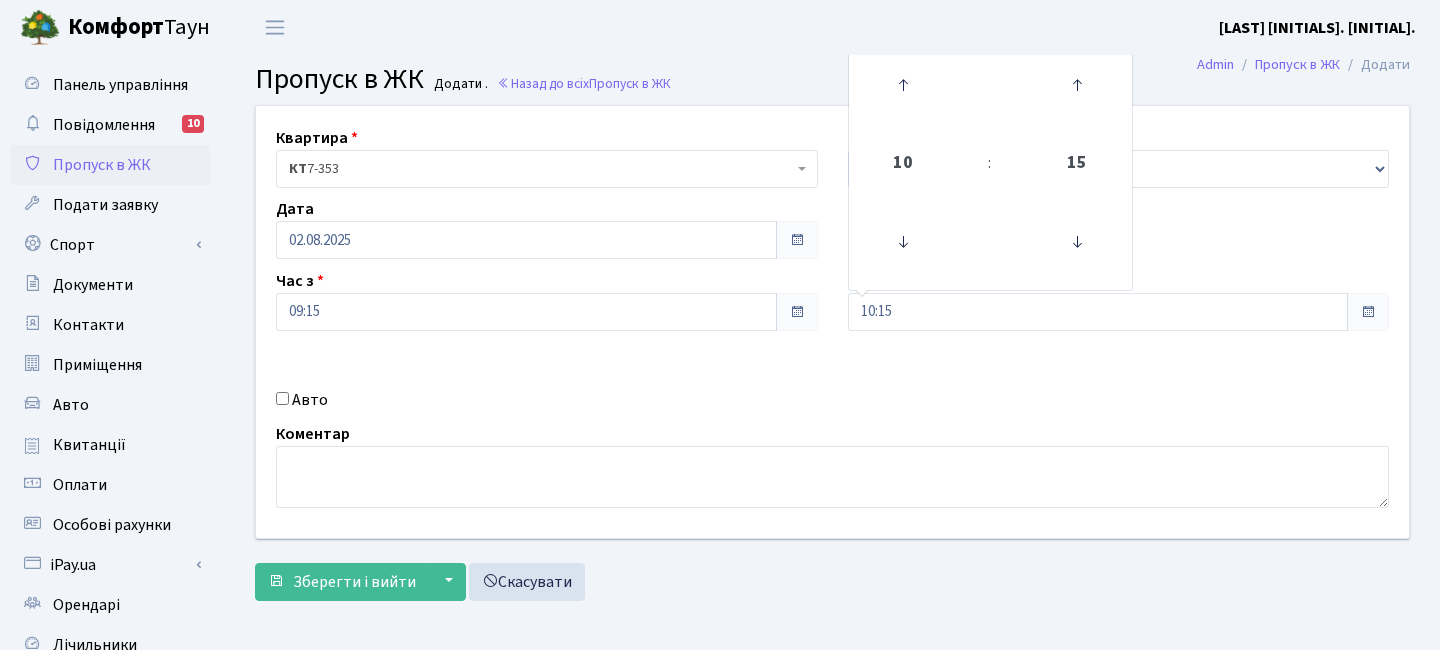 click on "Квартира
<b>КТ</b>&nbsp;&nbsp;&nbsp;&nbsp;7-353
<b>КТ</b>&nbsp;&nbsp;&nbsp;&nbsp;16-211
<b>КТ4</b>&nbsp;&nbsp;&nbsp;91
<b>КТ4</b>&nbsp;&nbsp;&nbsp;2-1
КТ     7-353
Тип
-
Доставка
Таксі
Гості
Сервіс
Дата
02.08.2025
10" at bounding box center (832, 322) 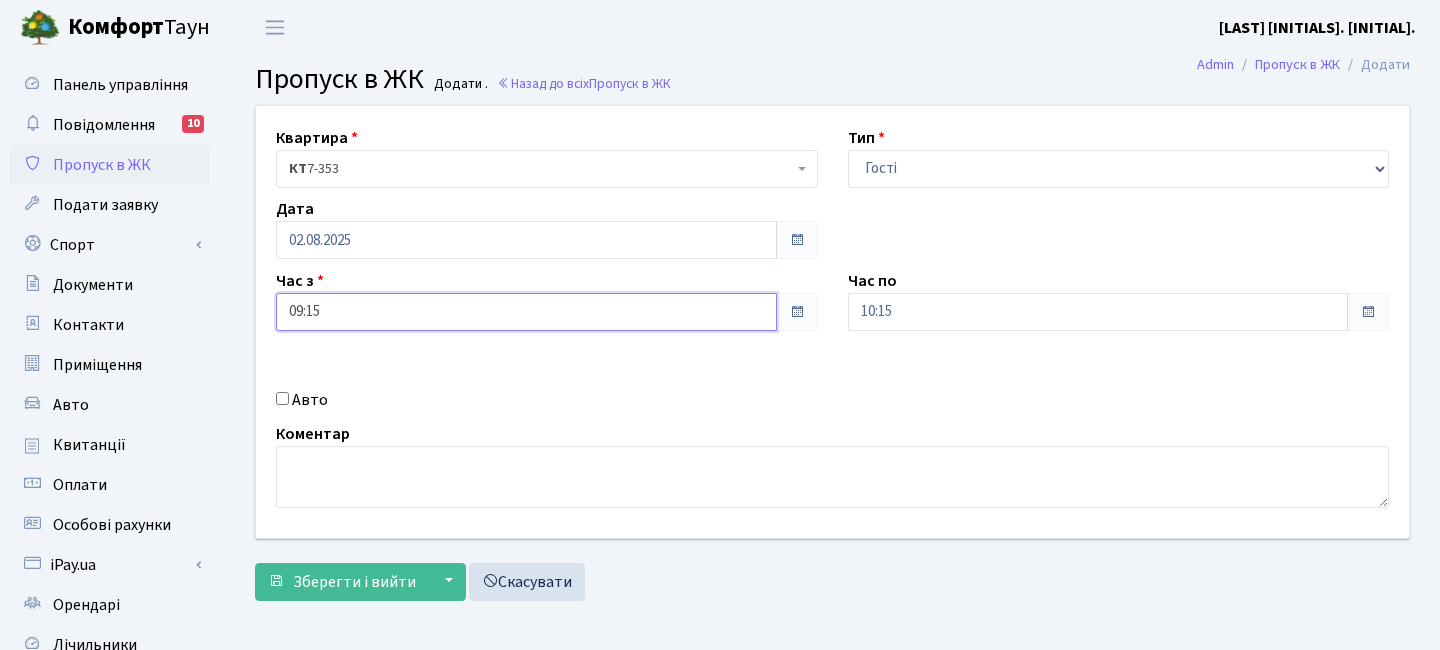 drag, startPoint x: 476, startPoint y: 329, endPoint x: 451, endPoint y: 297, distance: 40.60788 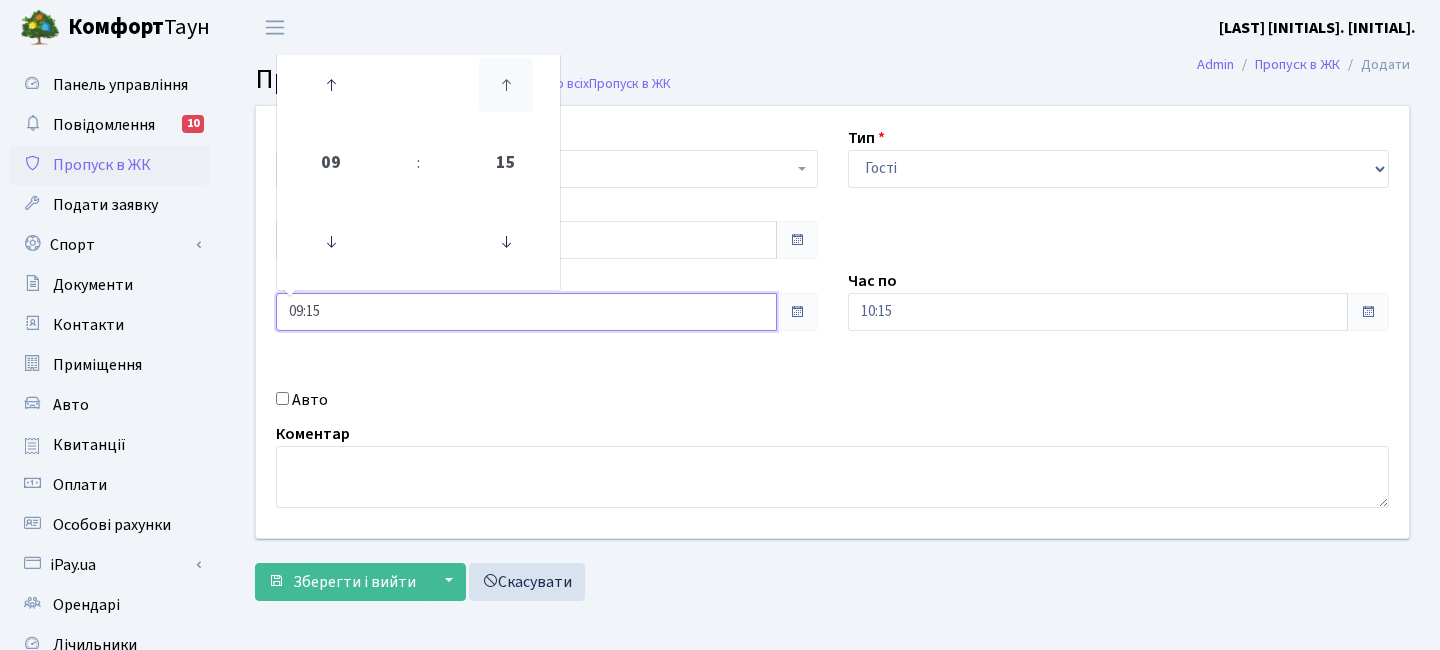 drag, startPoint x: 331, startPoint y: 86, endPoint x: 519, endPoint y: 99, distance: 188.44893 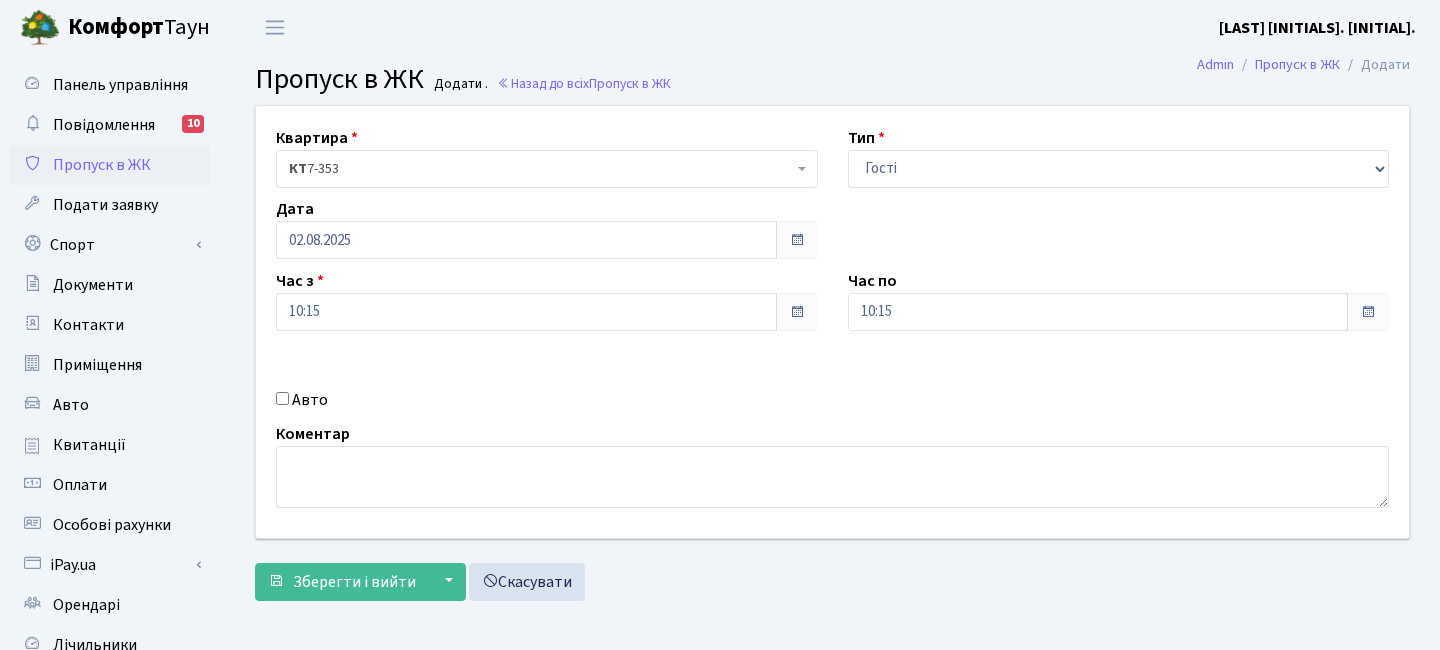 drag, startPoint x: 906, startPoint y: 337, endPoint x: 910, endPoint y: 247, distance: 90.088844 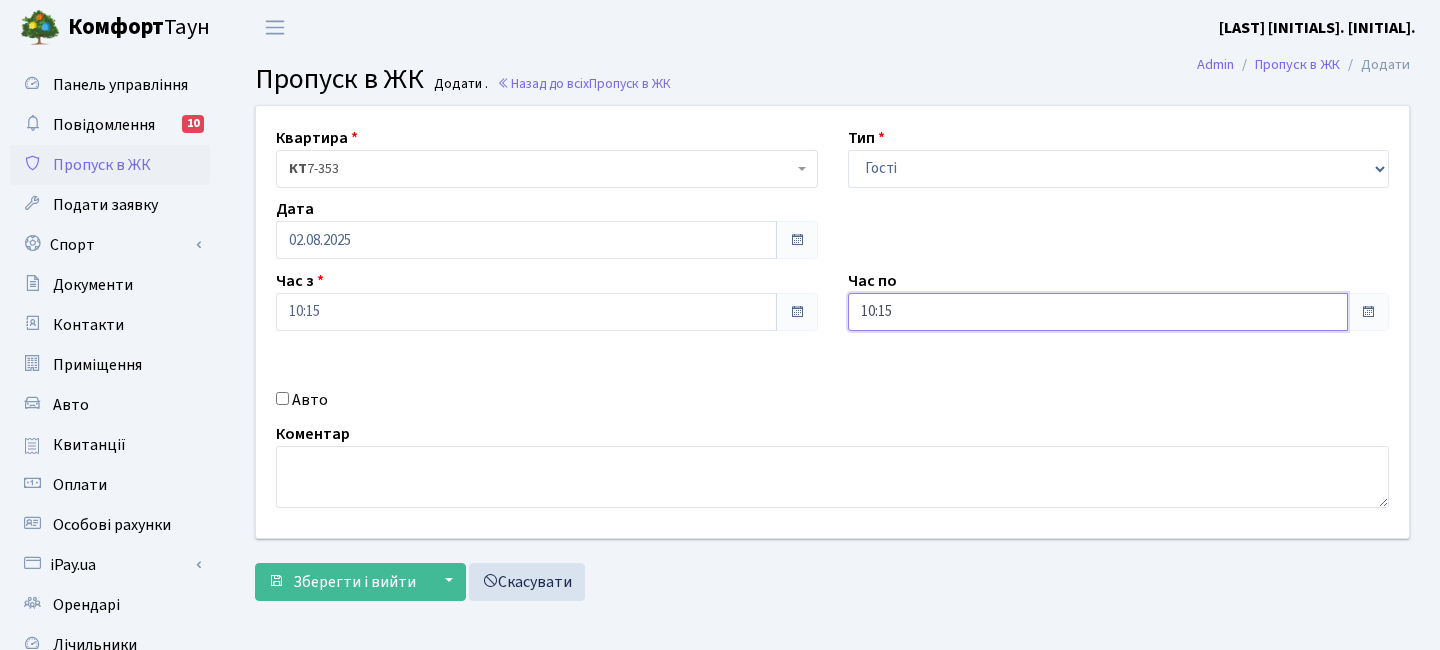 click on "10:15" at bounding box center [1098, 312] 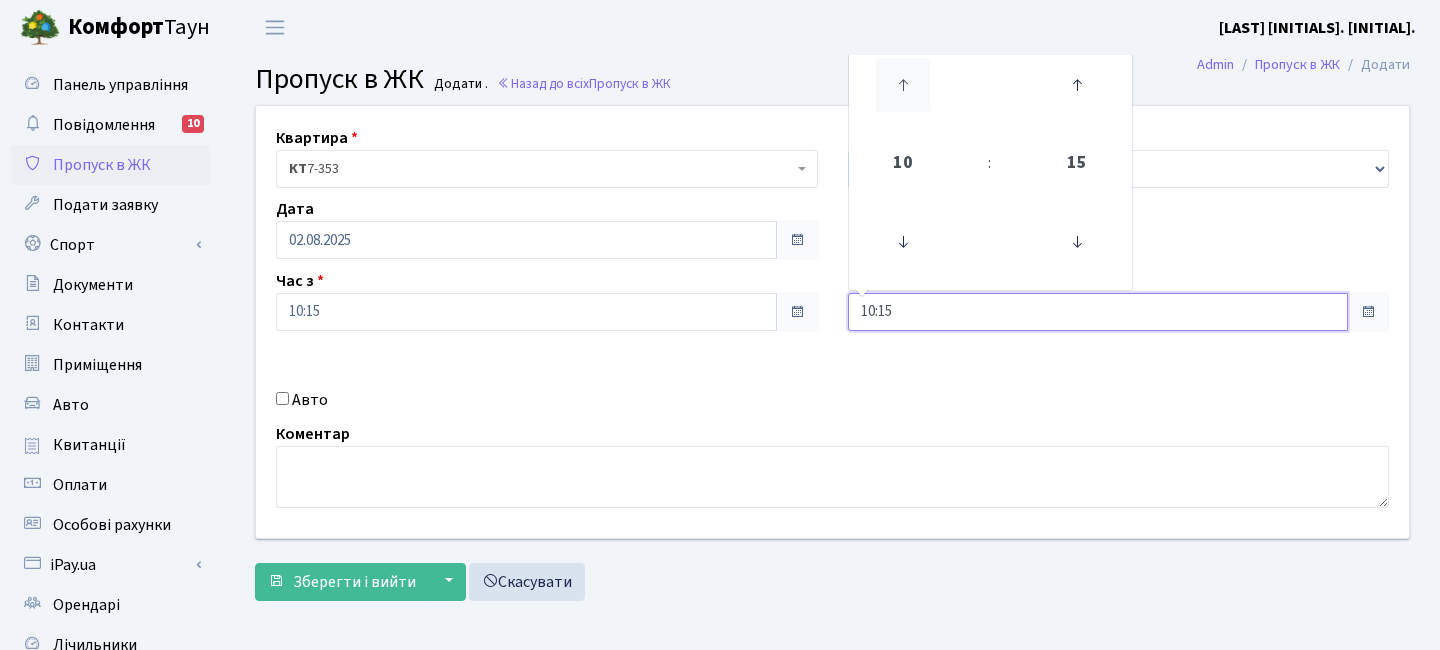 click at bounding box center [903, 85] 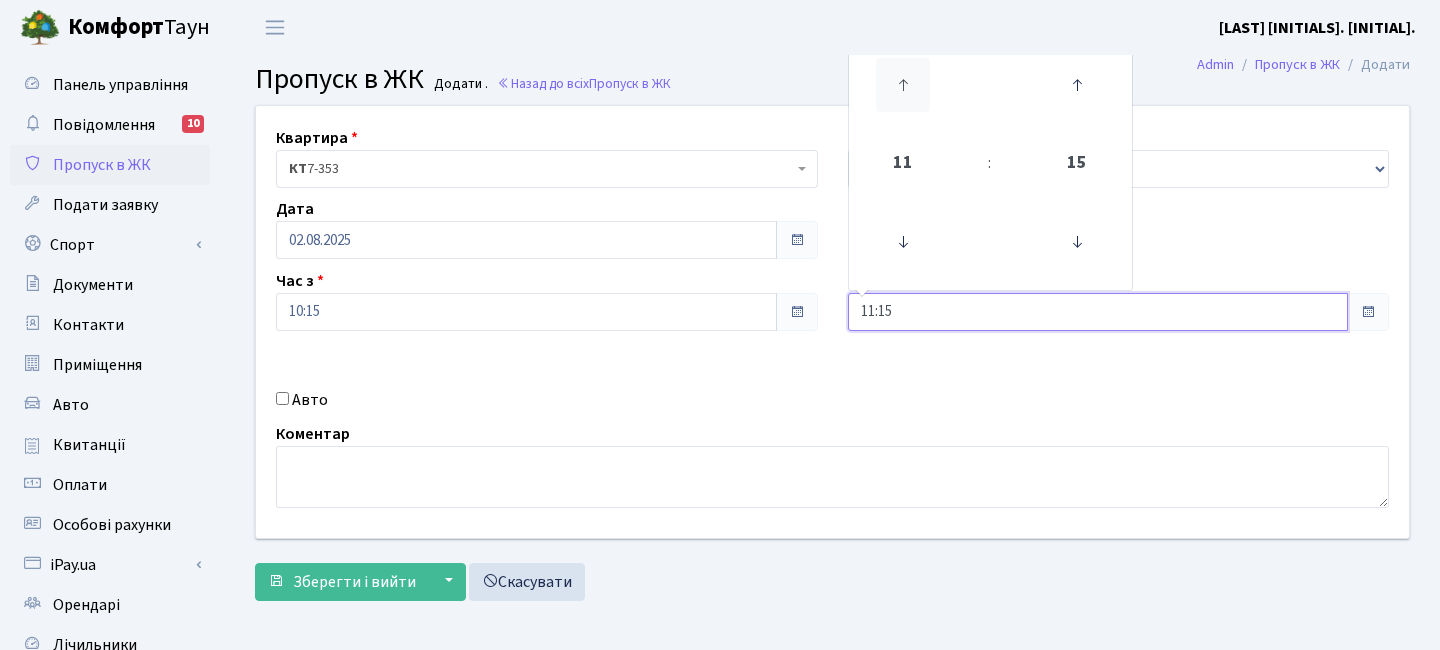 click at bounding box center (903, 85) 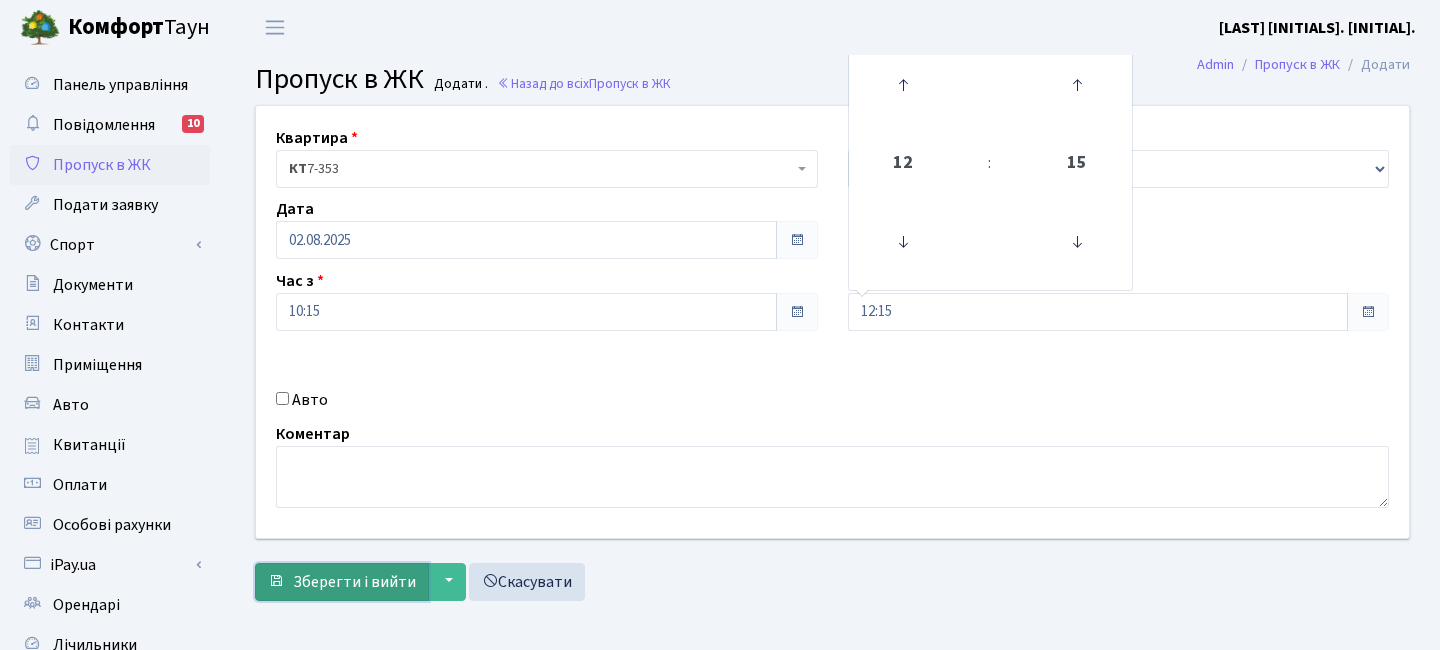 click on "Зберегти і вийти" at bounding box center [342, 582] 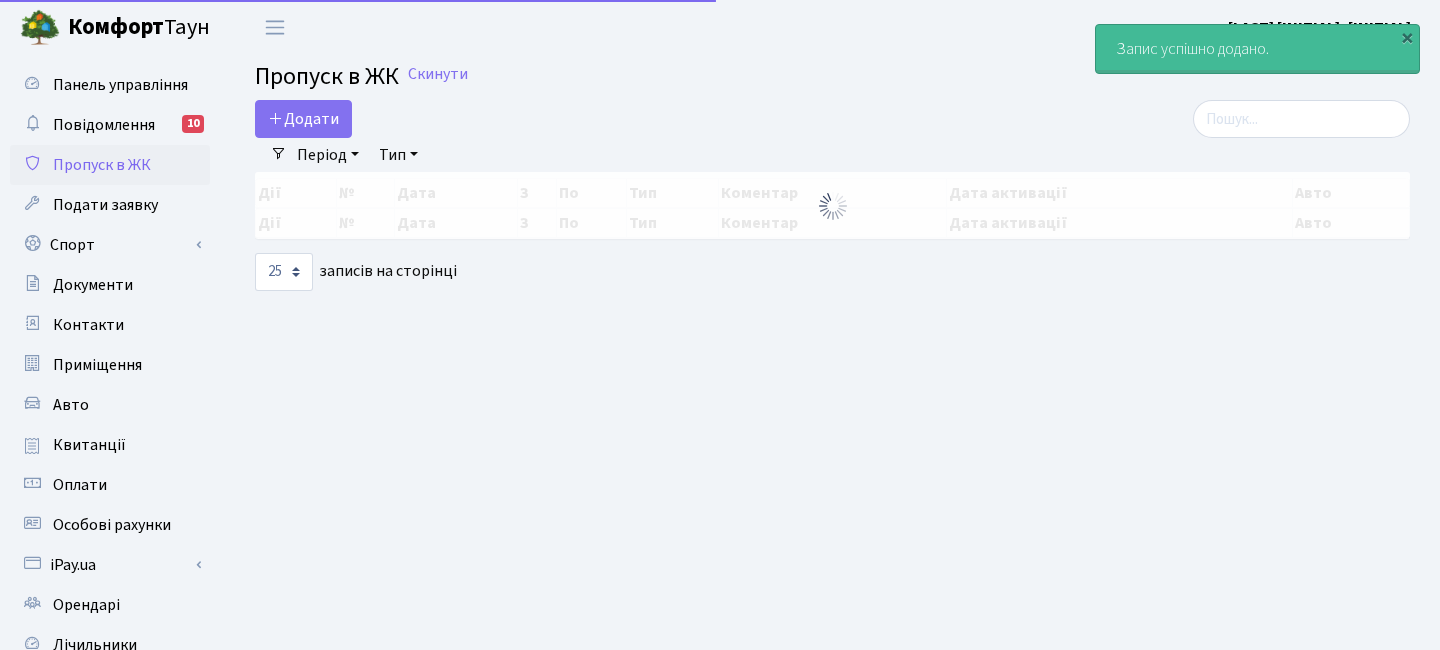 select on "25" 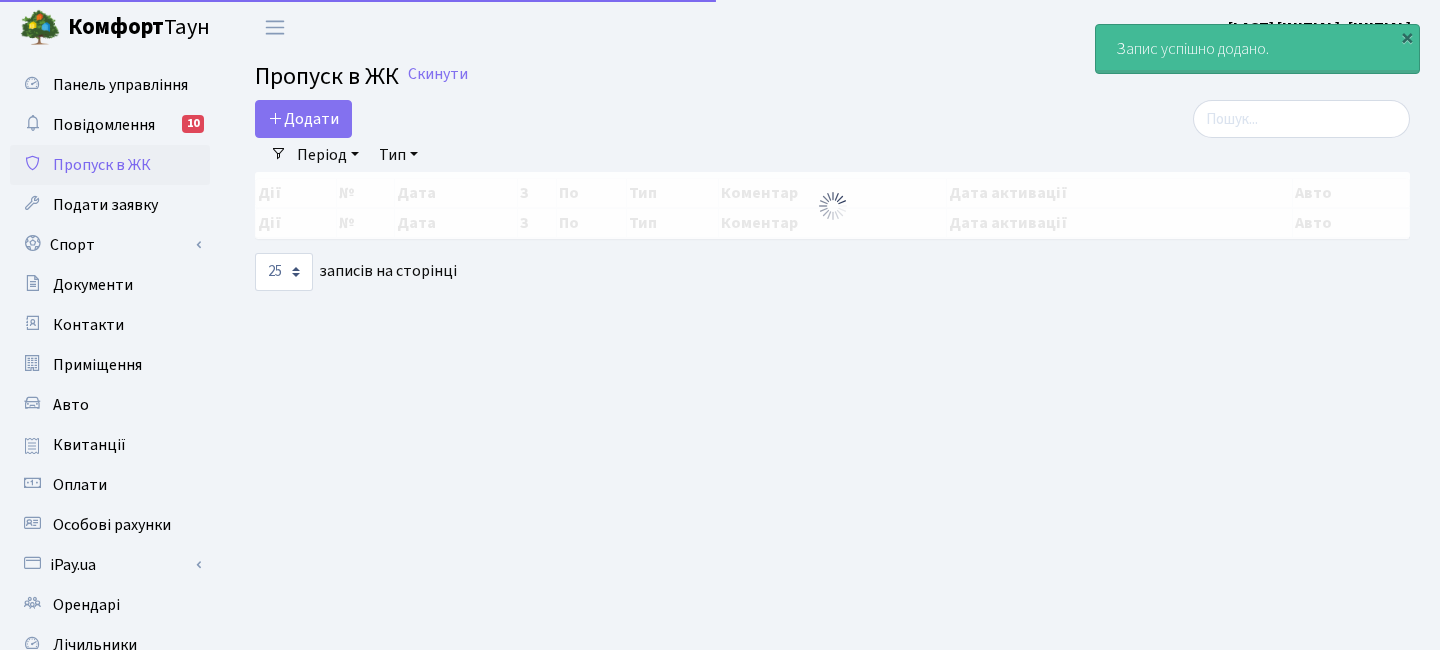 scroll, scrollTop: 0, scrollLeft: 0, axis: both 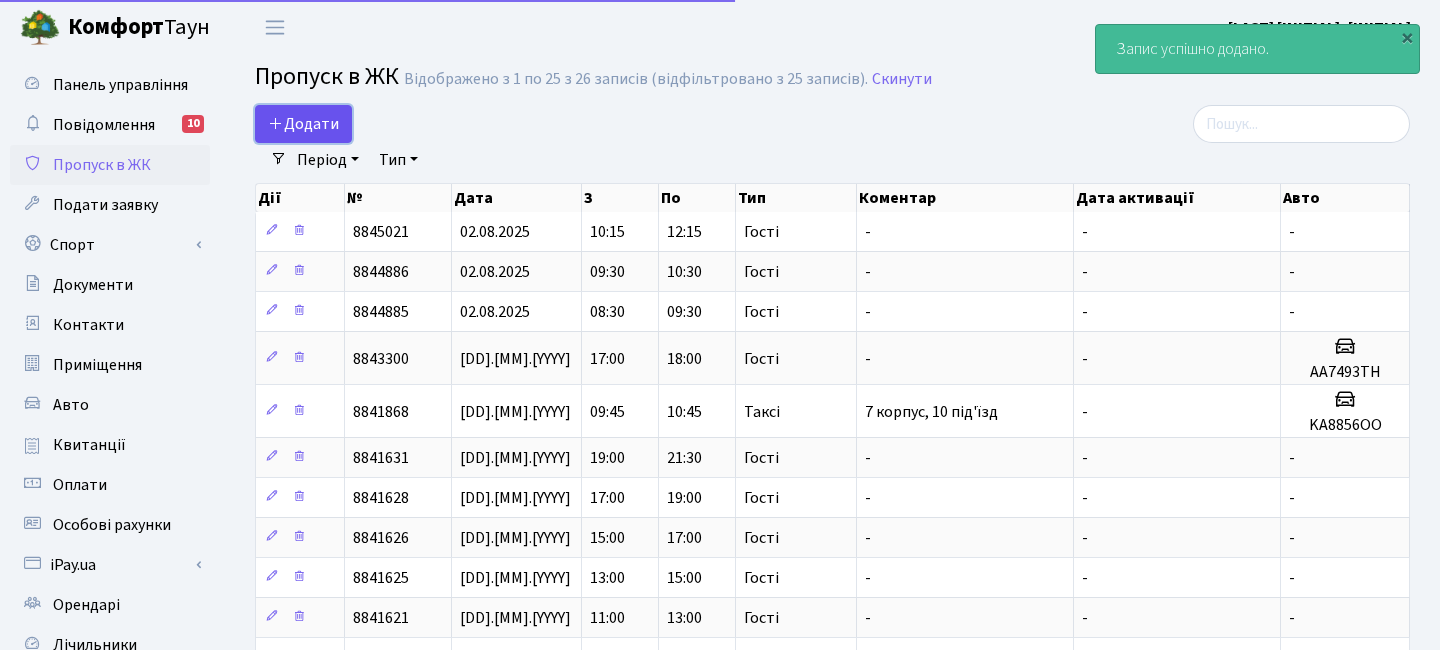 click on "Додати" at bounding box center (303, 124) 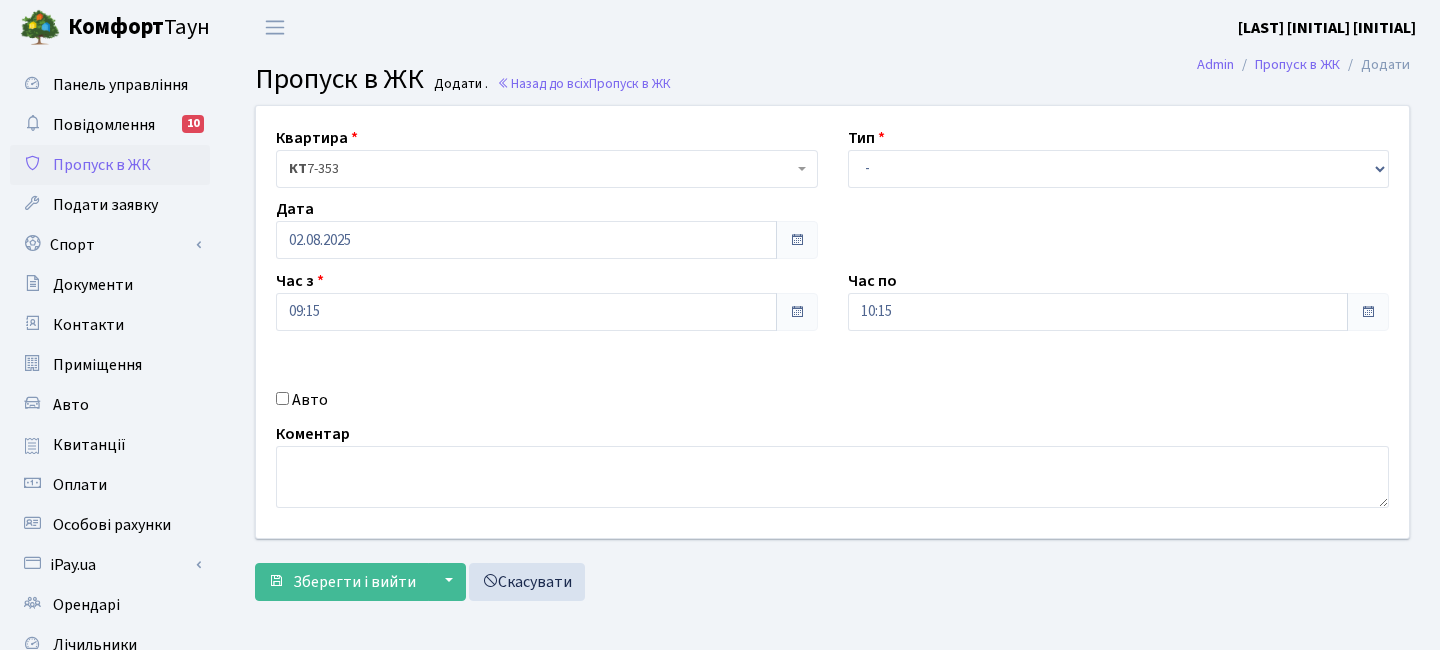scroll, scrollTop: 0, scrollLeft: 0, axis: both 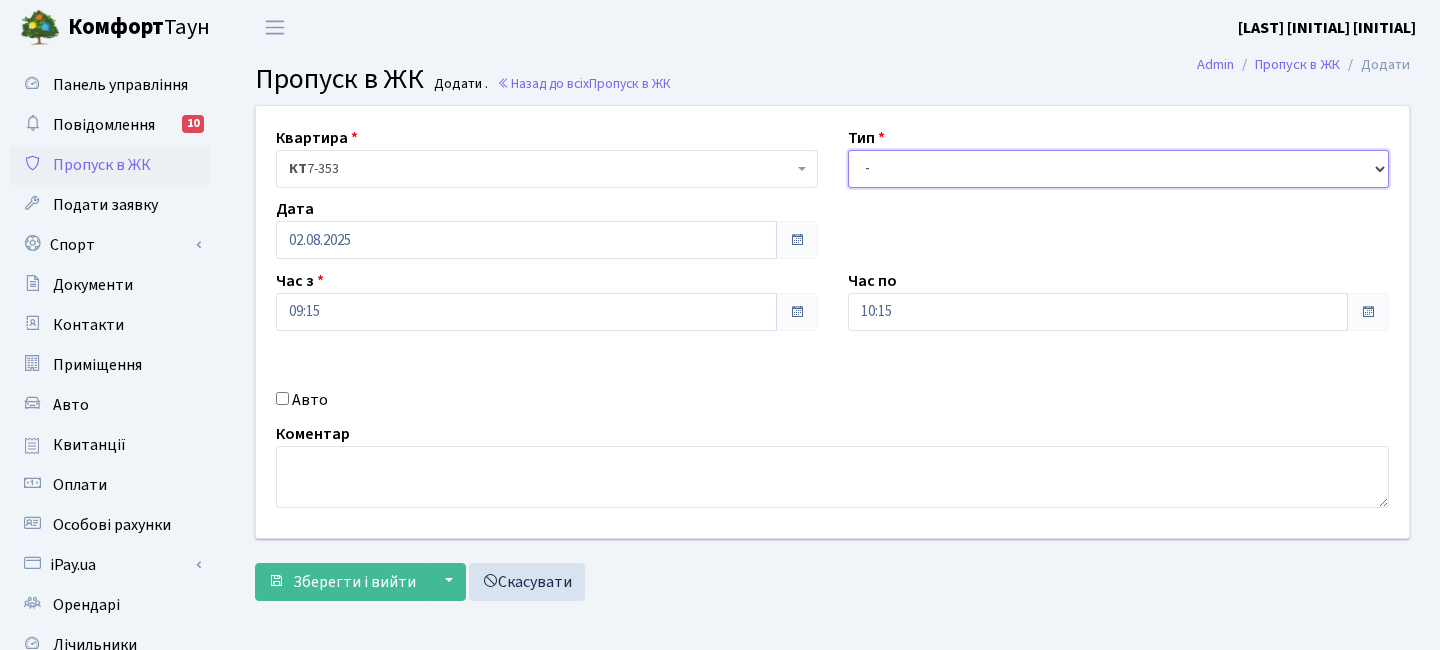 click on "-
Доставка
Таксі
Гості
Сервіс" at bounding box center (1119, 169) 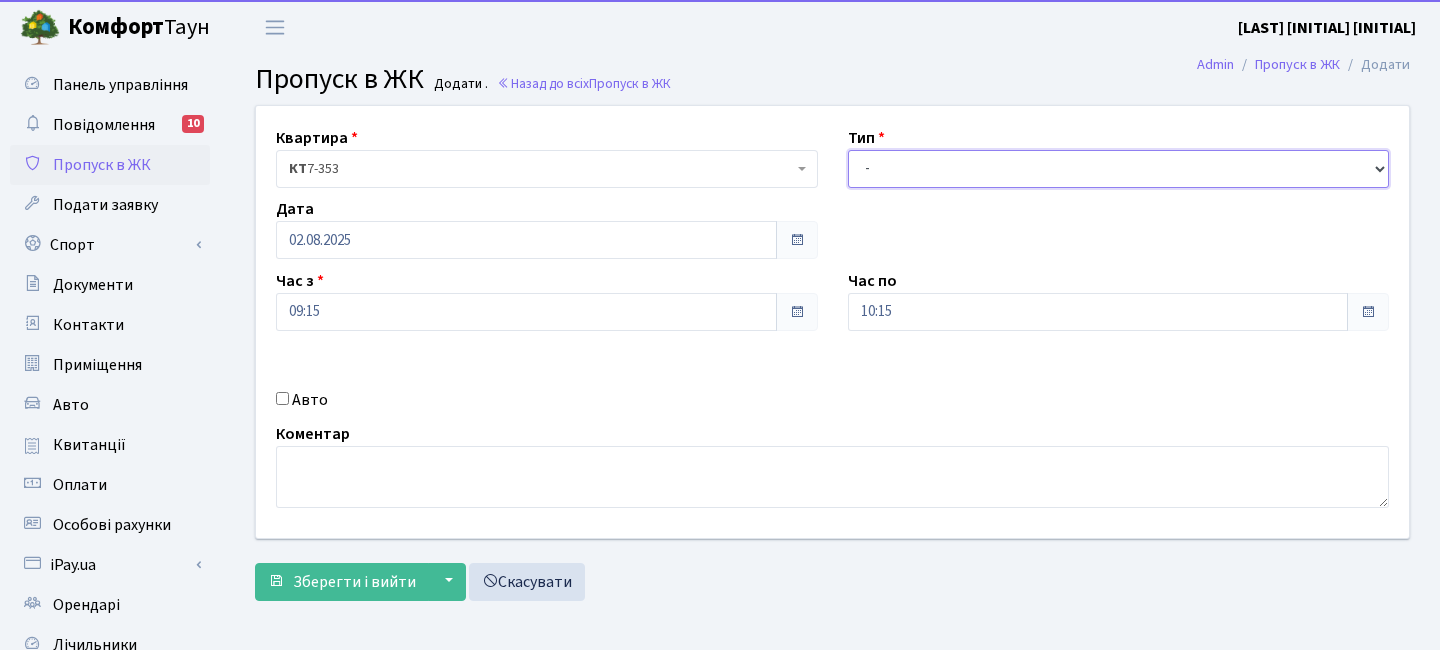 select on "3" 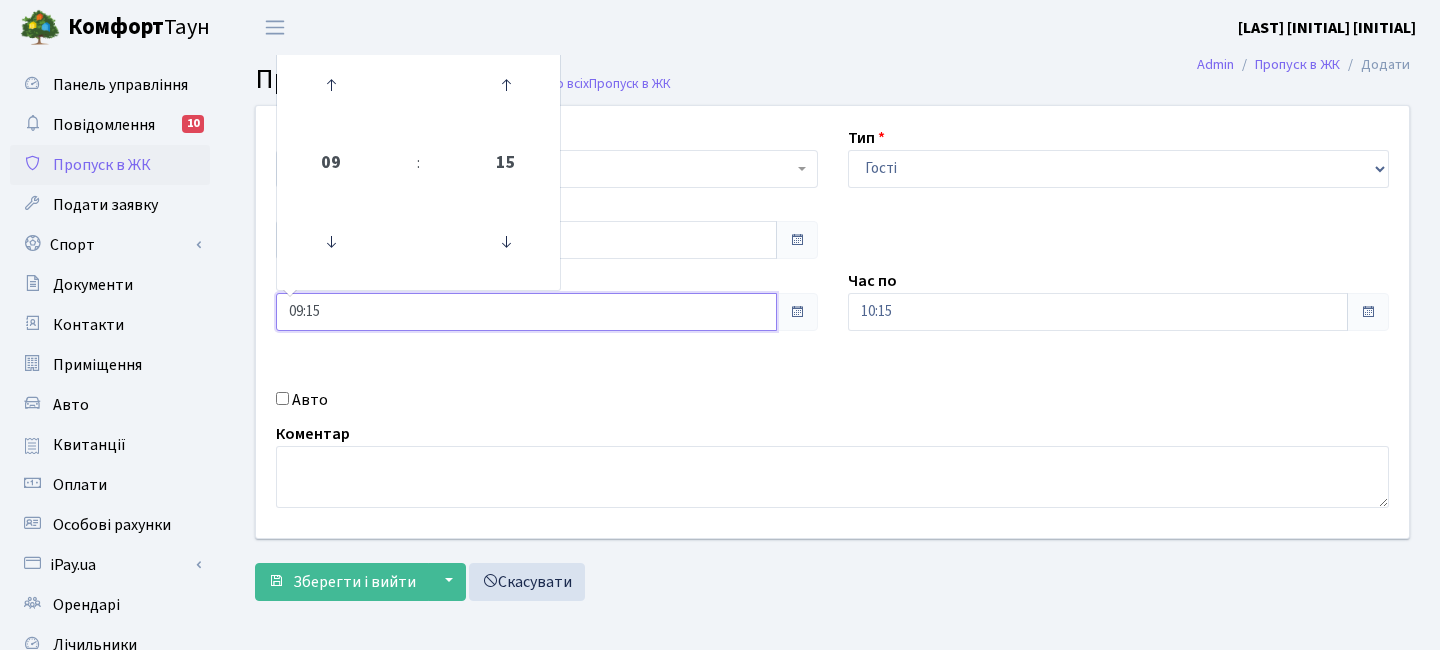 click on "09:15" at bounding box center [526, 312] 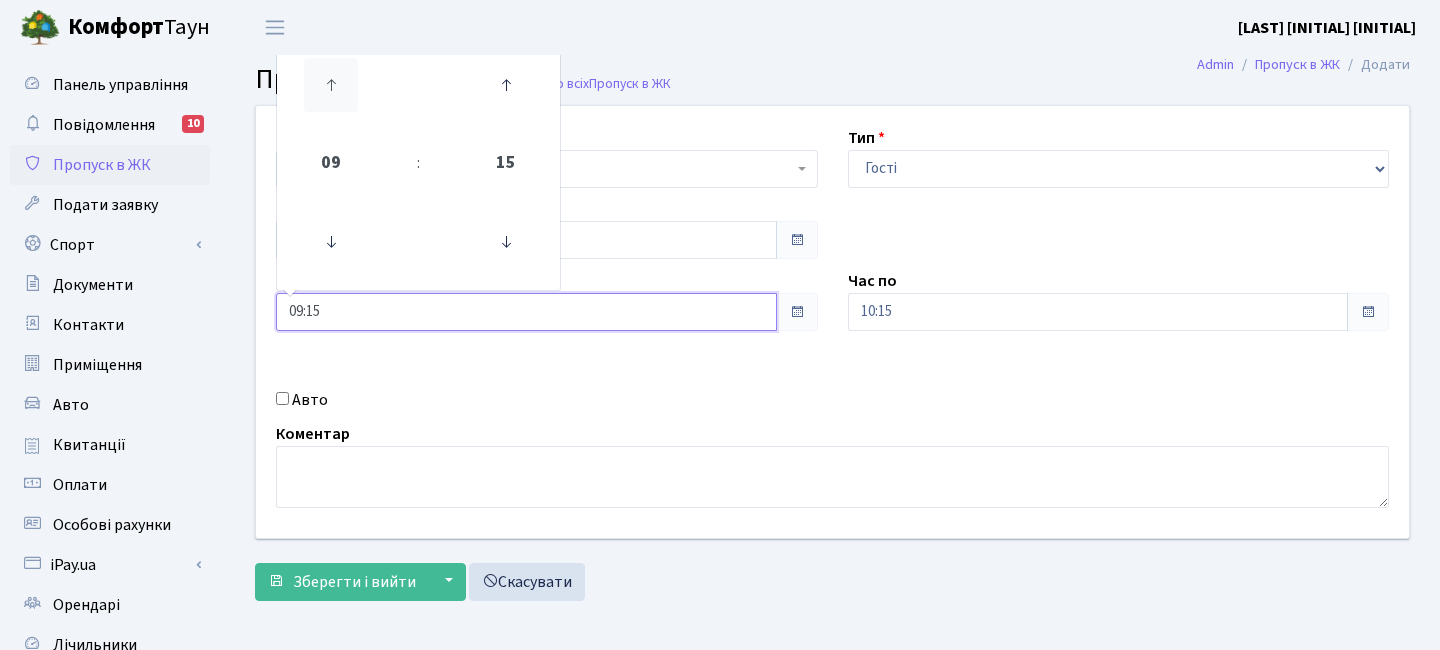 click at bounding box center (331, 85) 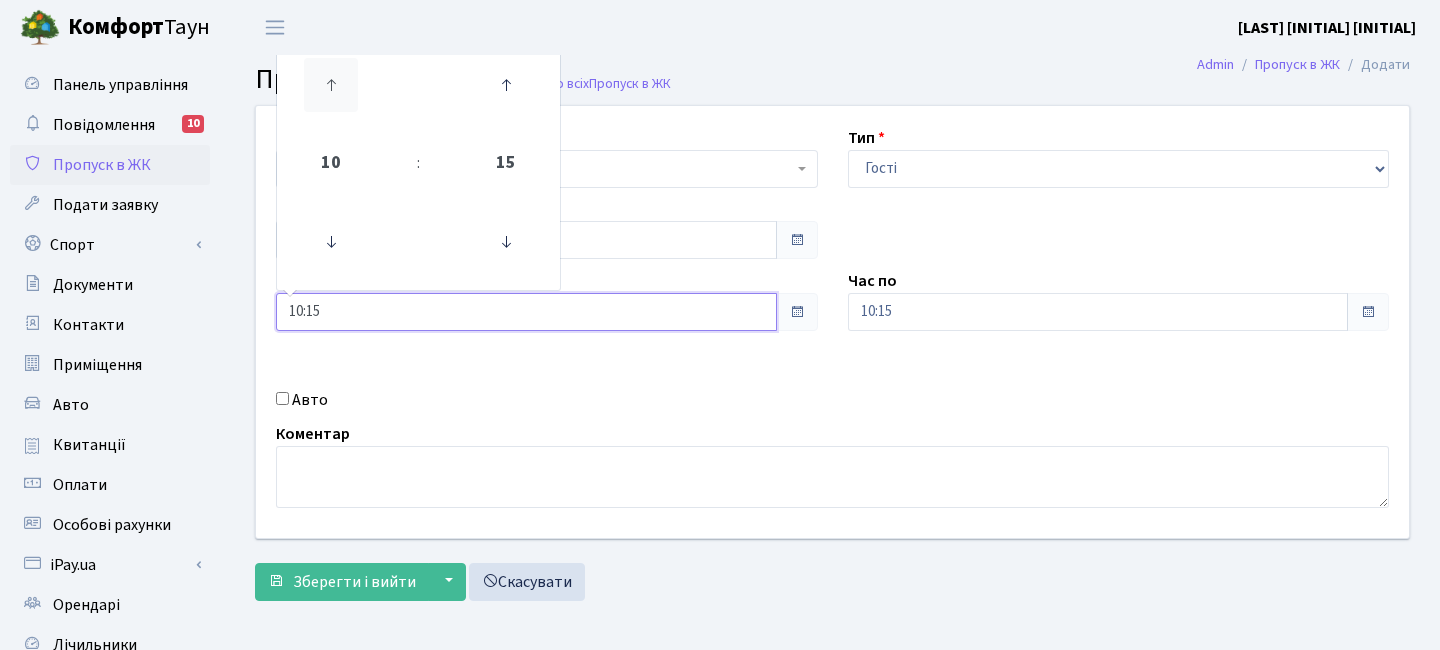 click at bounding box center [331, 85] 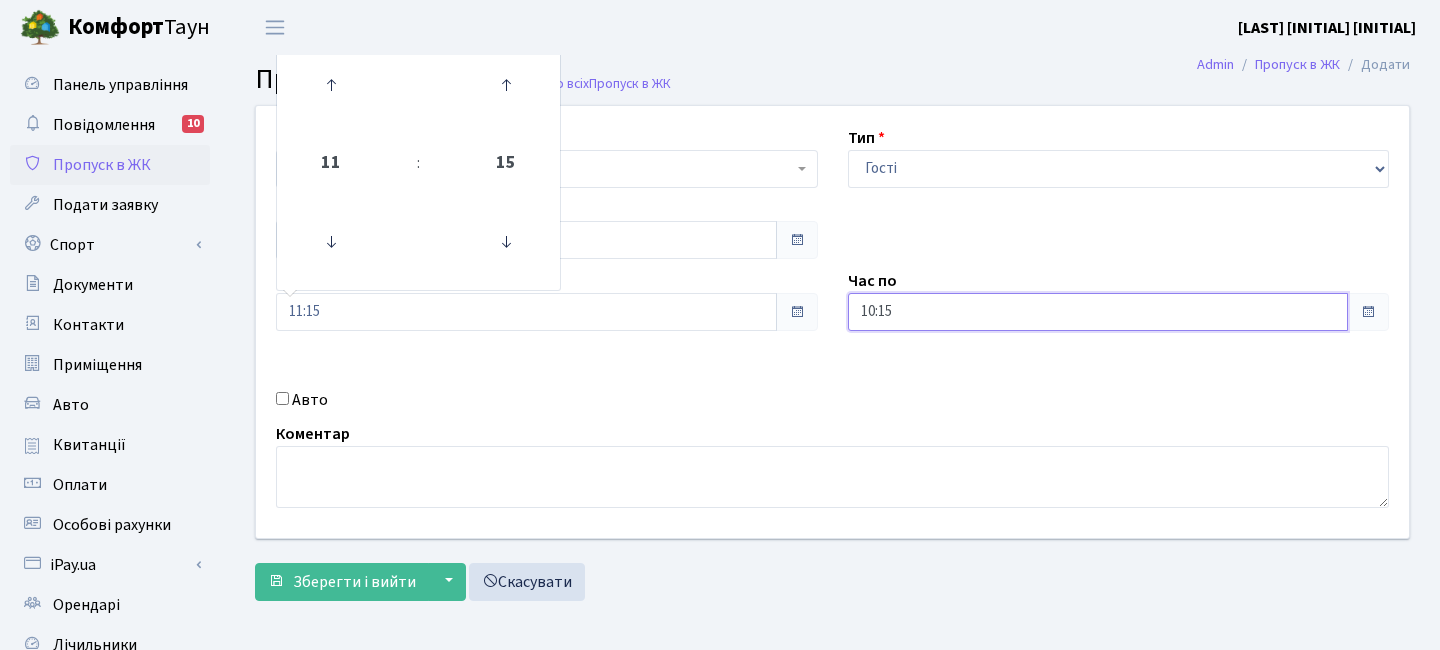 click on "10:15" at bounding box center (1098, 312) 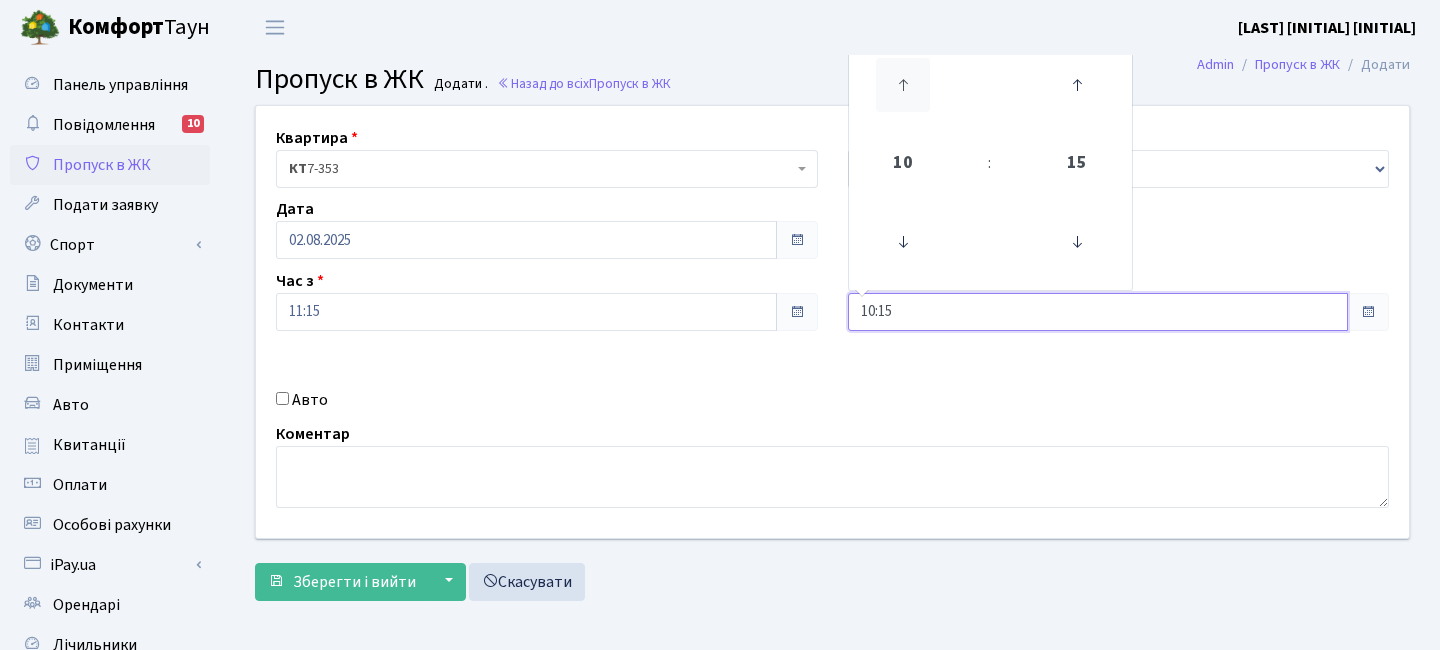 click at bounding box center [903, 85] 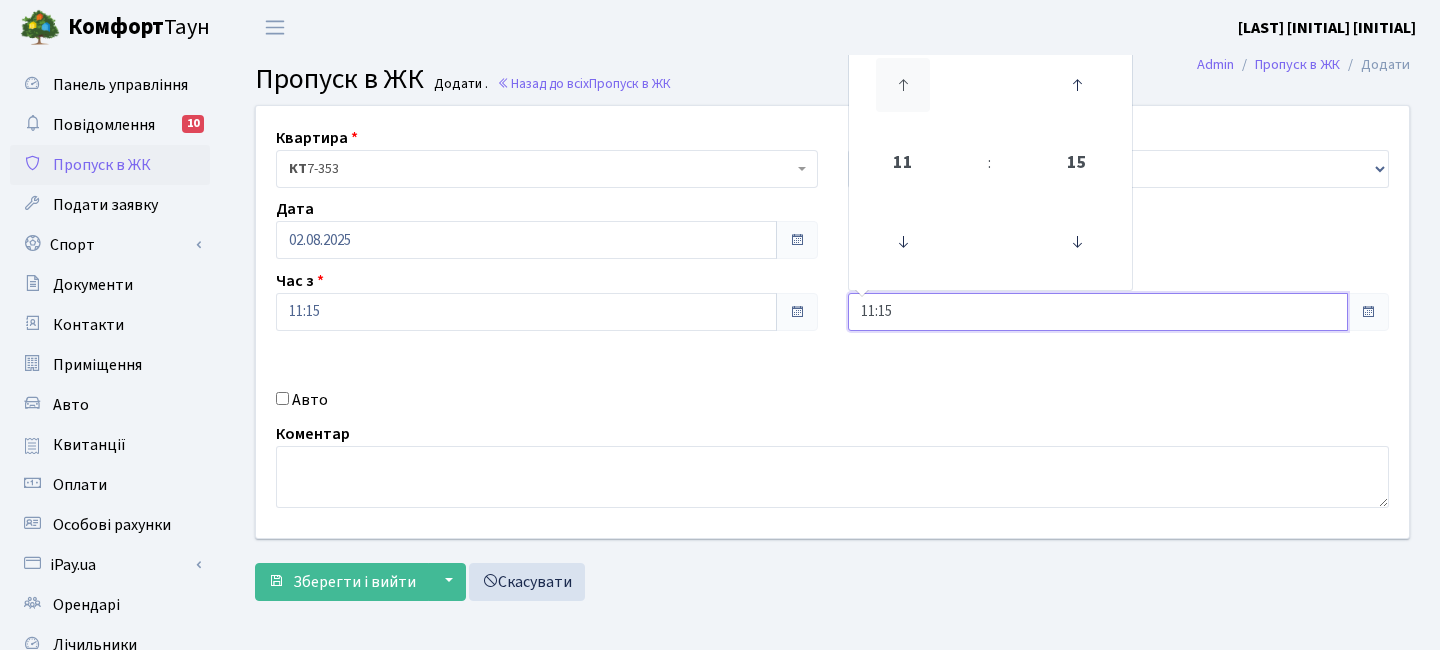 click at bounding box center (903, 85) 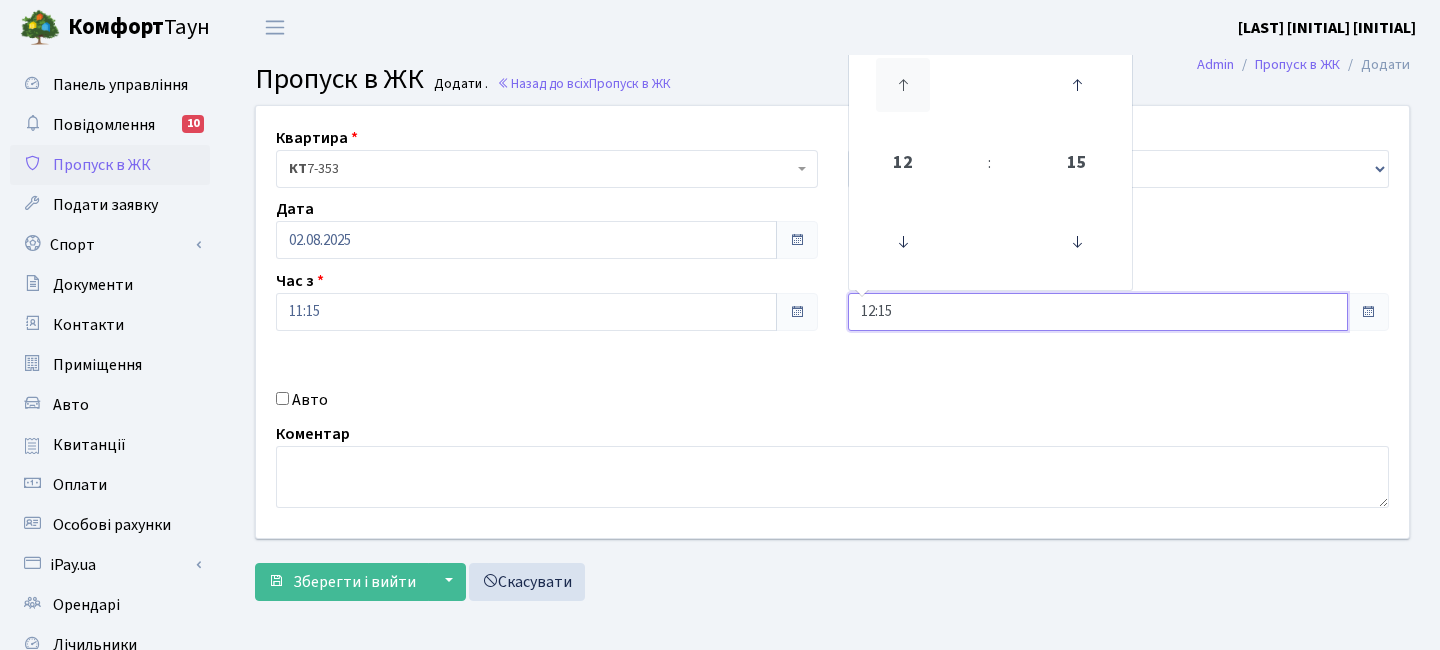 click at bounding box center [903, 85] 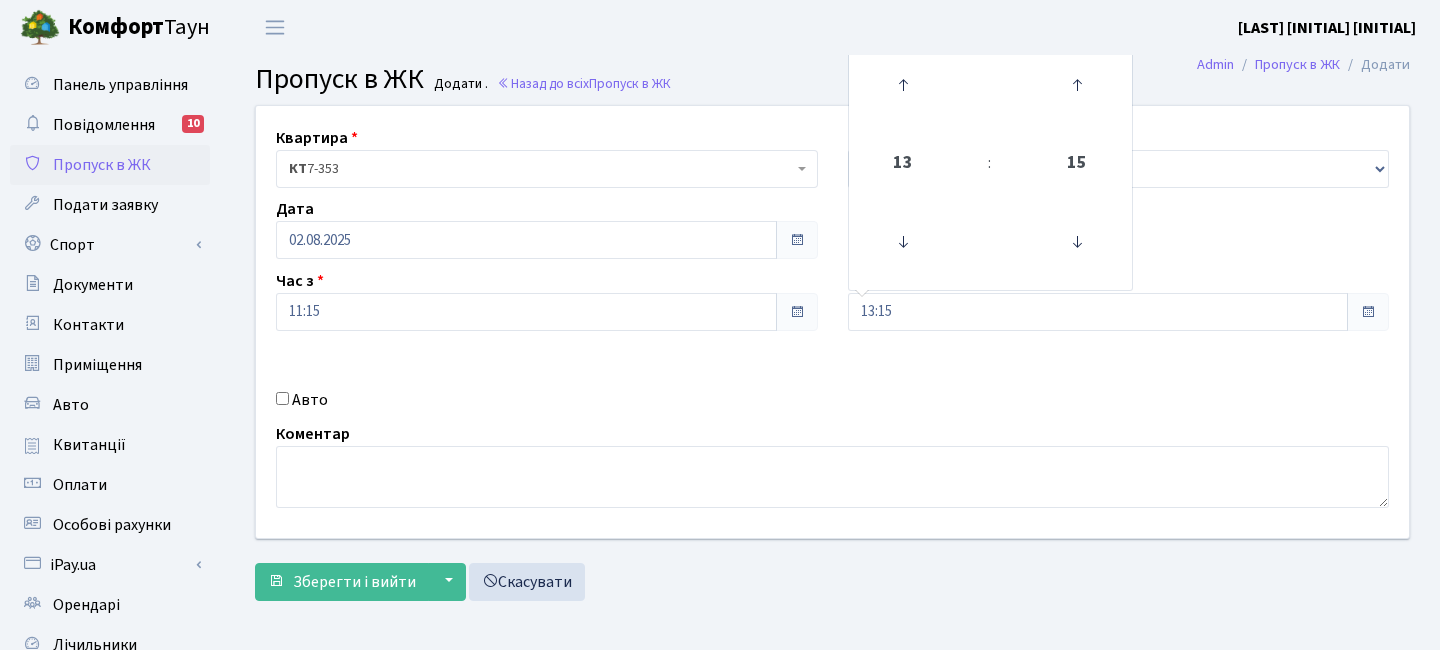 click on "Квартира
<b>КТ</b>&nbsp;&nbsp;&nbsp;&nbsp;7-353
<b>КТ</b>&nbsp;&nbsp;&nbsp;&nbsp;16-211
<b>КТ4</b>&nbsp;&nbsp;&nbsp;91
<b>КТ4</b>&nbsp;&nbsp;&nbsp;2-1
КТ     7-353
Тип
-
Доставка
Таксі
Гості
Сервіс
Дата
02.08.2025
:" at bounding box center (832, 353) 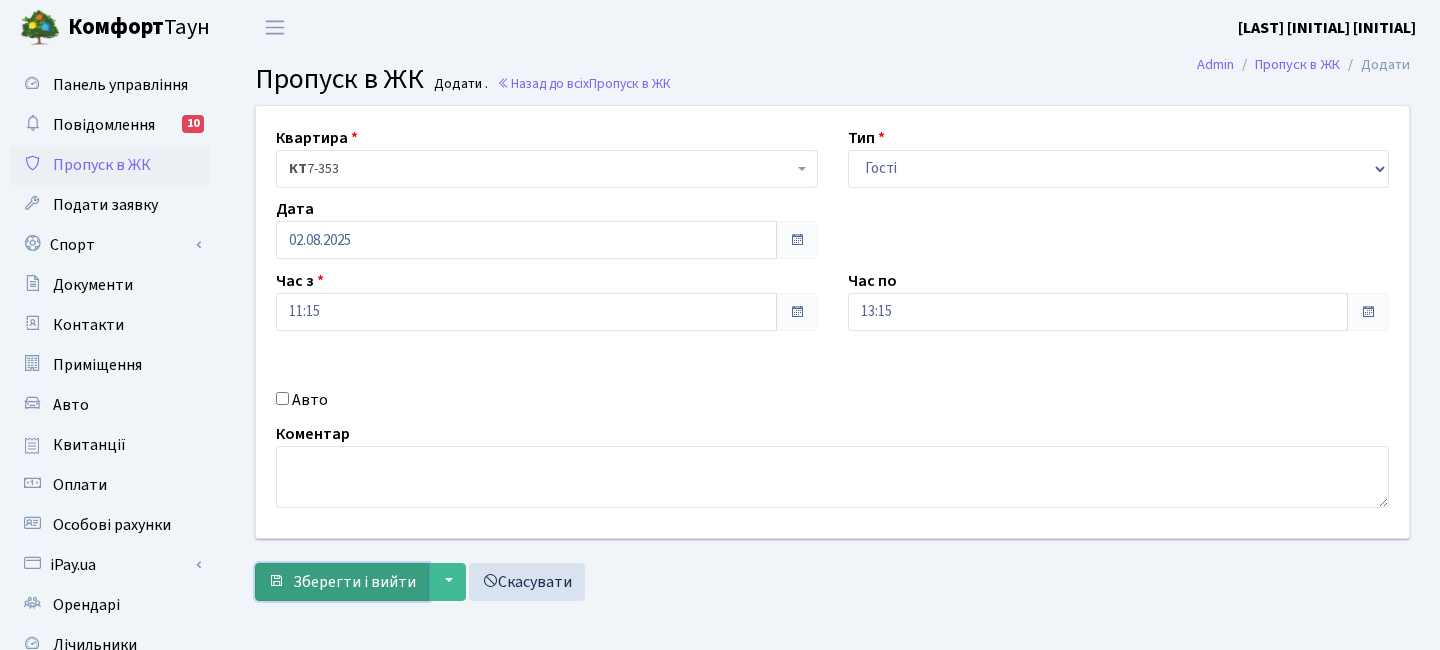 click on "Зберегти і вийти" at bounding box center [342, 582] 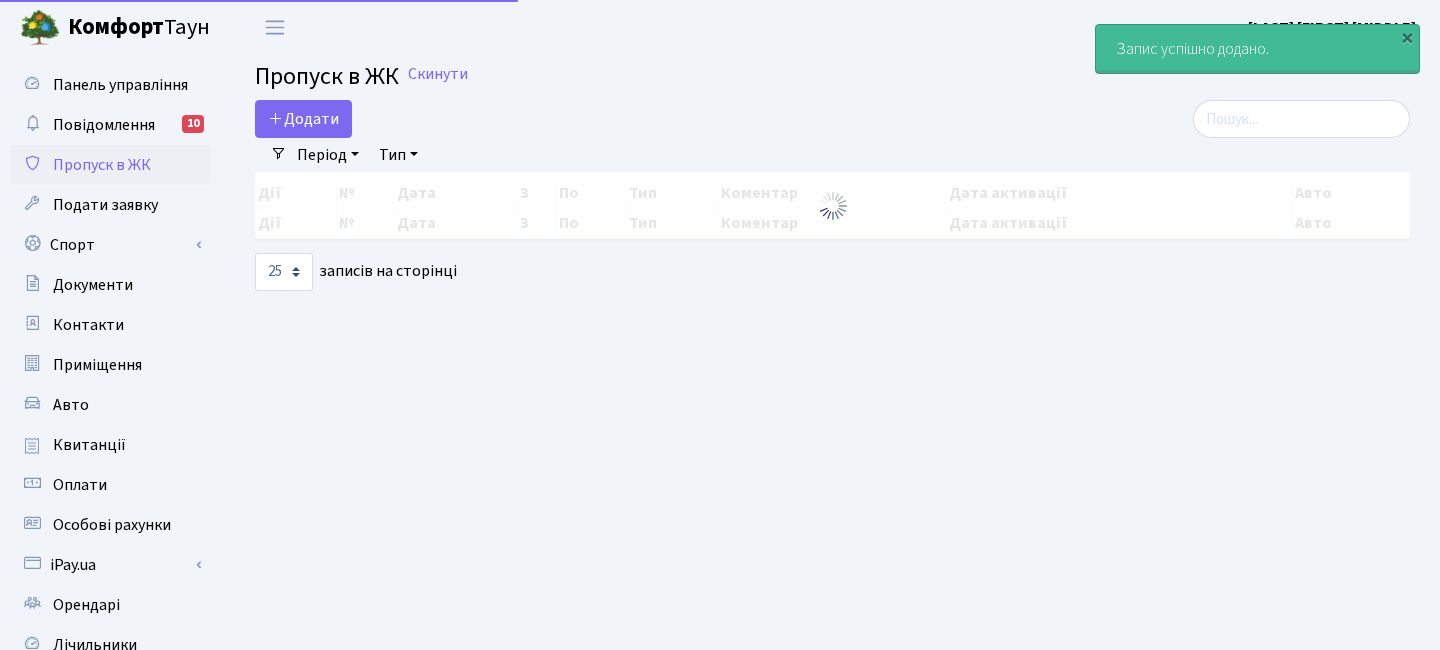 select on "25" 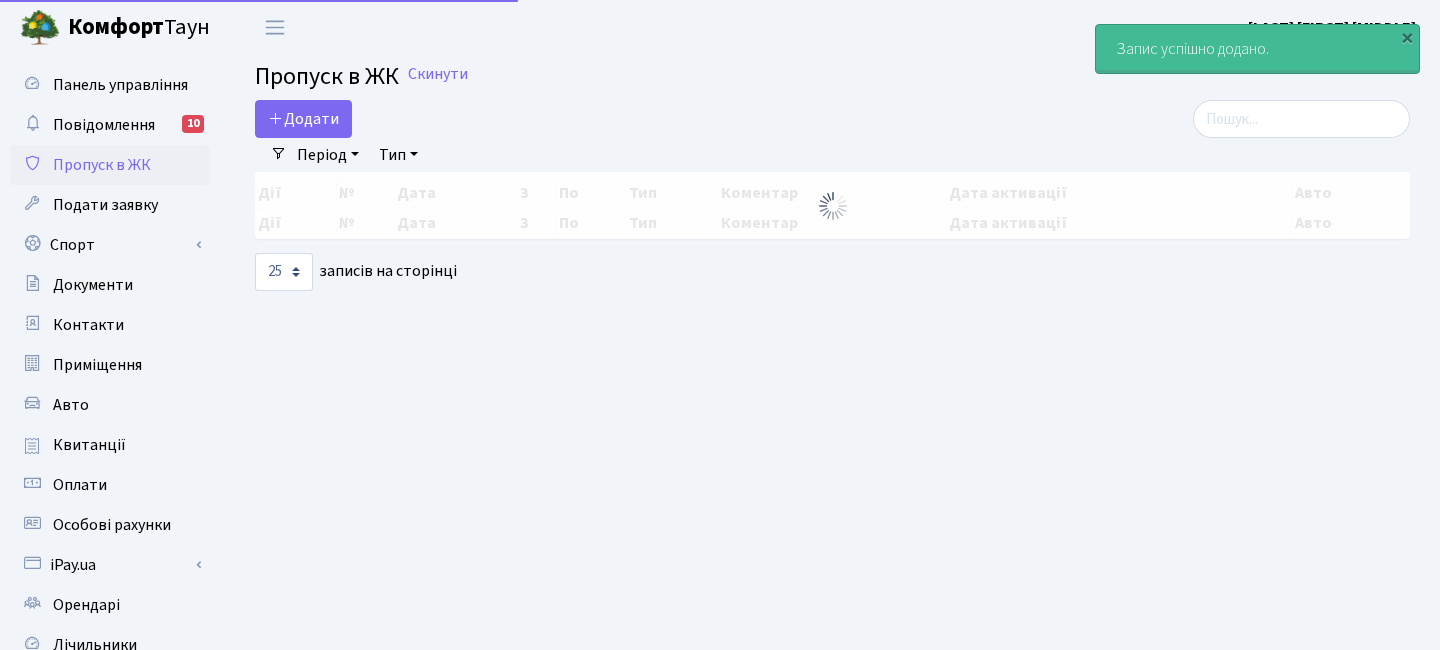 scroll, scrollTop: 0, scrollLeft: 0, axis: both 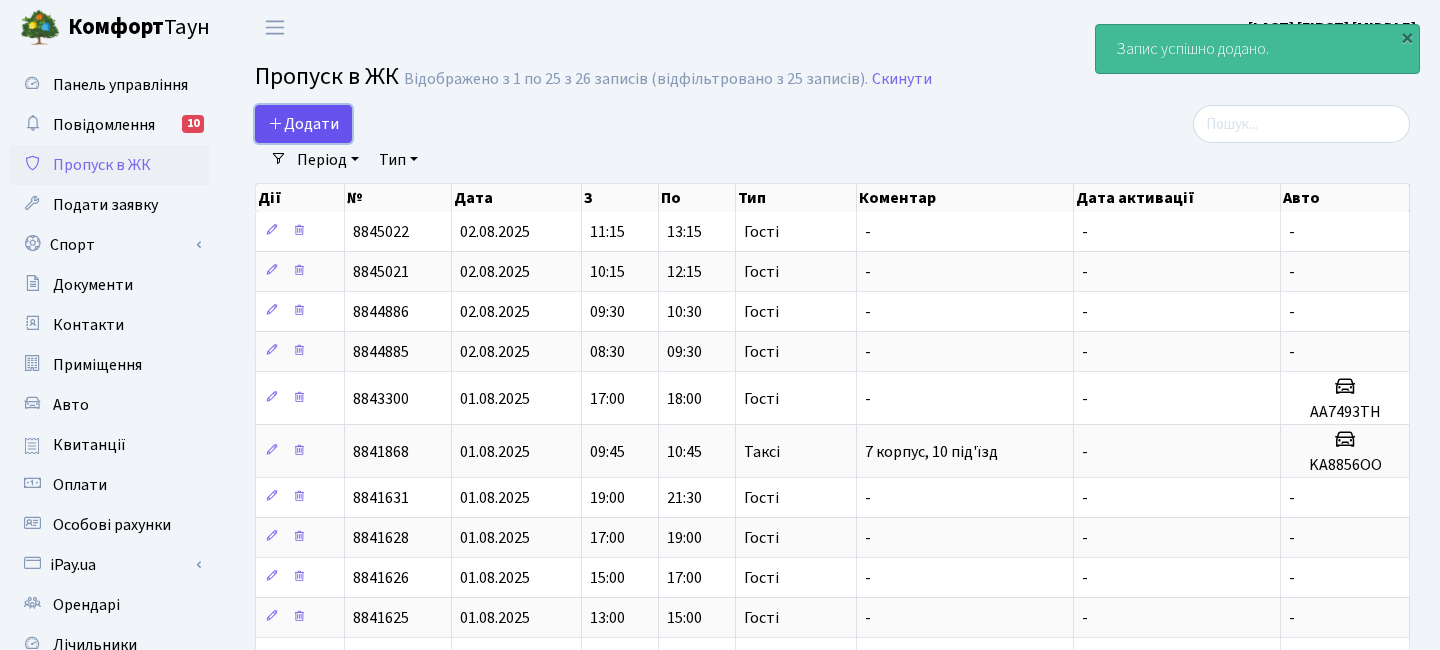 click on "Додати" at bounding box center [303, 124] 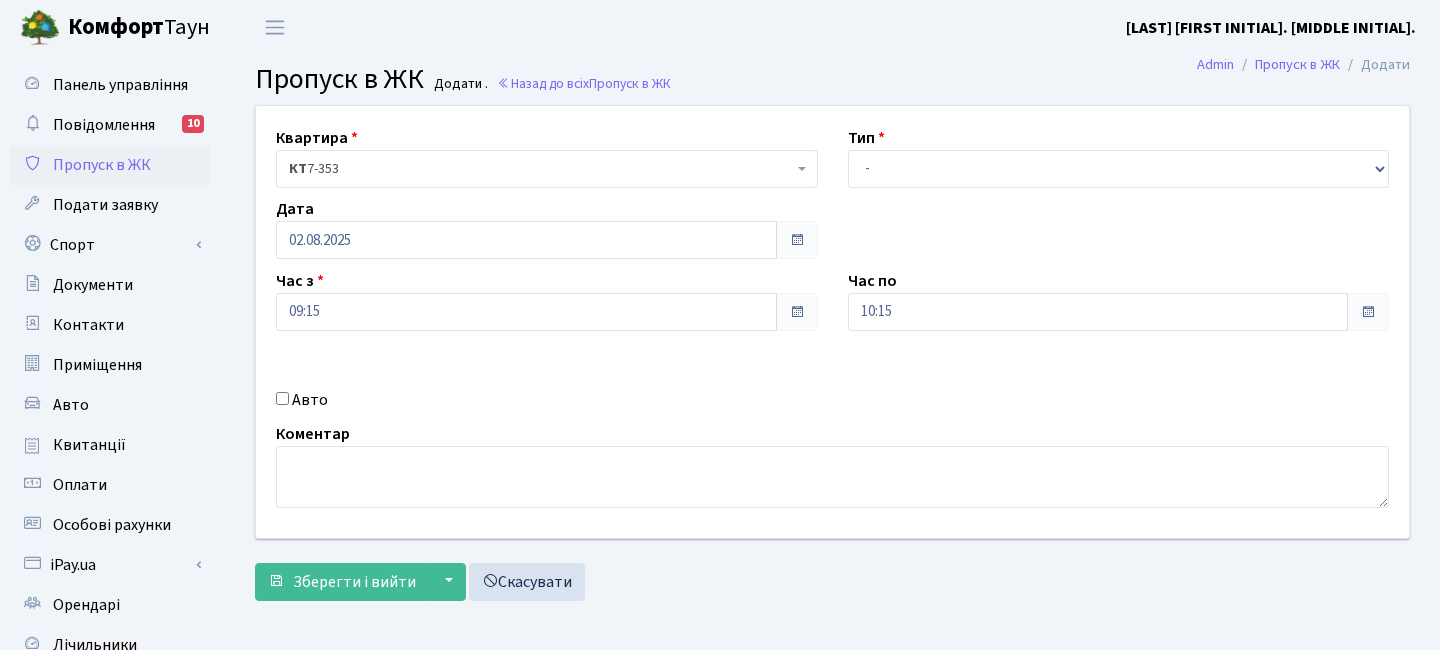 scroll, scrollTop: 1, scrollLeft: 0, axis: vertical 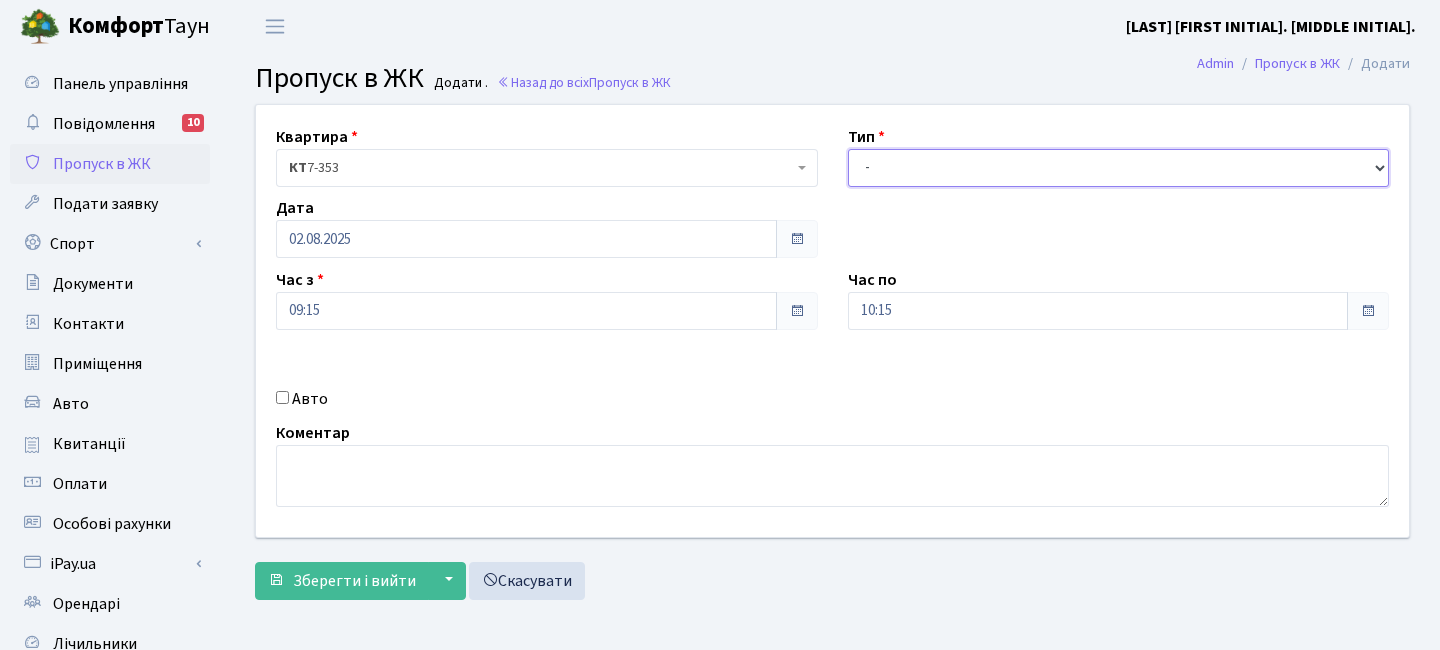 click on "-
Доставка
Таксі
Гості
Сервіс" at bounding box center [1119, 168] 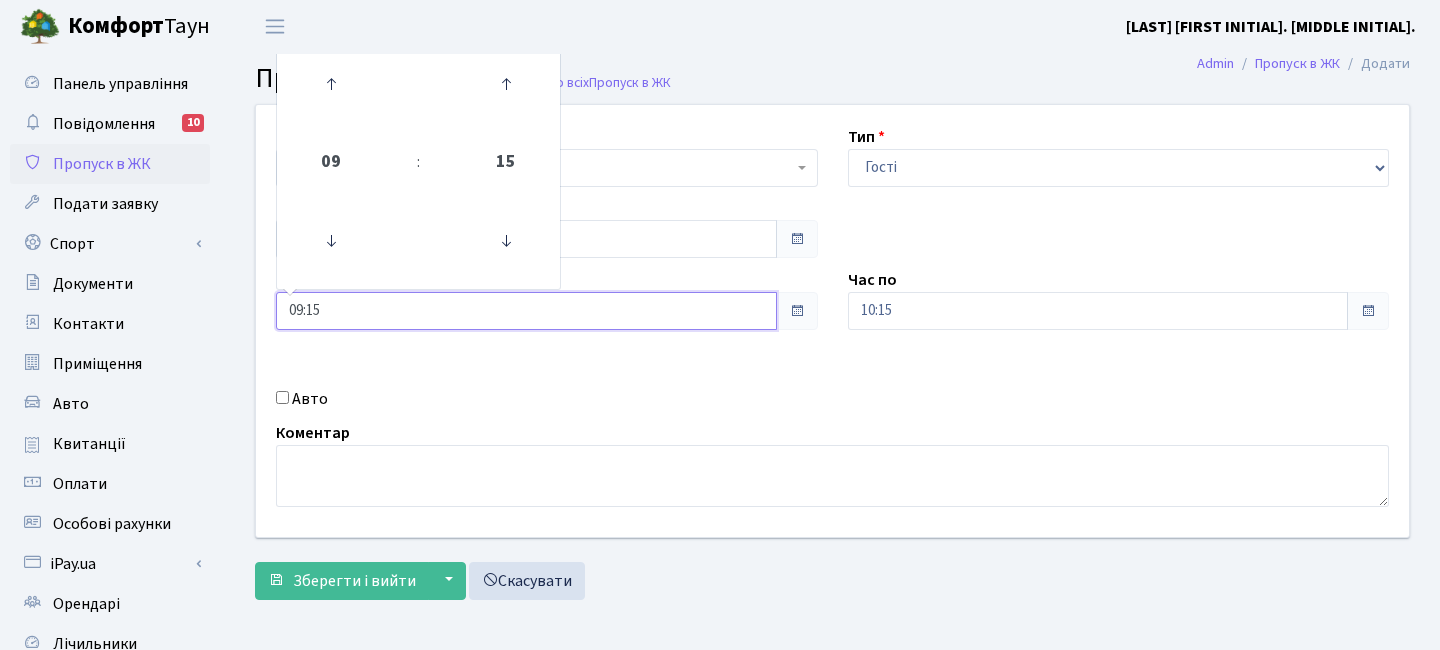 drag, startPoint x: 715, startPoint y: 305, endPoint x: 430, endPoint y: 232, distance: 294.20062 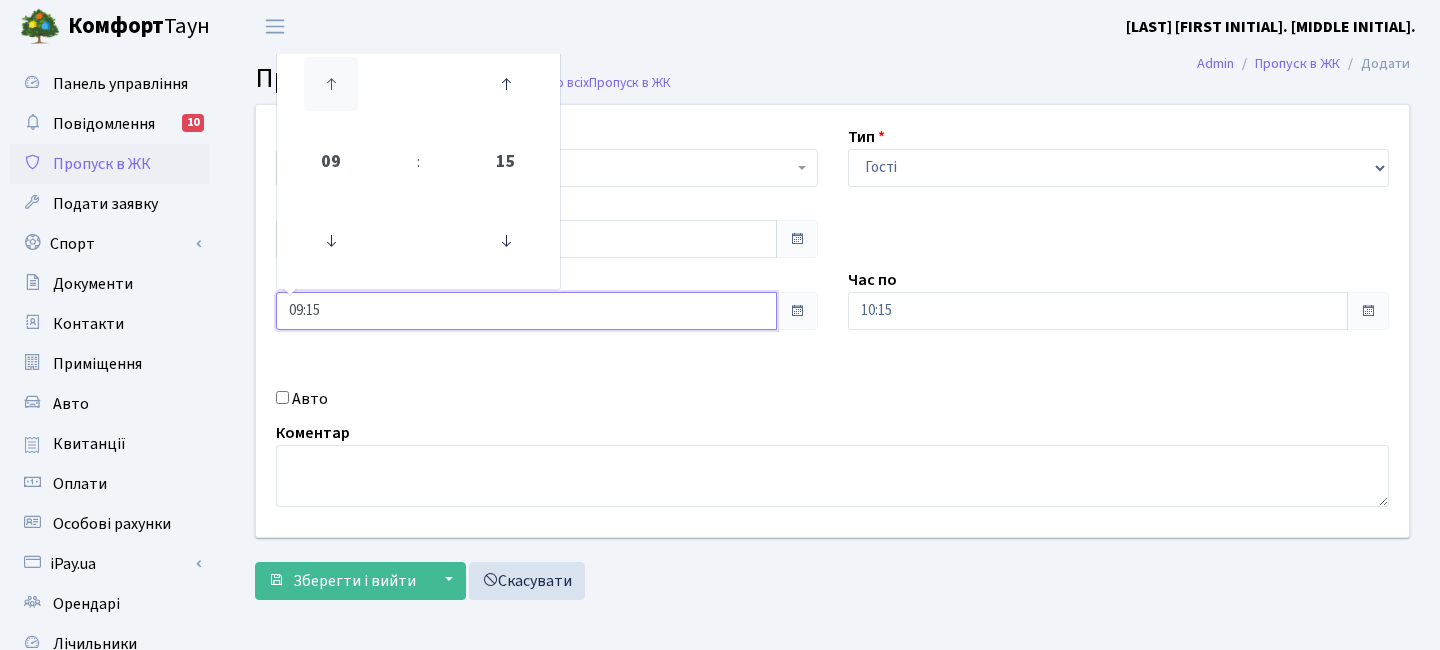 click at bounding box center (331, 84) 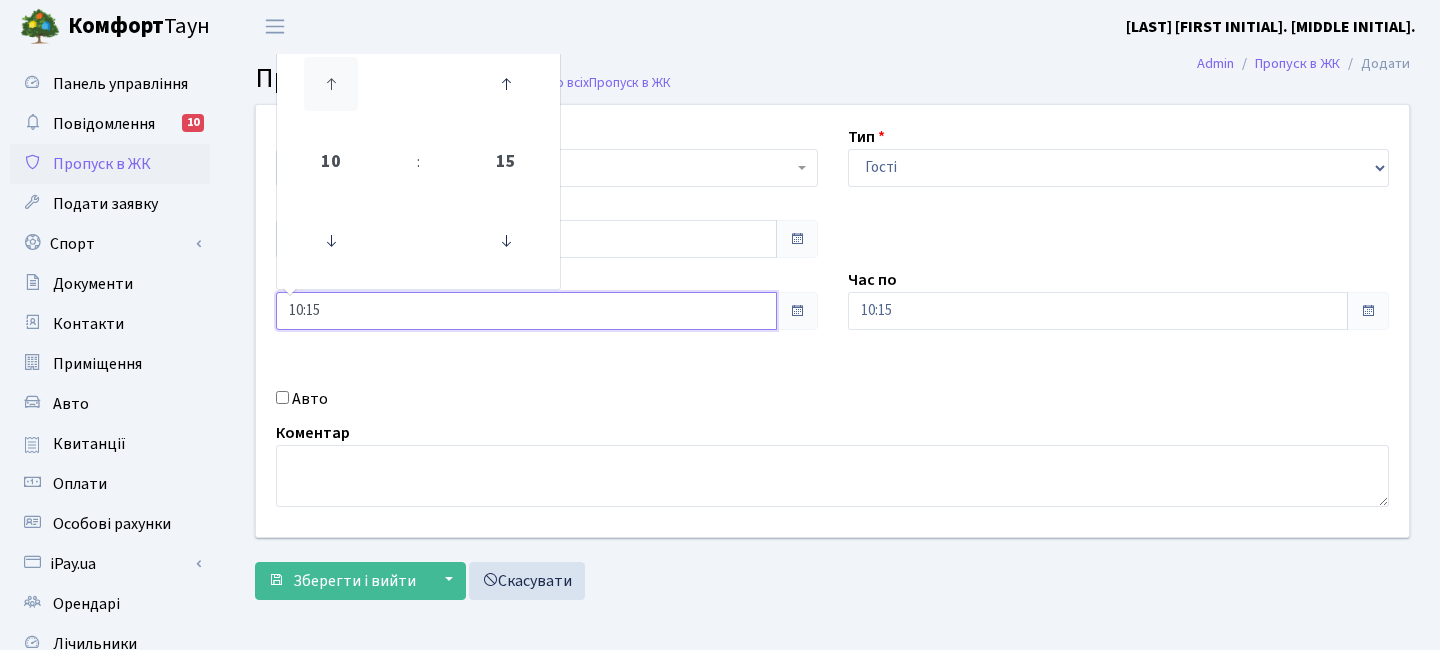 click at bounding box center (331, 84) 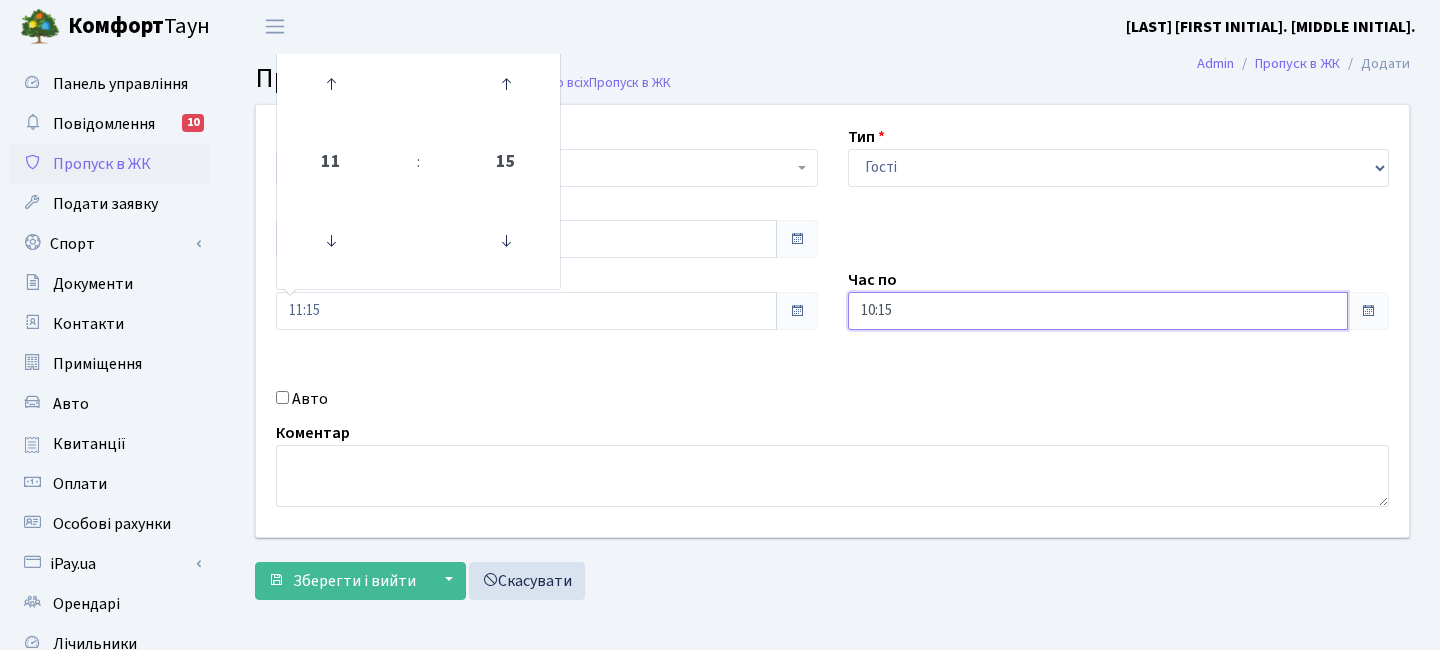 click on "10:15" at bounding box center [1098, 311] 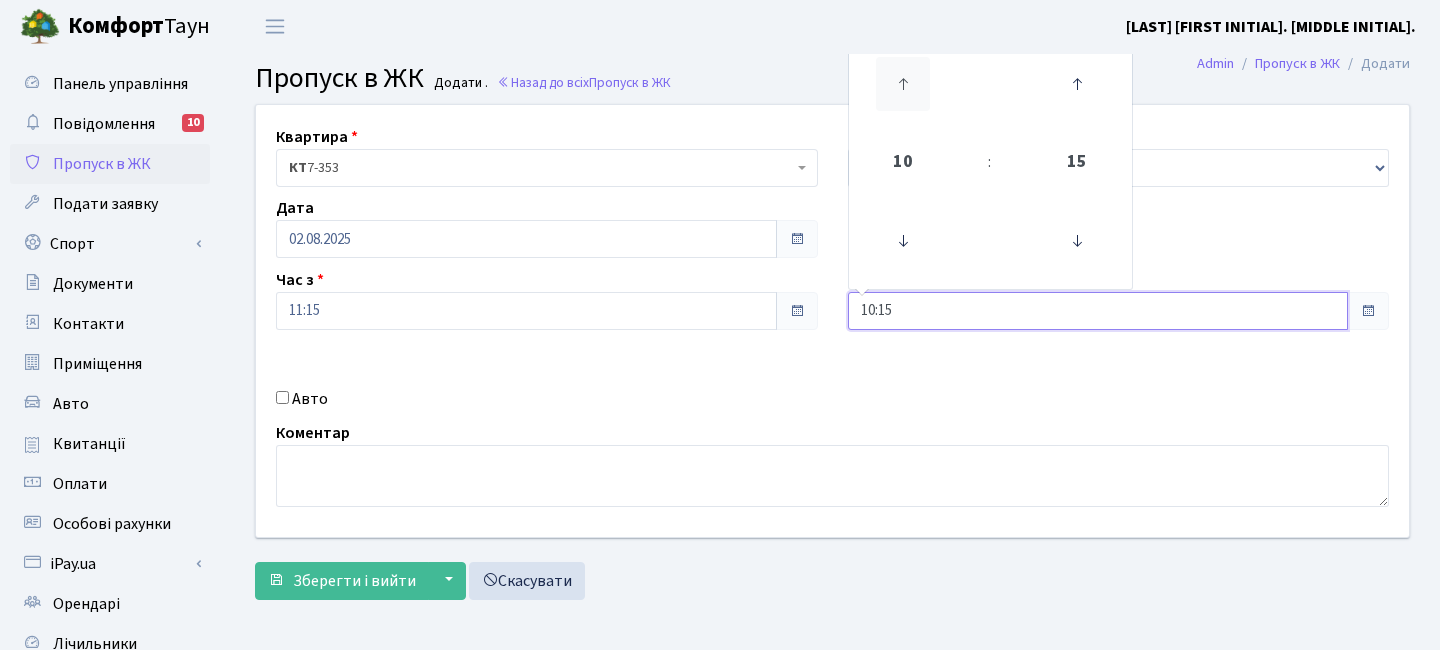 click at bounding box center [903, 84] 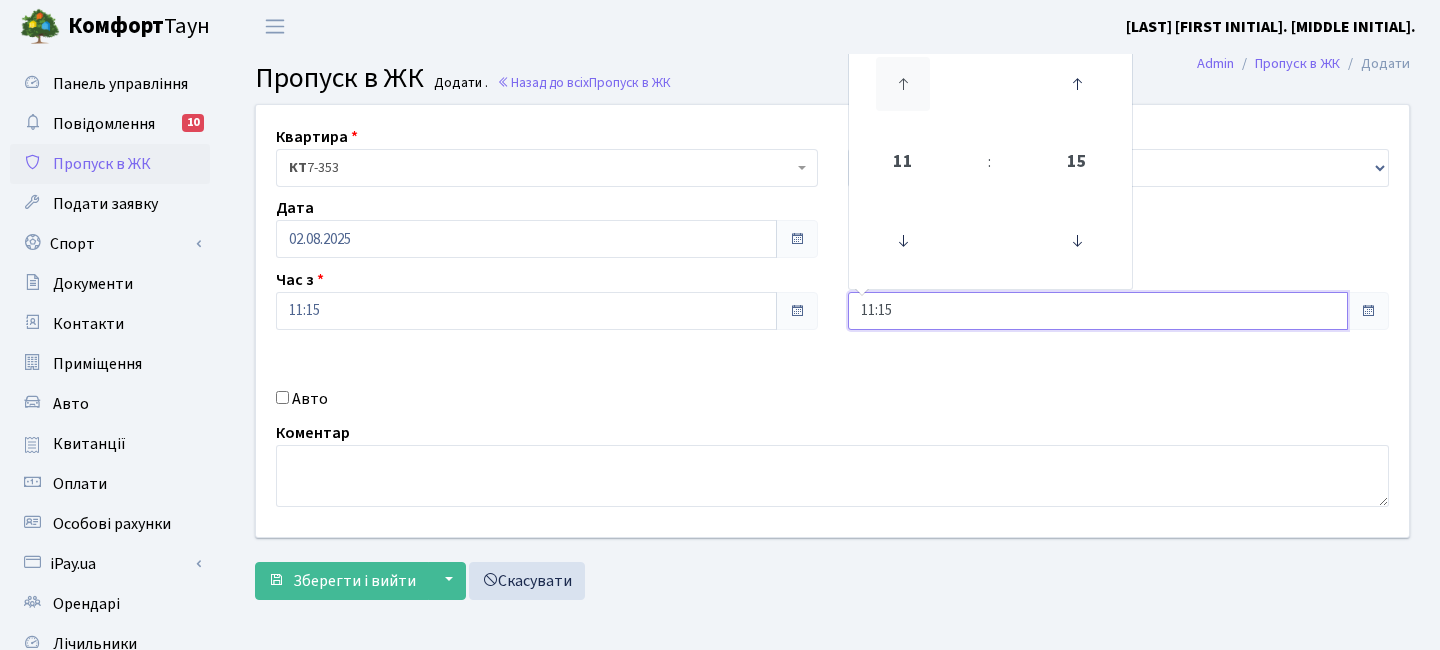 click at bounding box center [903, 84] 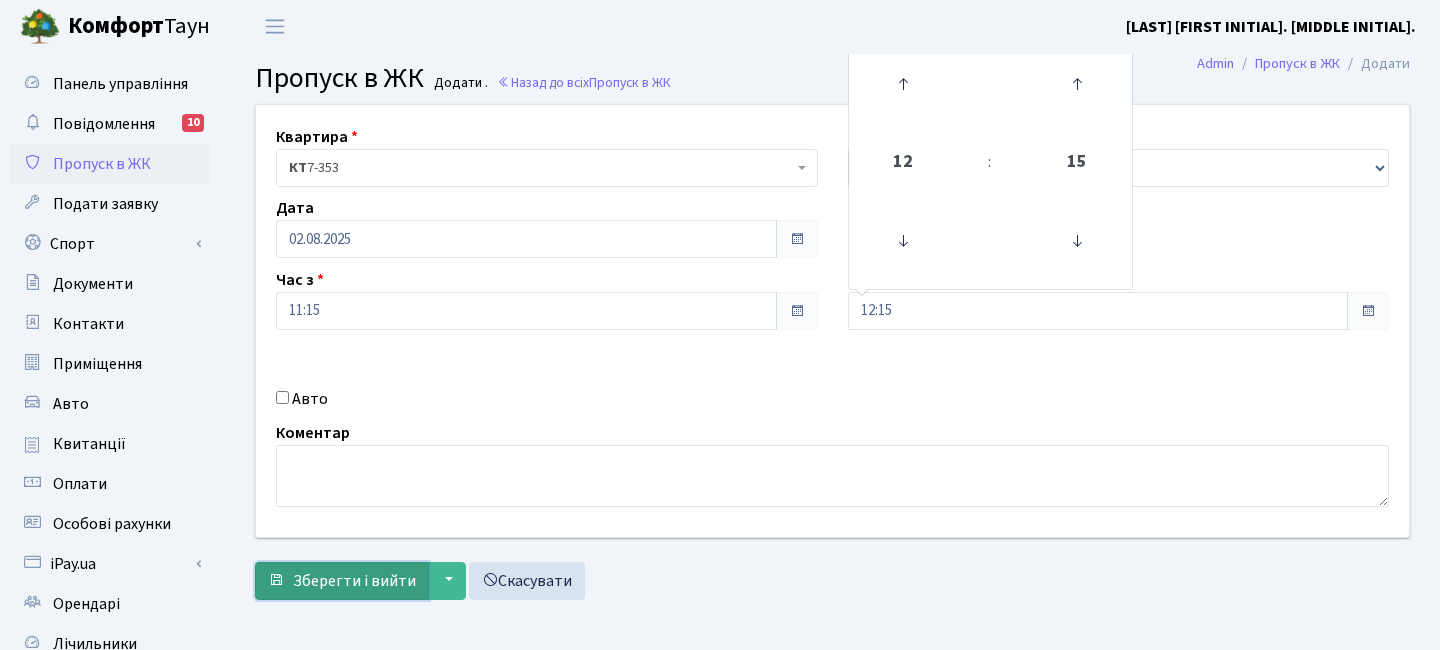 click on "Зберегти і вийти" at bounding box center (354, 581) 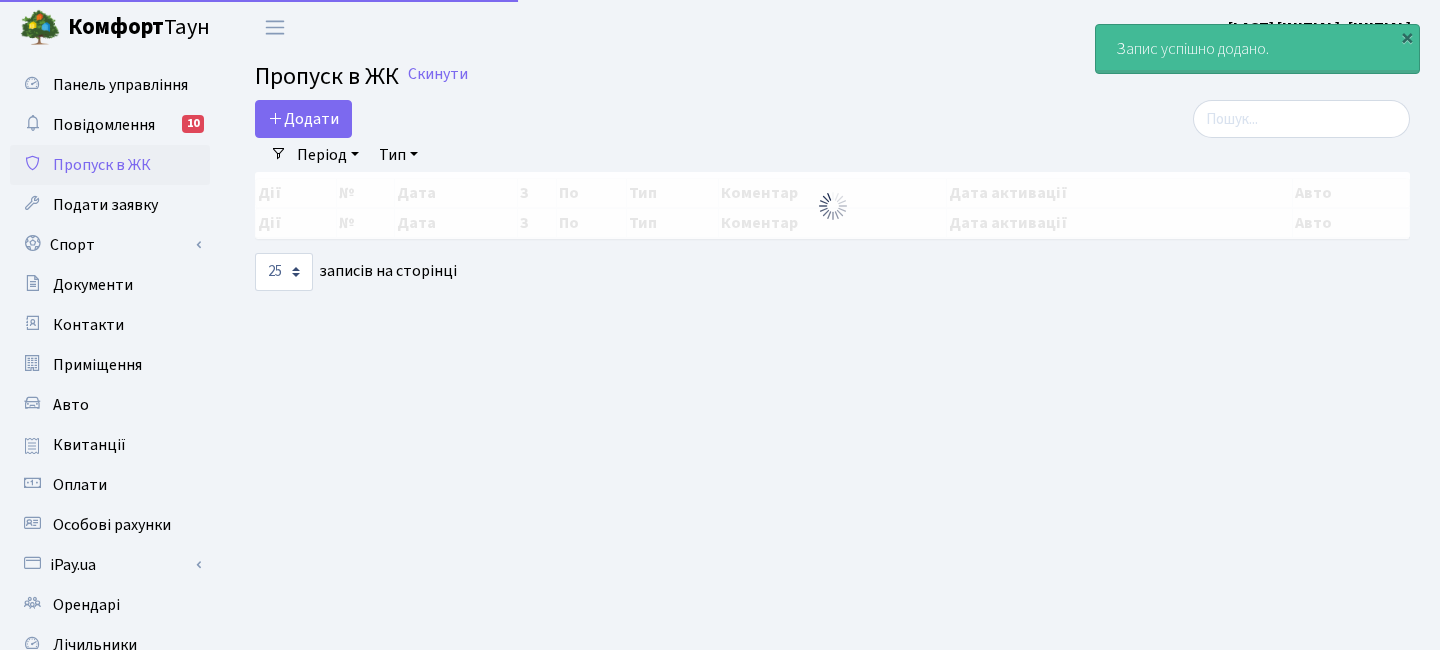 select on "25" 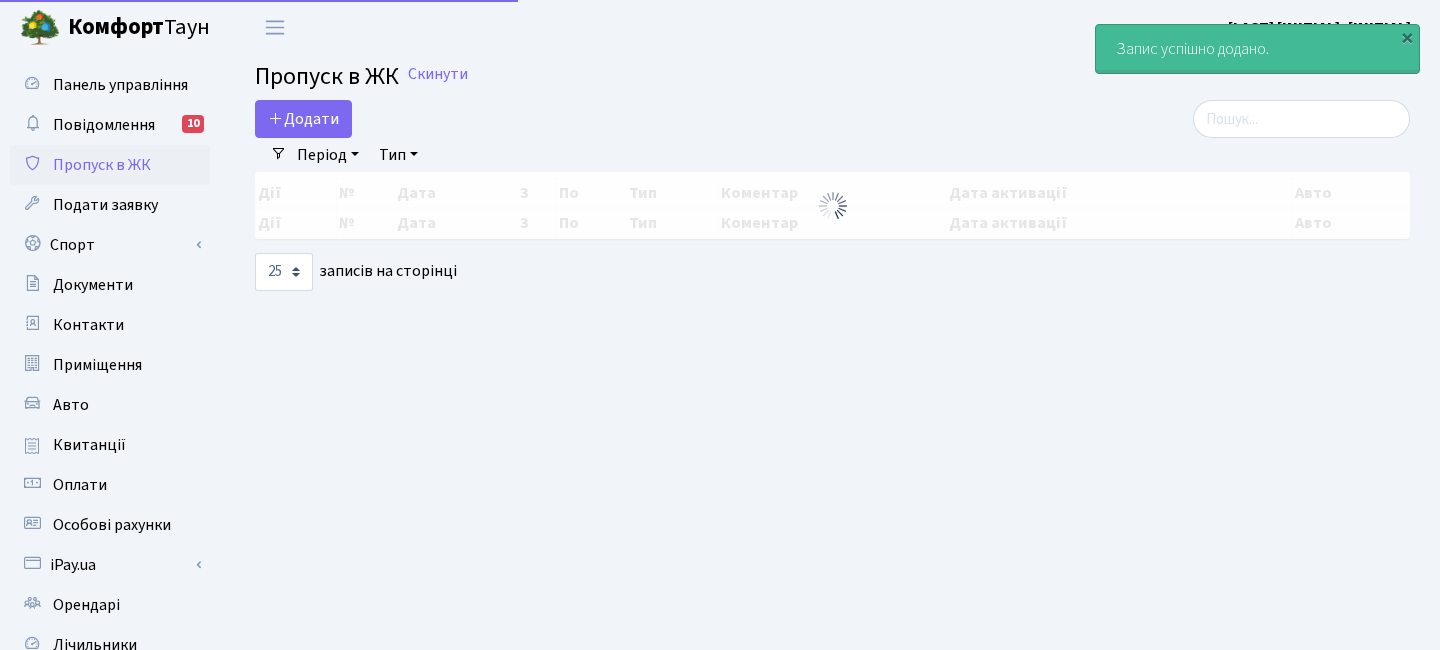 scroll, scrollTop: 0, scrollLeft: 0, axis: both 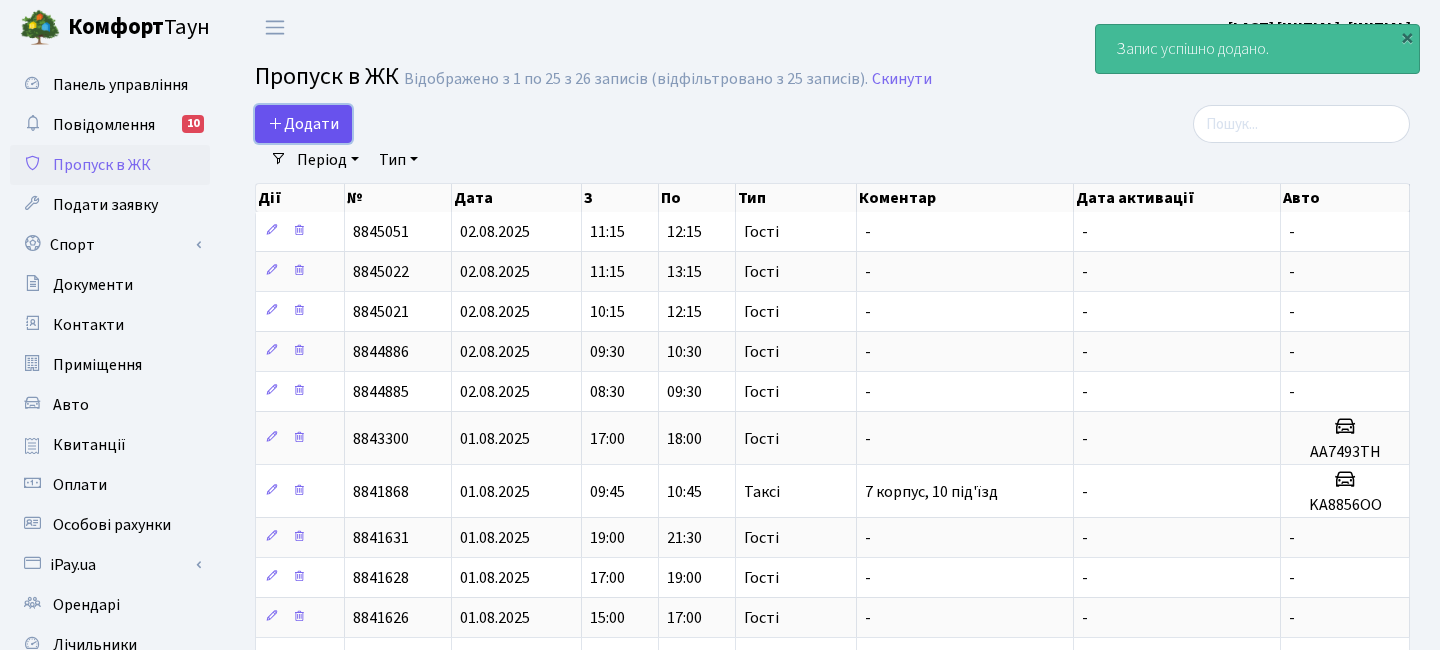 click on "Додати" at bounding box center [303, 124] 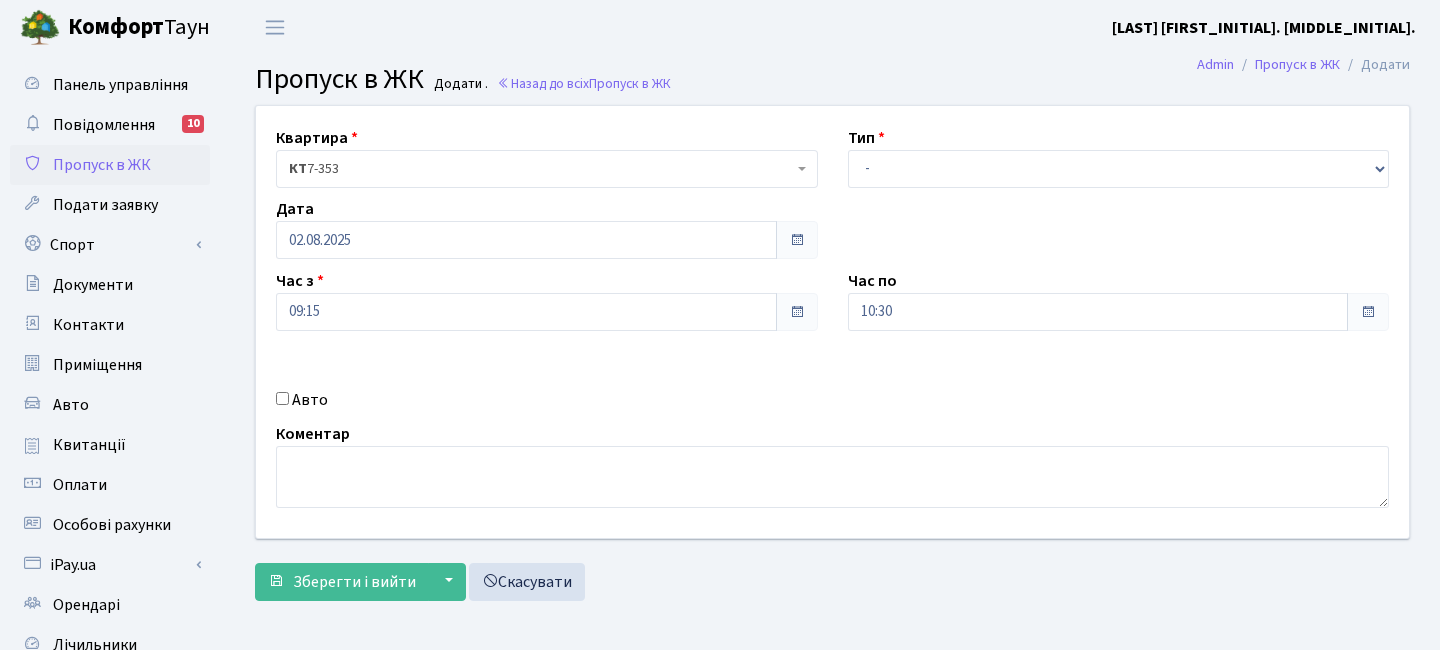 scroll, scrollTop: 0, scrollLeft: 0, axis: both 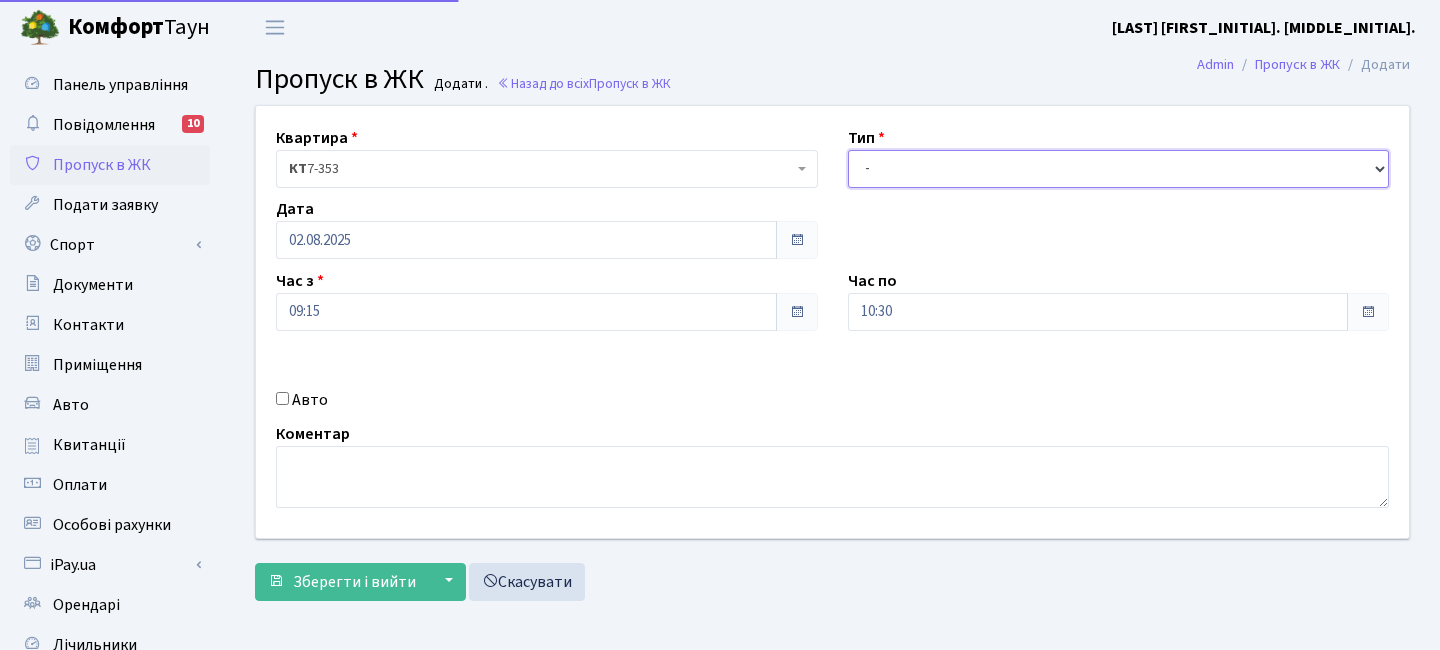 click on "-
Доставка
Таксі
Гості
Сервіс" at bounding box center [1119, 169] 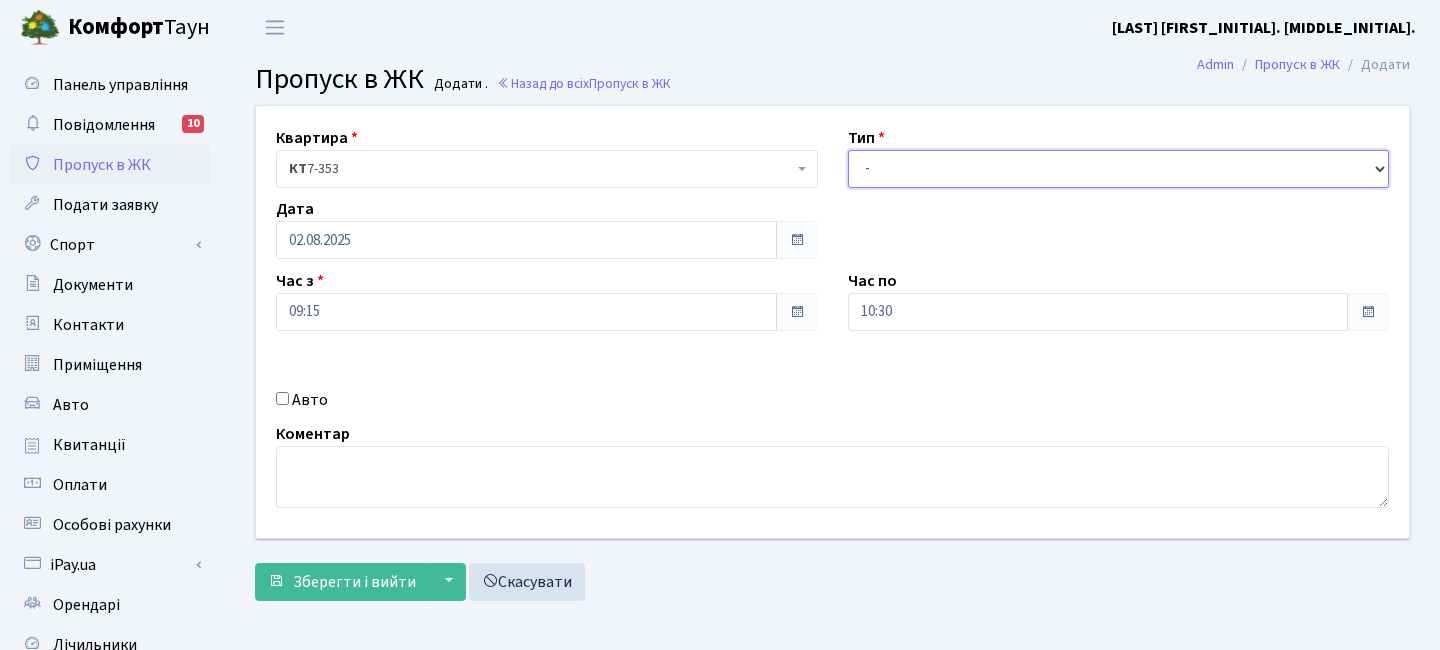select on "3" 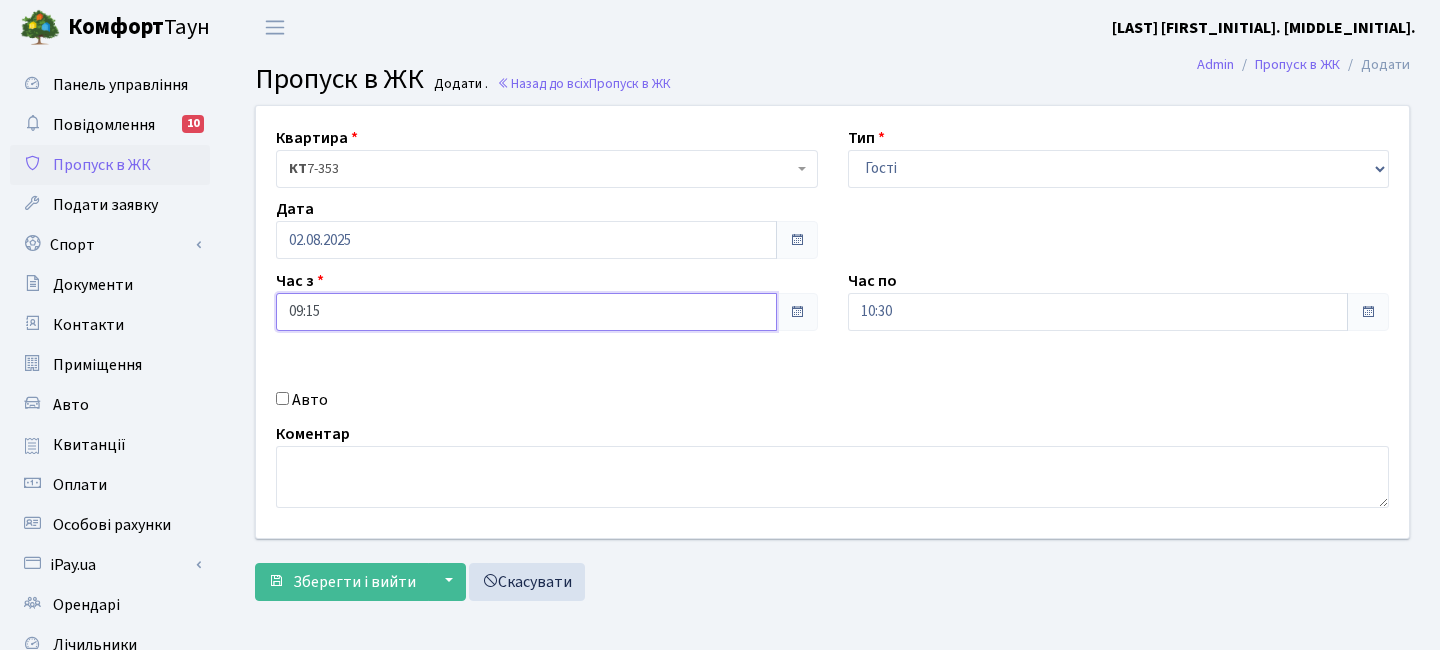 click on "09:15" at bounding box center [526, 312] 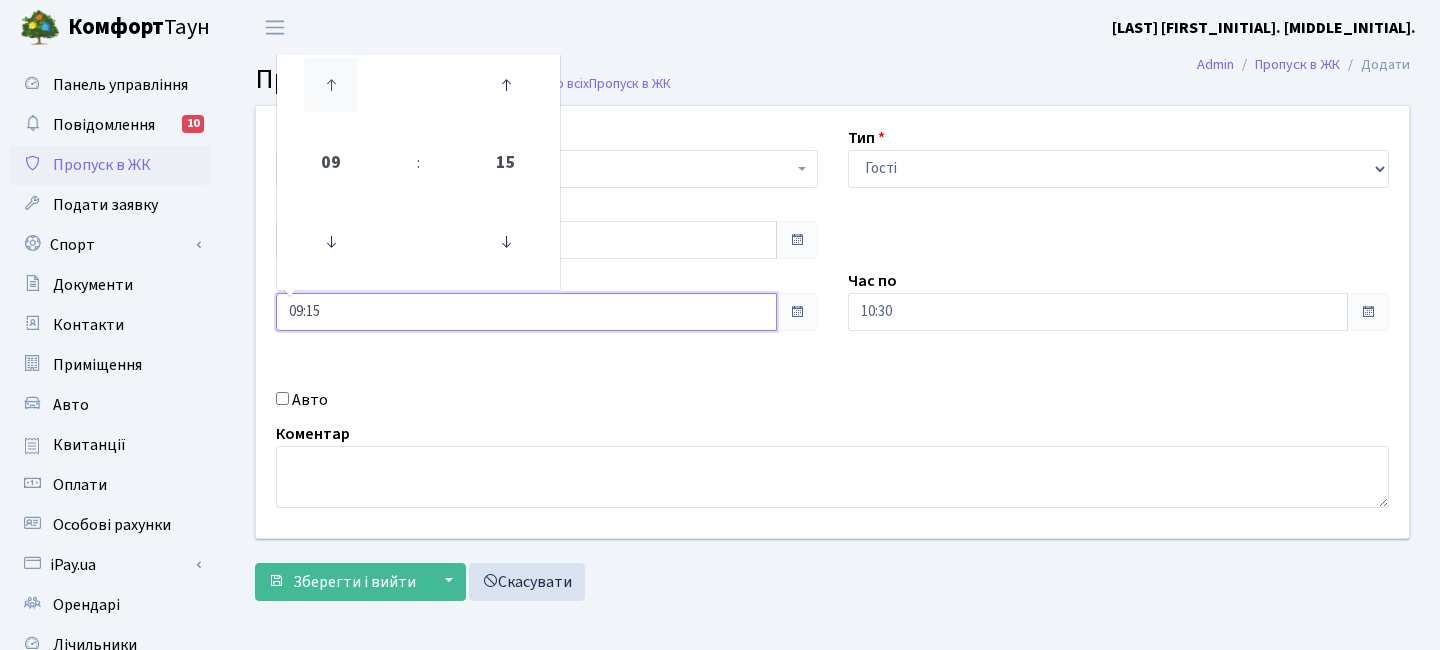 click at bounding box center [331, 85] 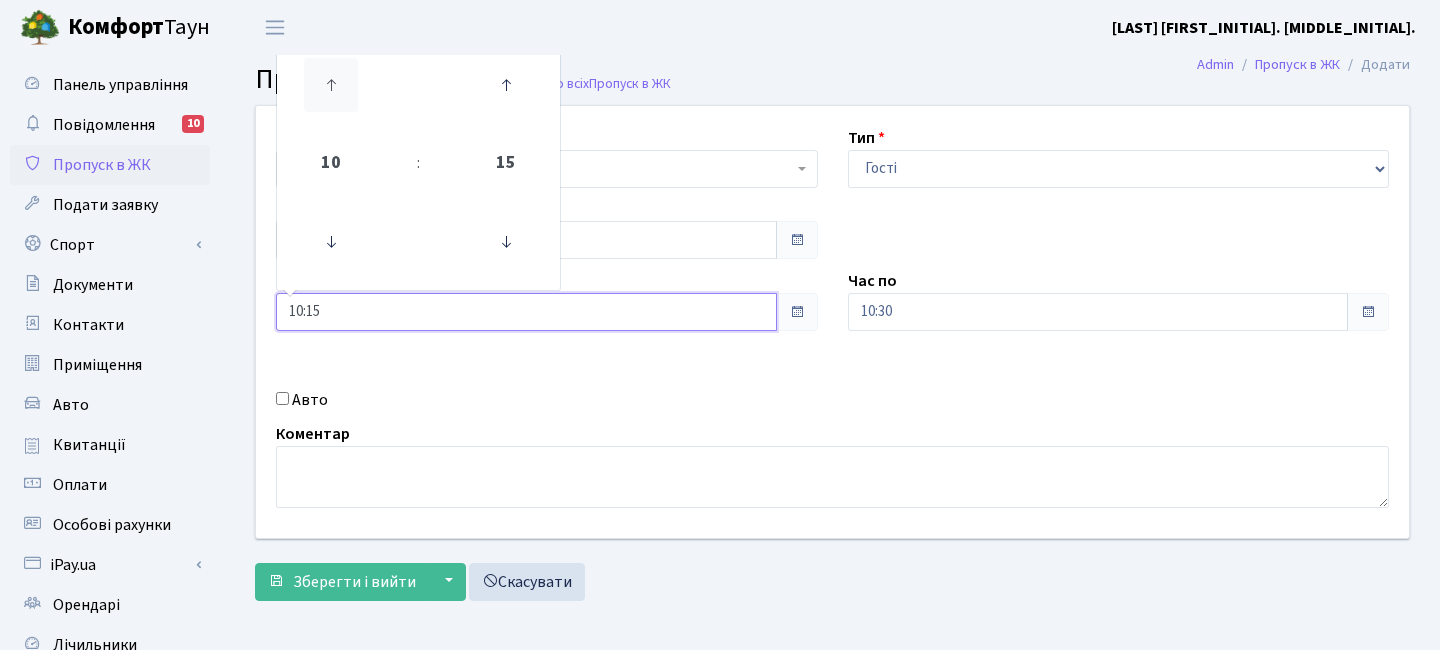 click at bounding box center (331, 85) 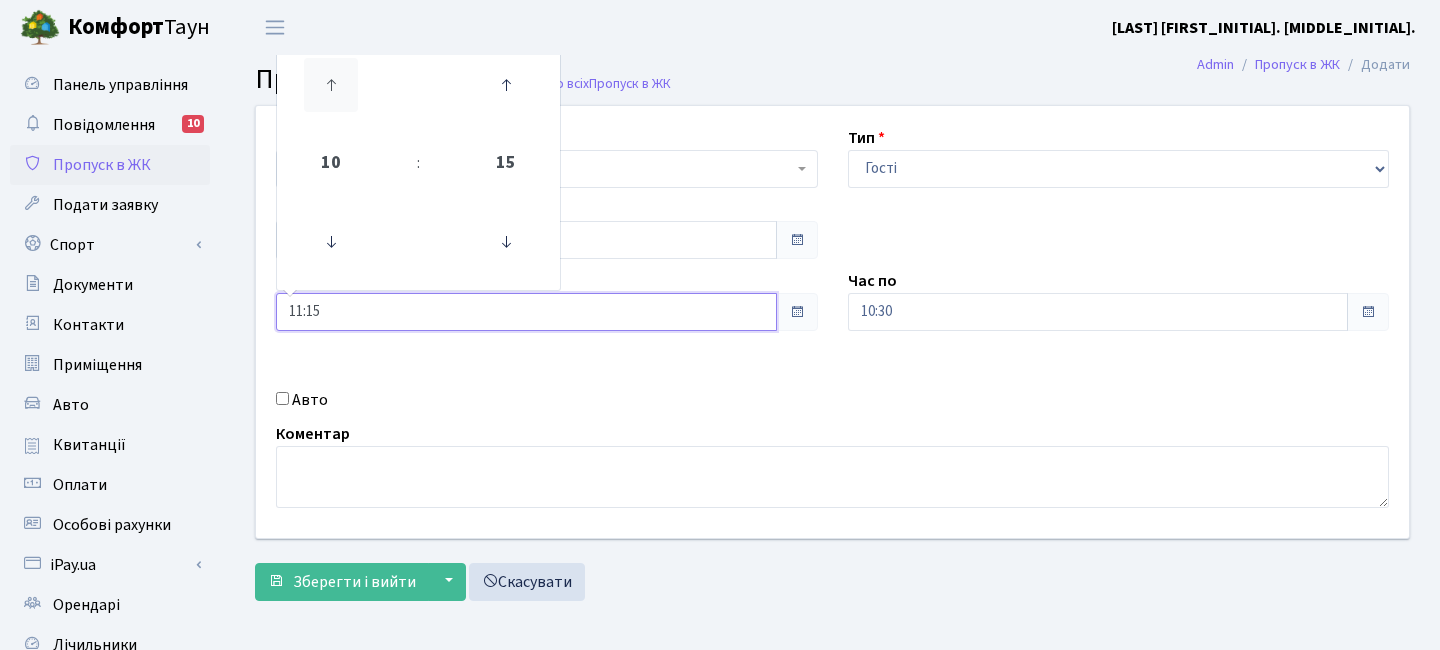 click at bounding box center (331, 85) 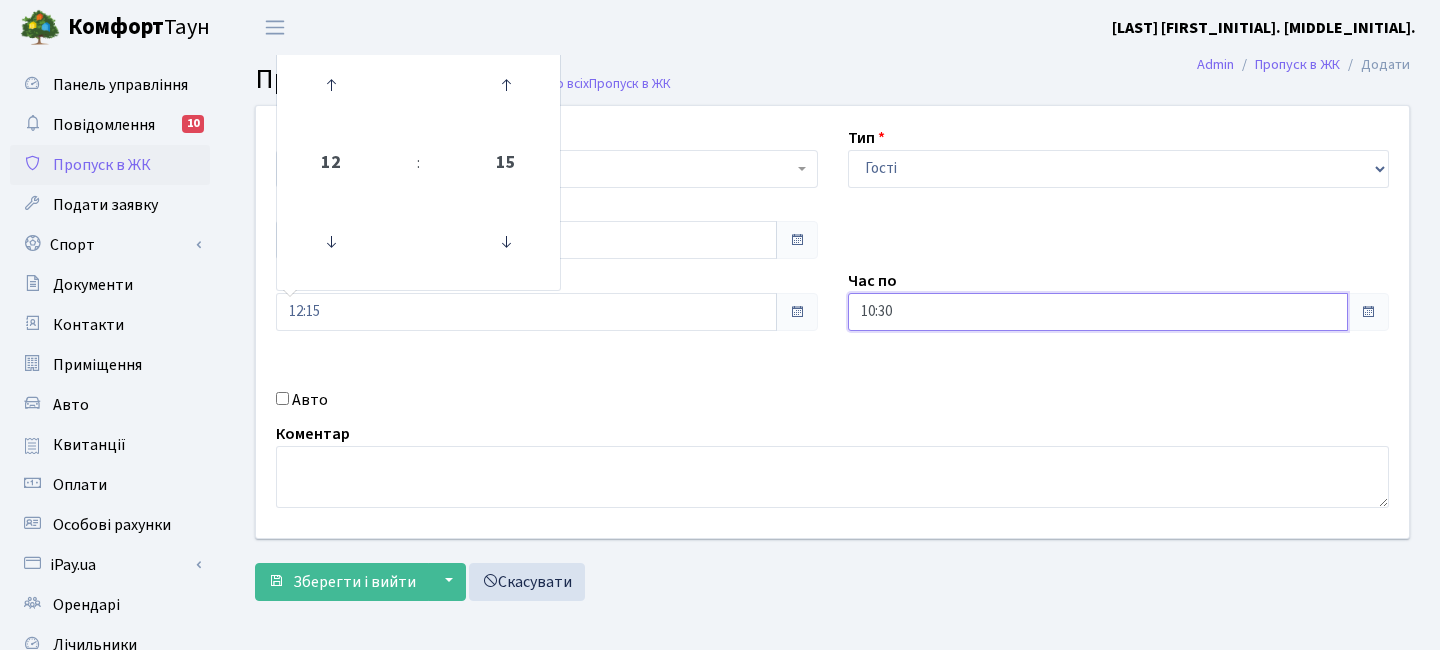click on "10:30" at bounding box center (1098, 312) 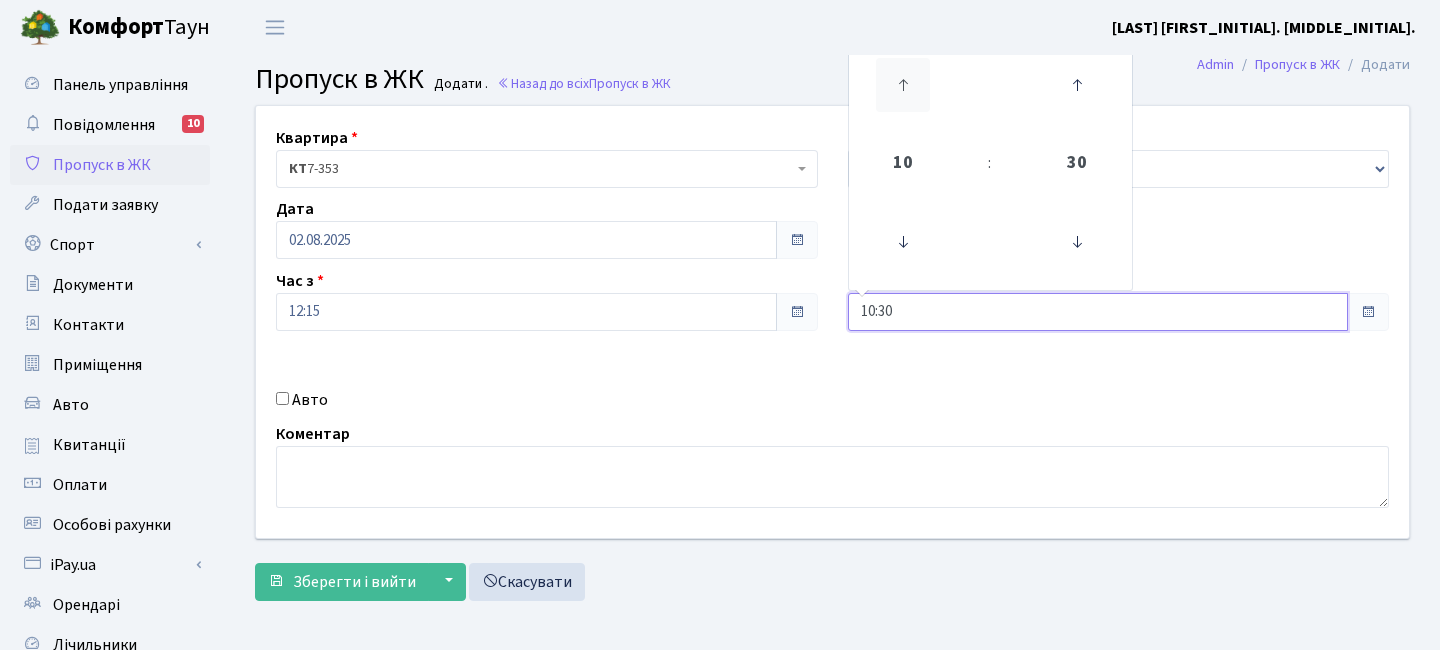 click at bounding box center [903, 85] 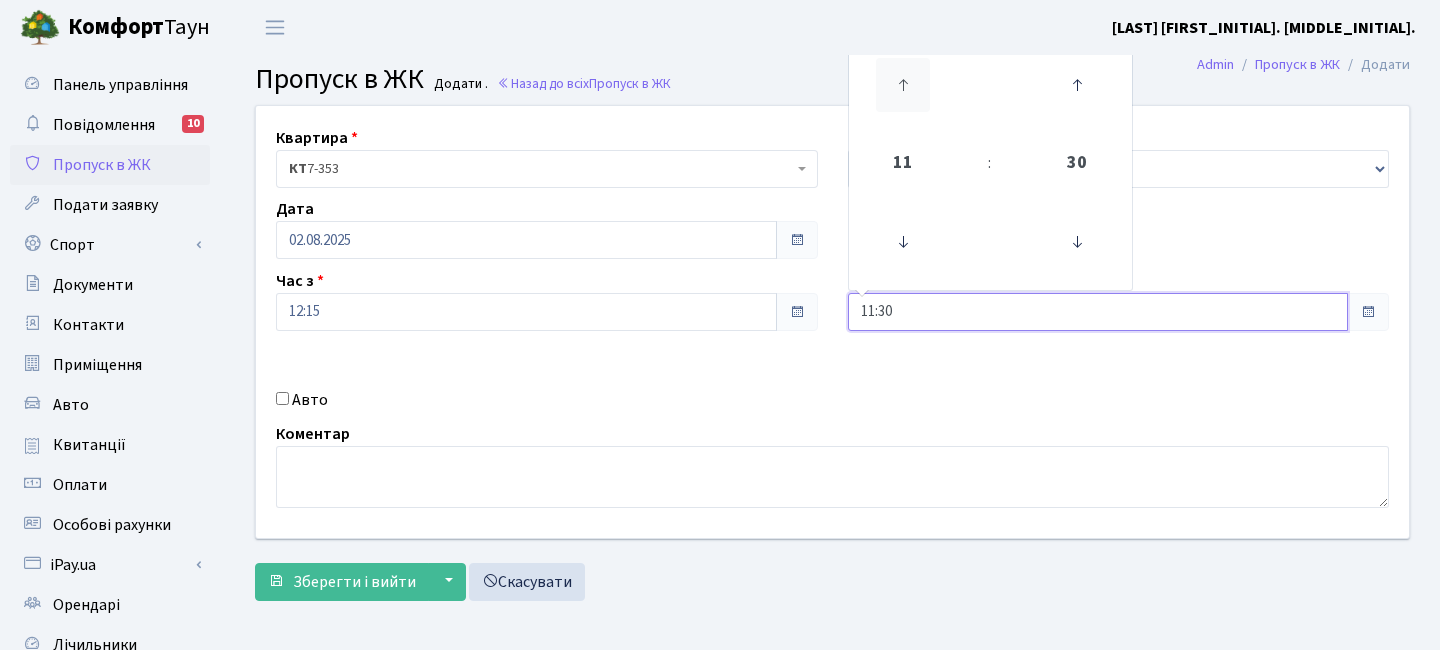 click at bounding box center (903, 85) 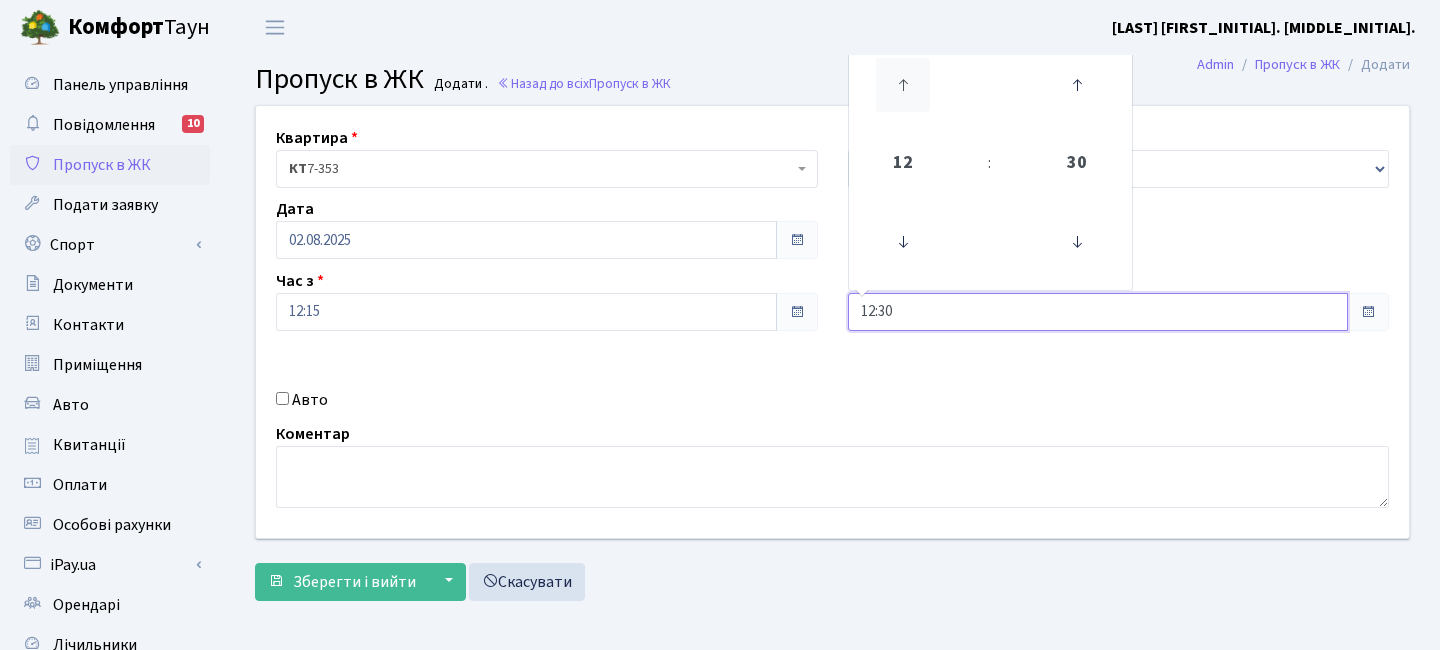 click at bounding box center [903, 85] 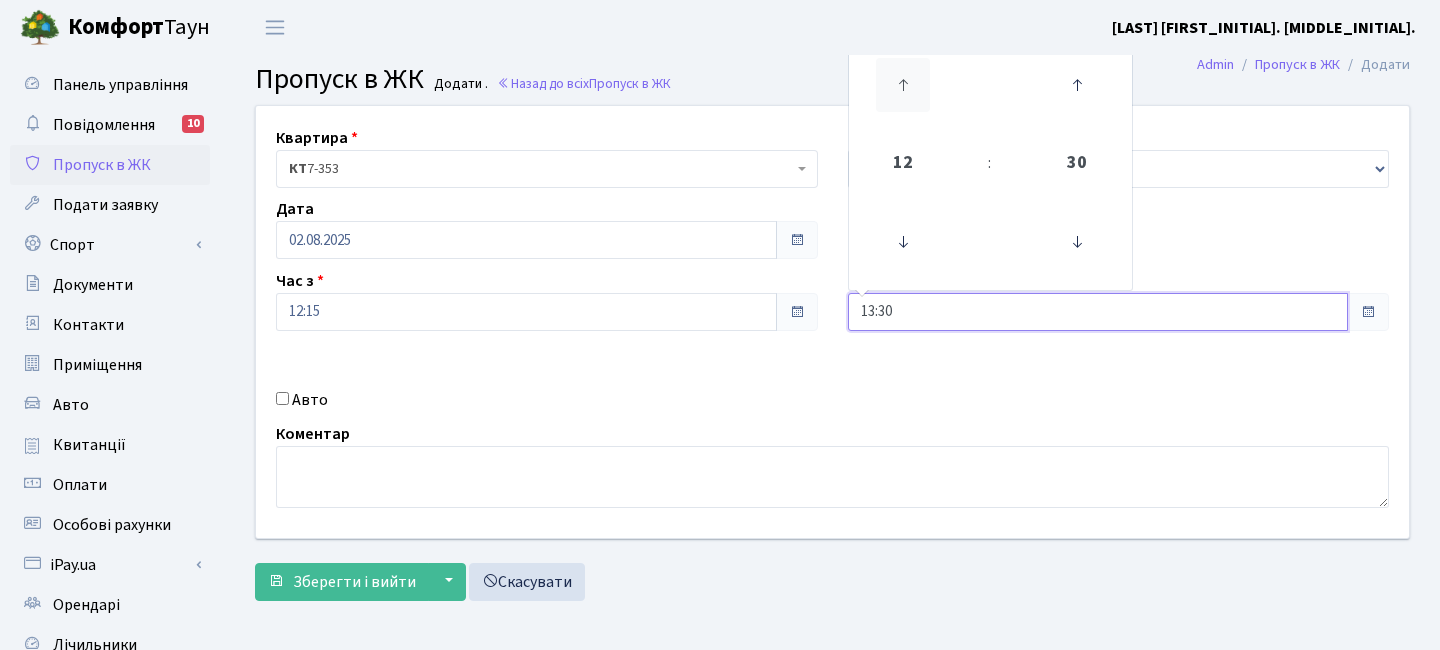 click at bounding box center (903, 85) 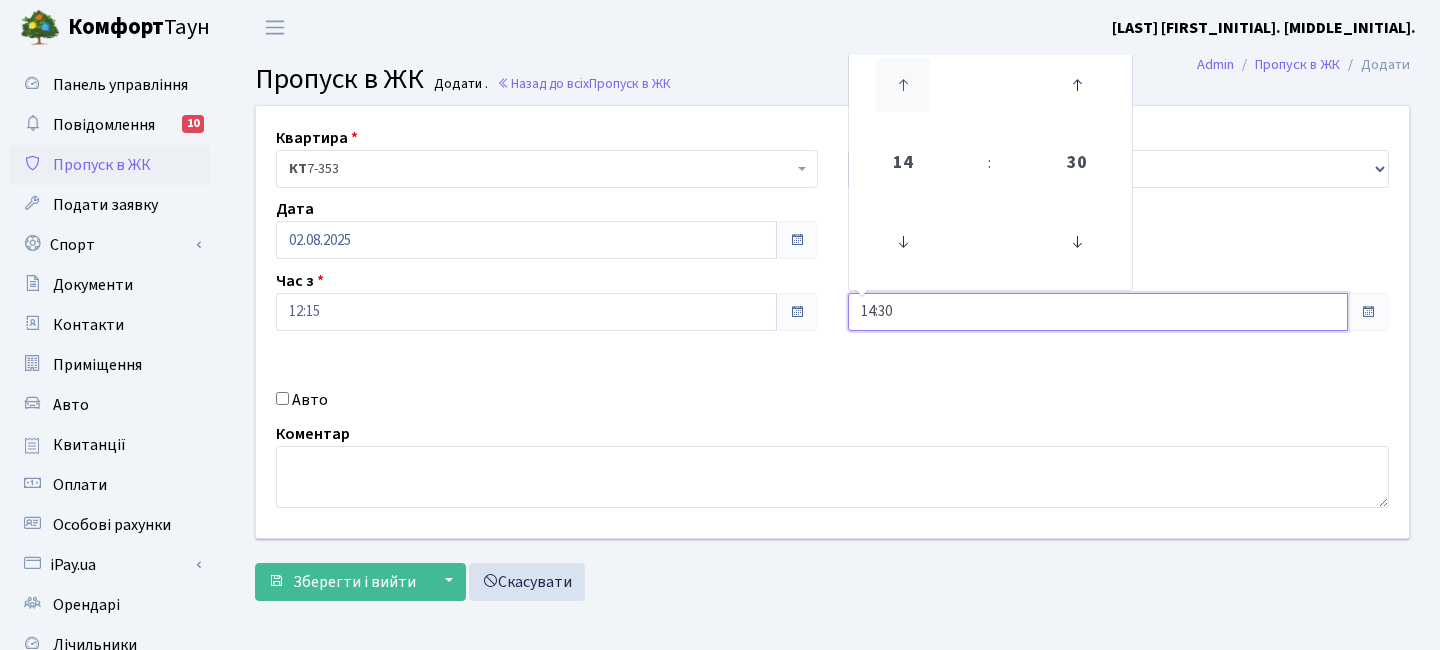 click at bounding box center [903, 85] 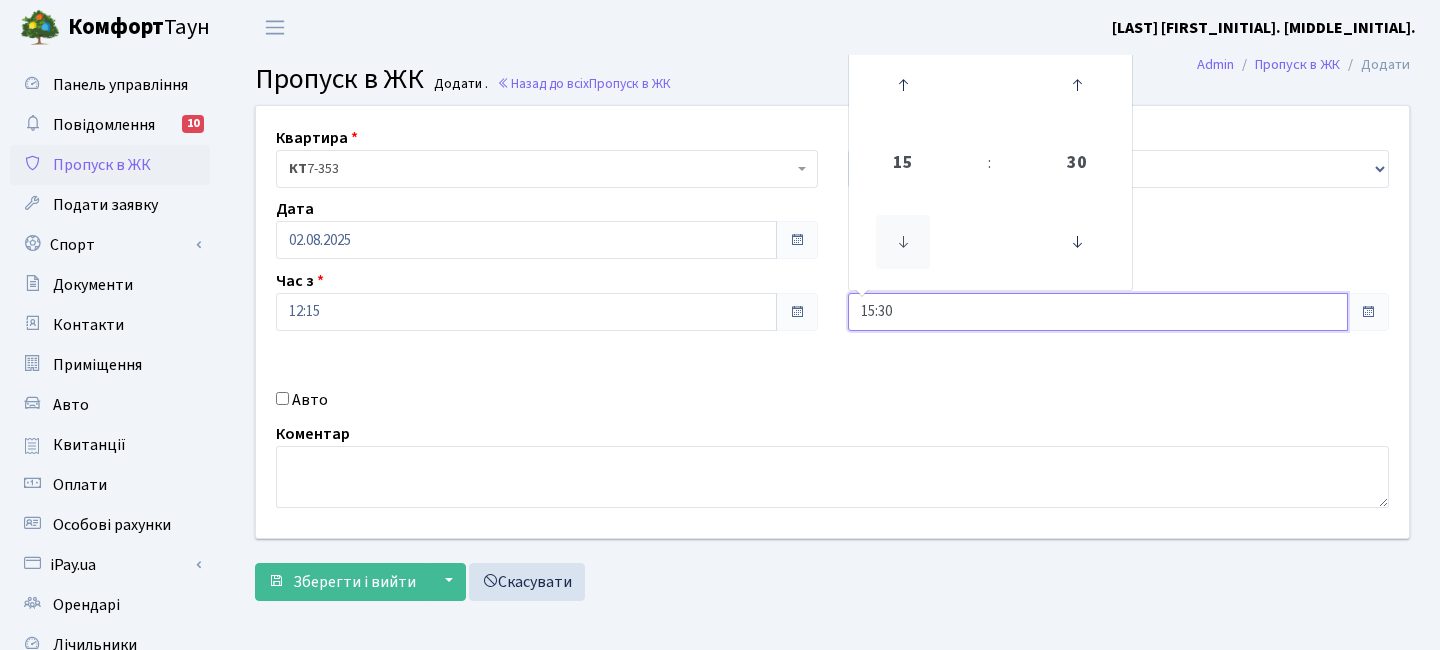click at bounding box center (903, 242) 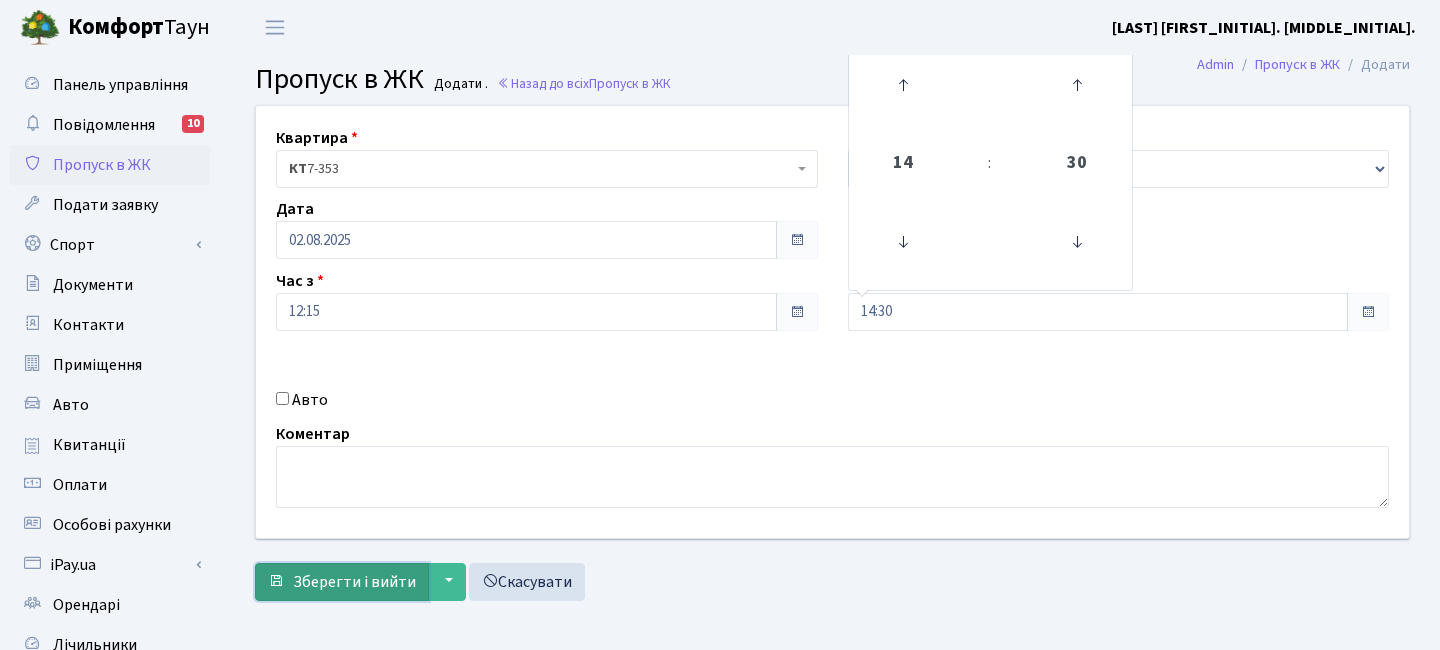 click on "Зберегти і вийти" at bounding box center (342, 582) 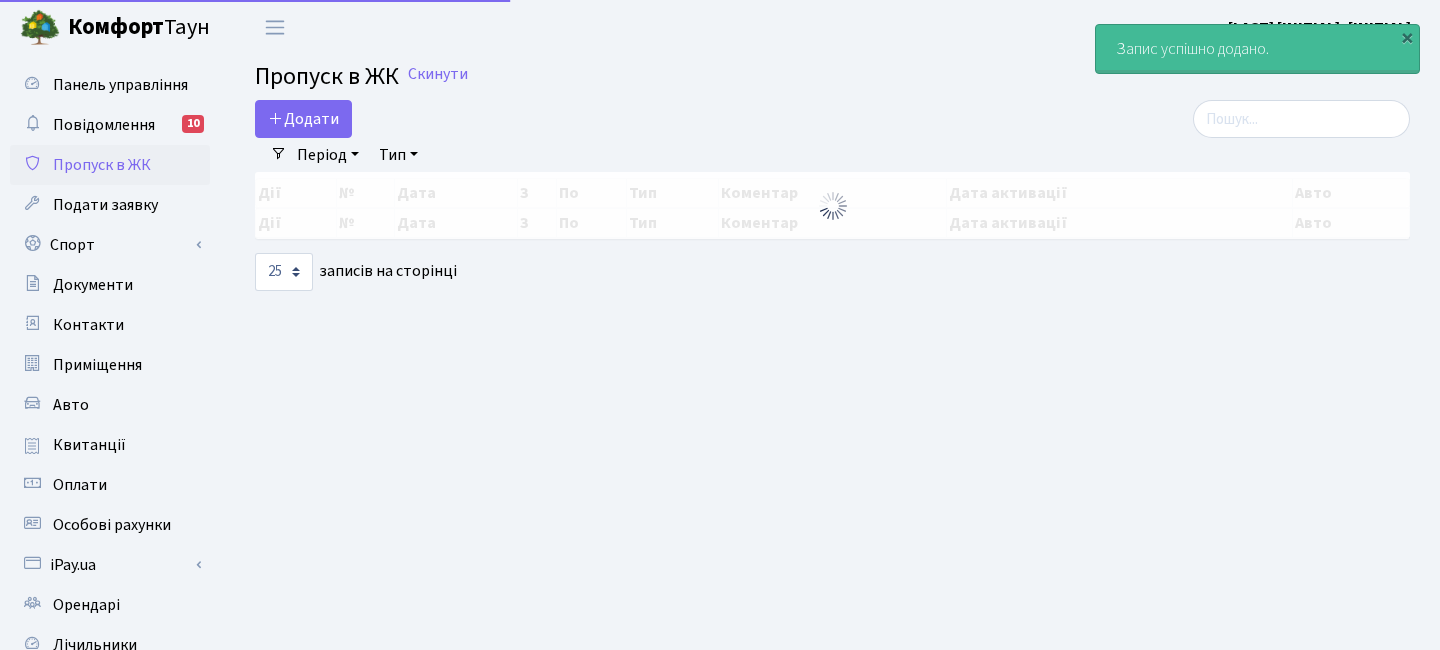 select on "25" 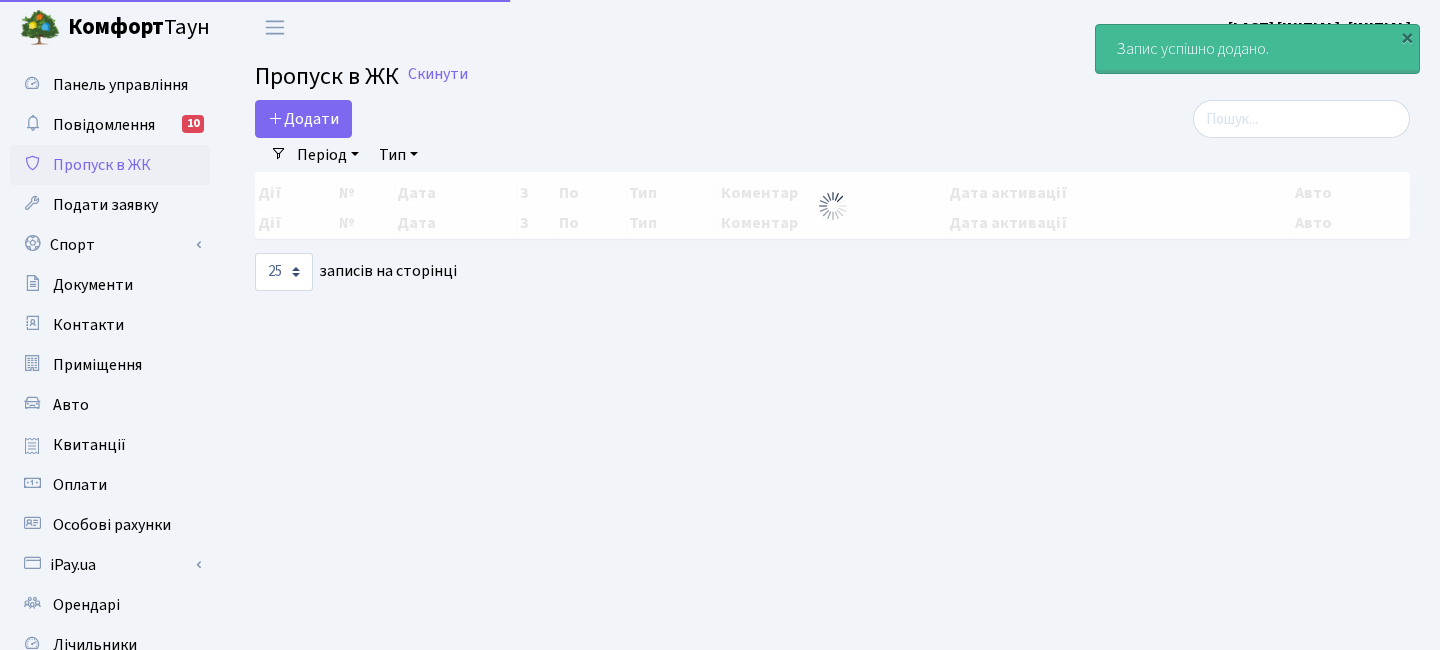 scroll, scrollTop: 0, scrollLeft: 0, axis: both 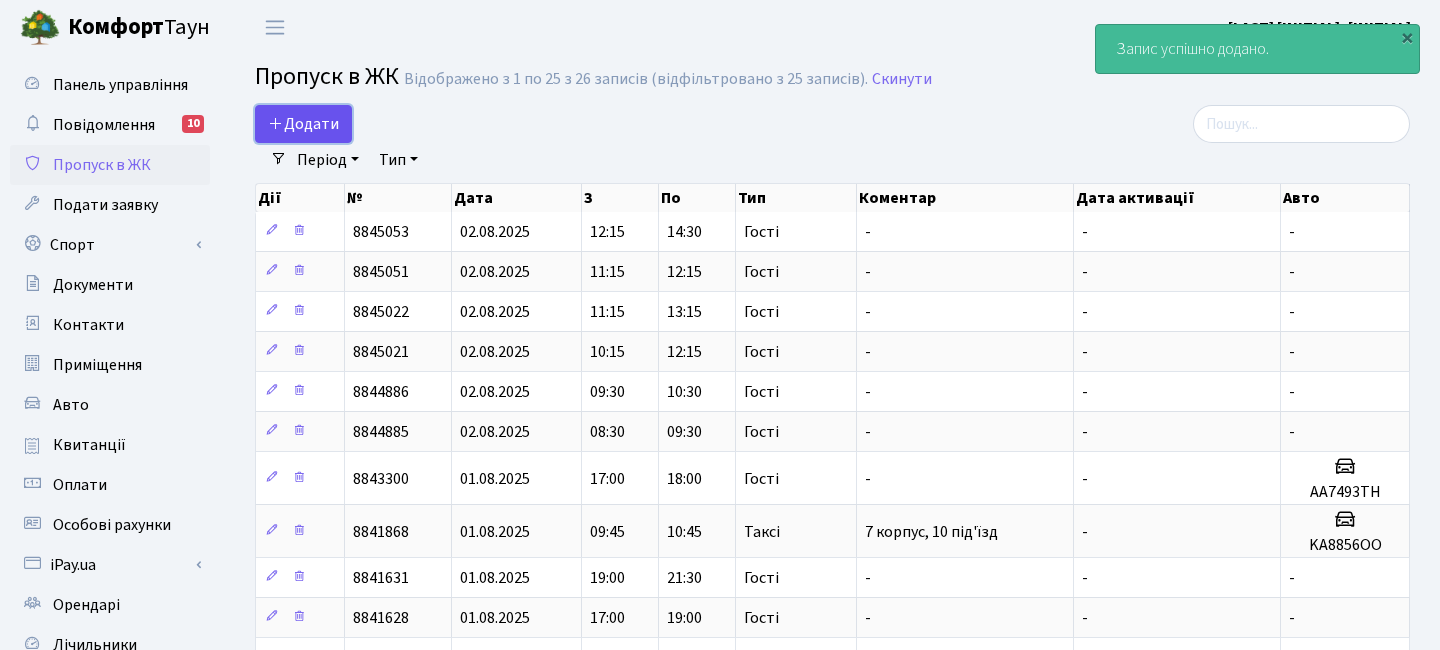 click on "Додати" at bounding box center (303, 124) 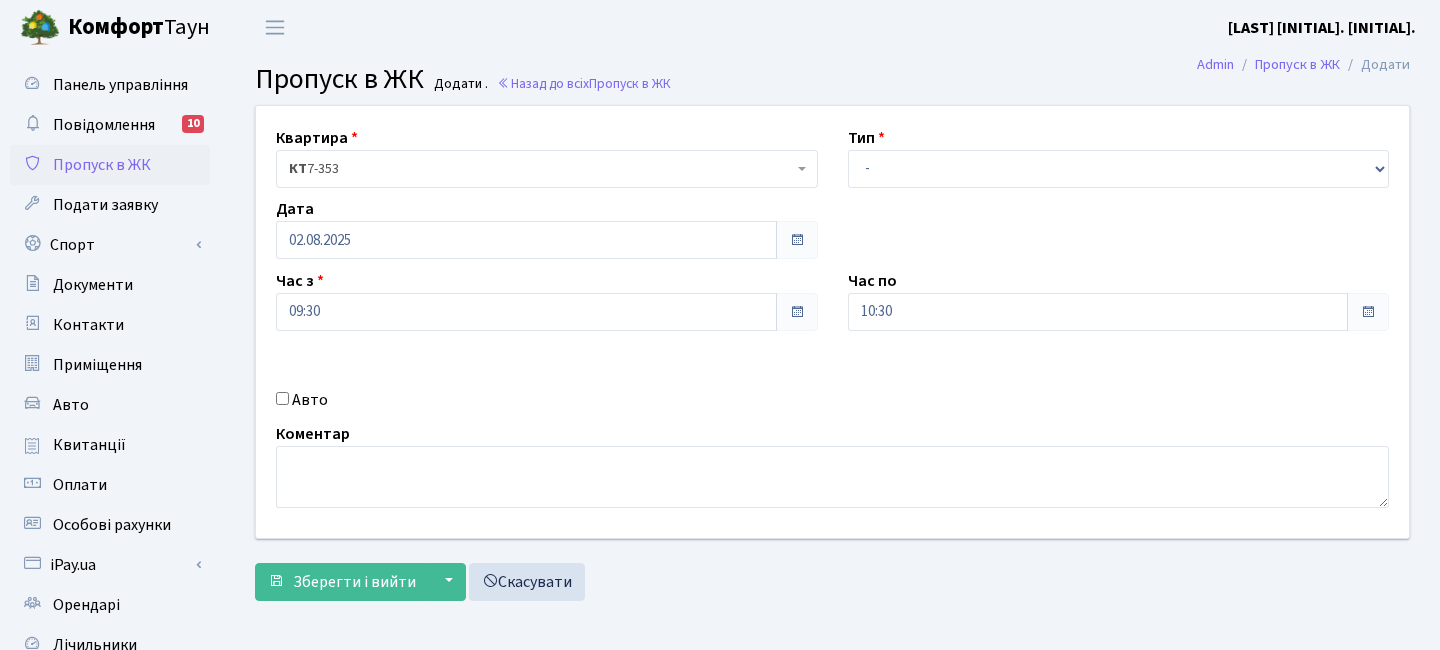 scroll, scrollTop: 0, scrollLeft: 0, axis: both 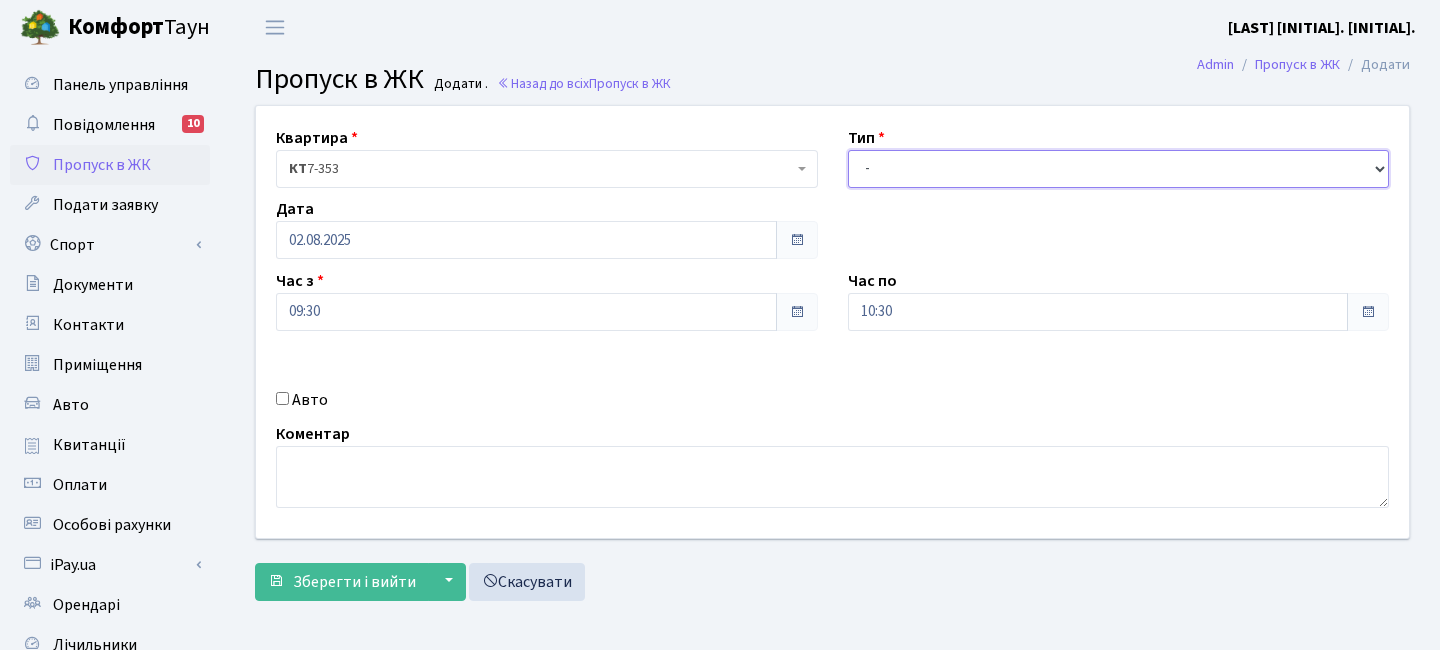 click on "-
Доставка
Таксі
Гості
Сервіс" at bounding box center (1119, 169) 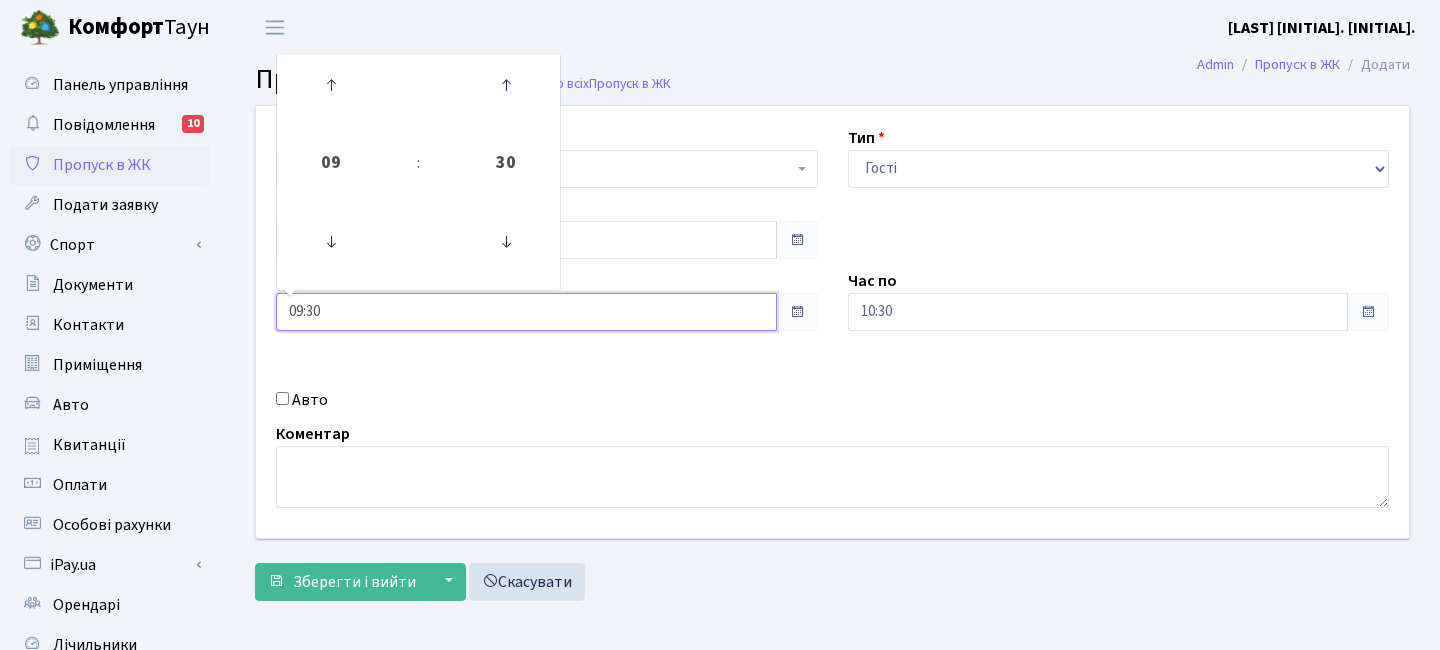 drag, startPoint x: 494, startPoint y: 311, endPoint x: 380, endPoint y: 205, distance: 155.6663 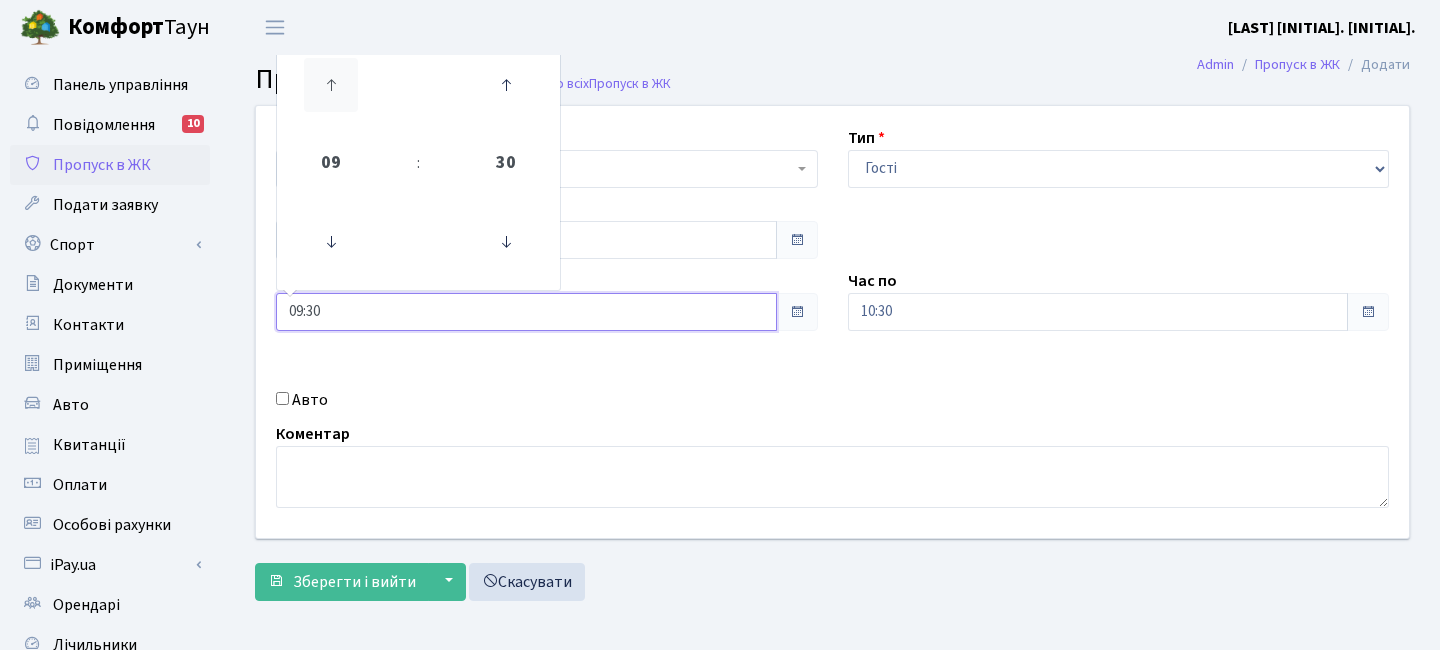click at bounding box center [331, 85] 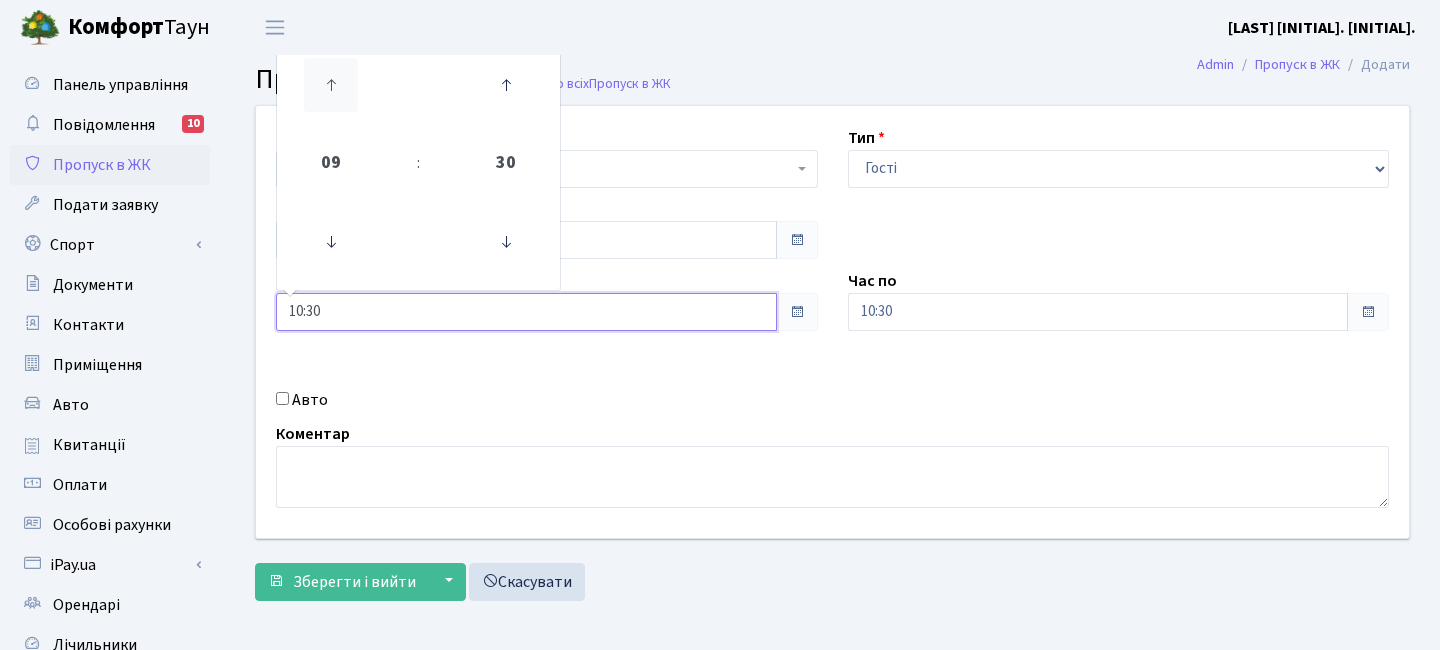 click at bounding box center [331, 85] 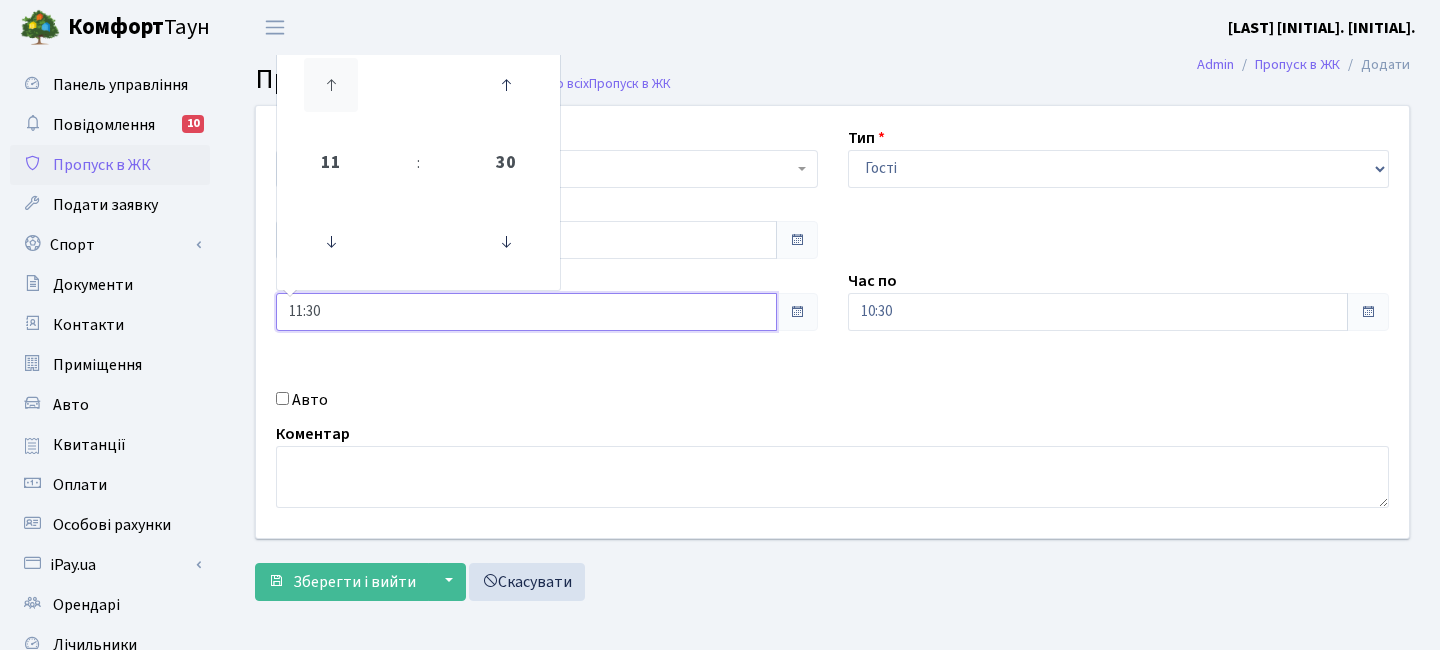 click at bounding box center (331, 85) 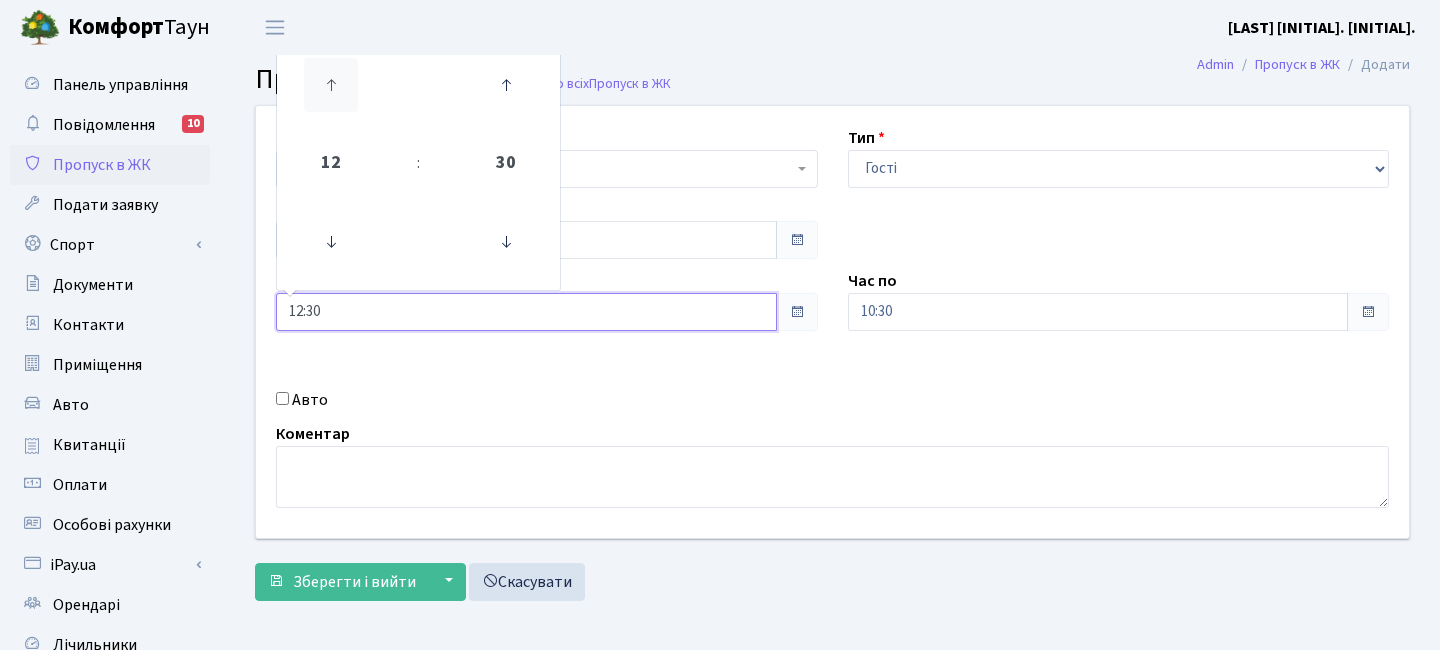 click at bounding box center (331, 85) 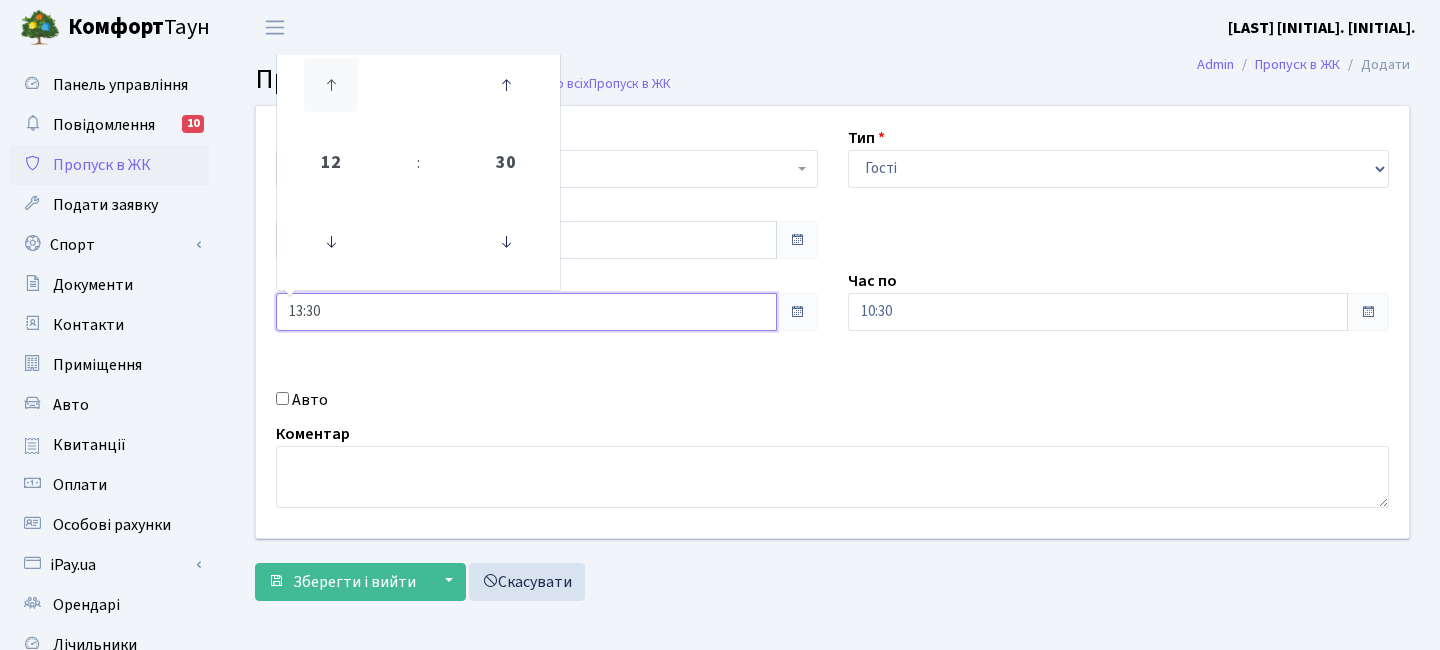 click at bounding box center (331, 85) 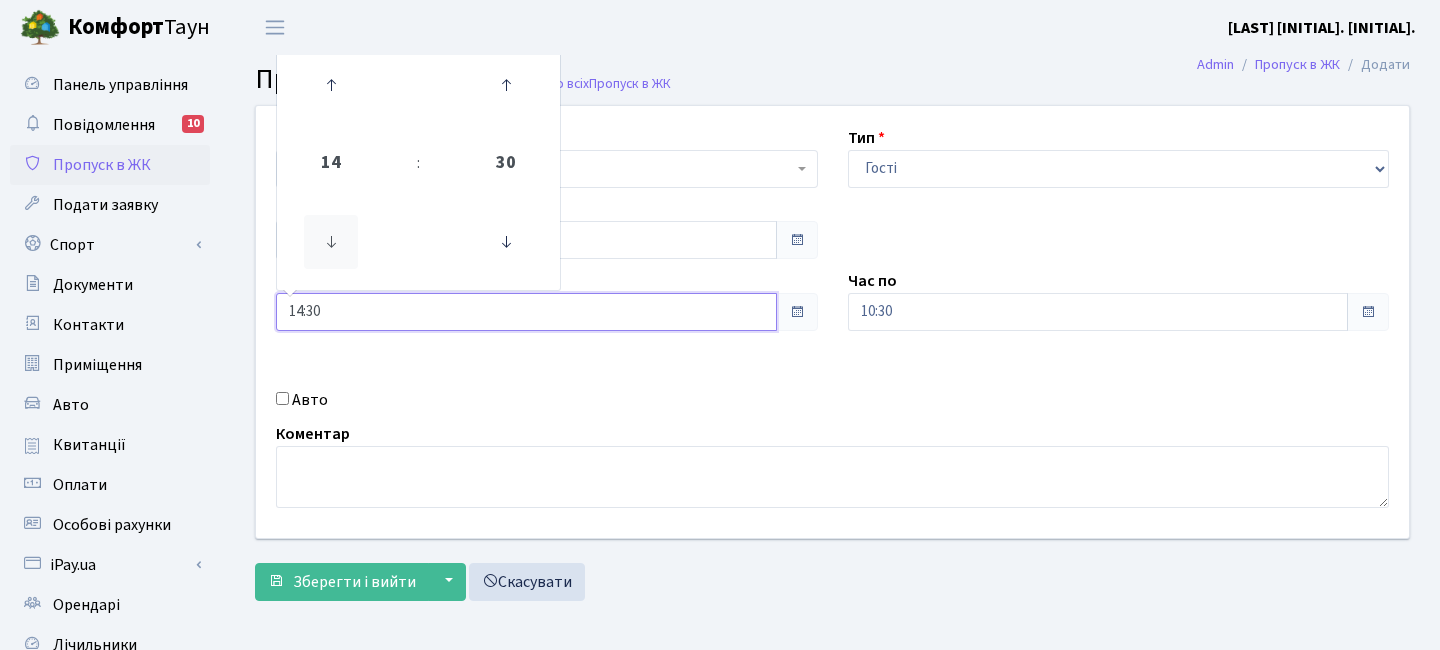 click at bounding box center [331, 242] 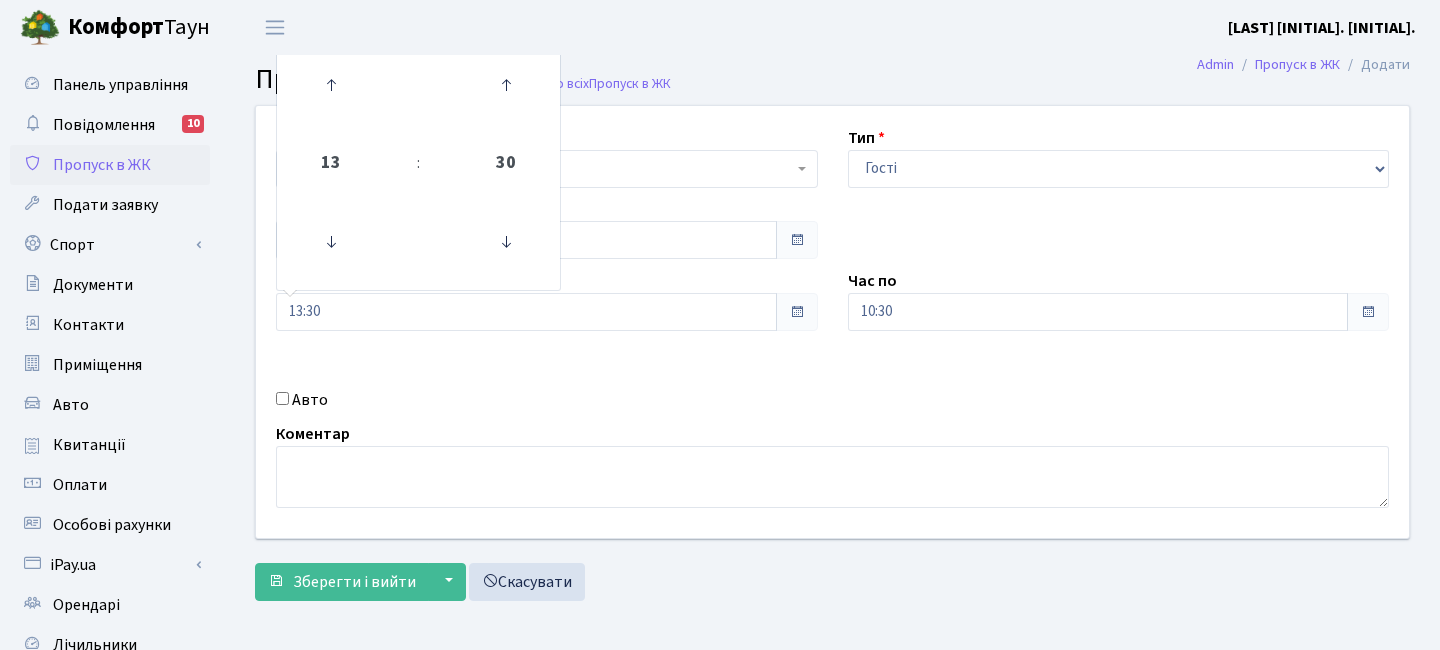 click on "Час по
10:30" at bounding box center [1119, 300] 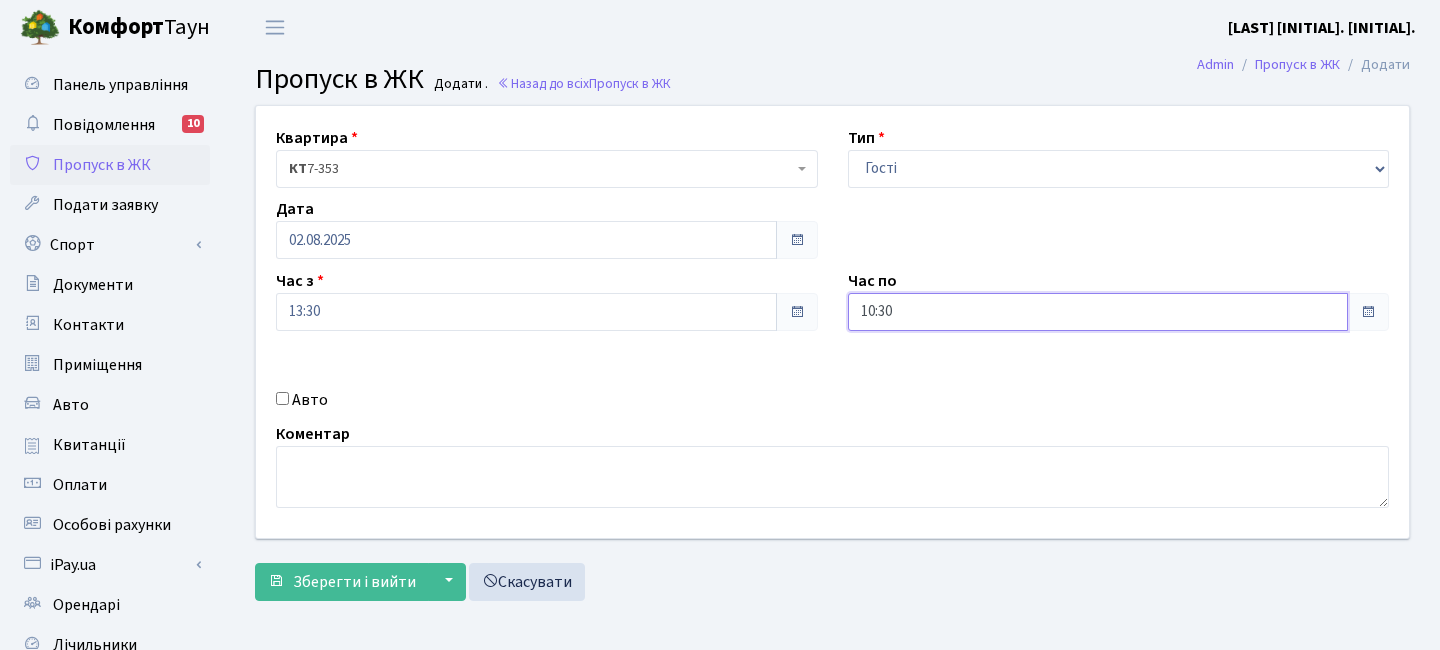 click on "10:30" at bounding box center (1098, 312) 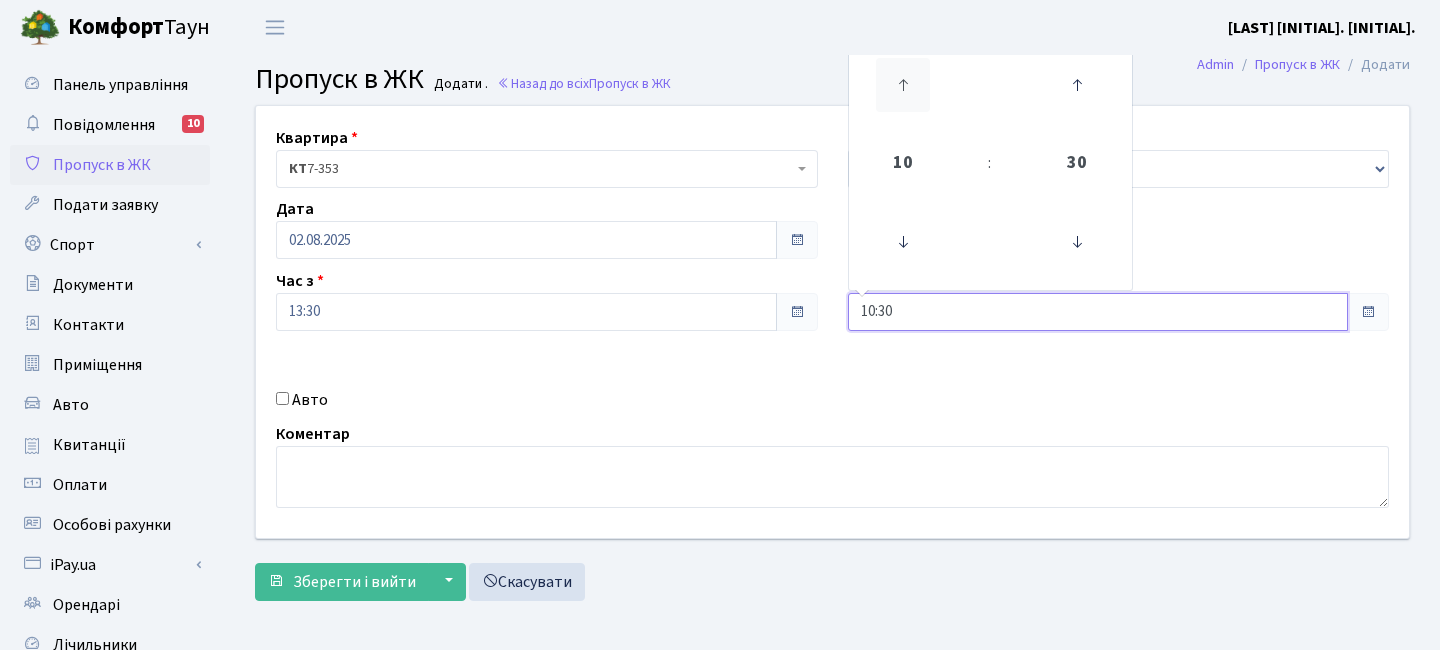 click at bounding box center [903, 85] 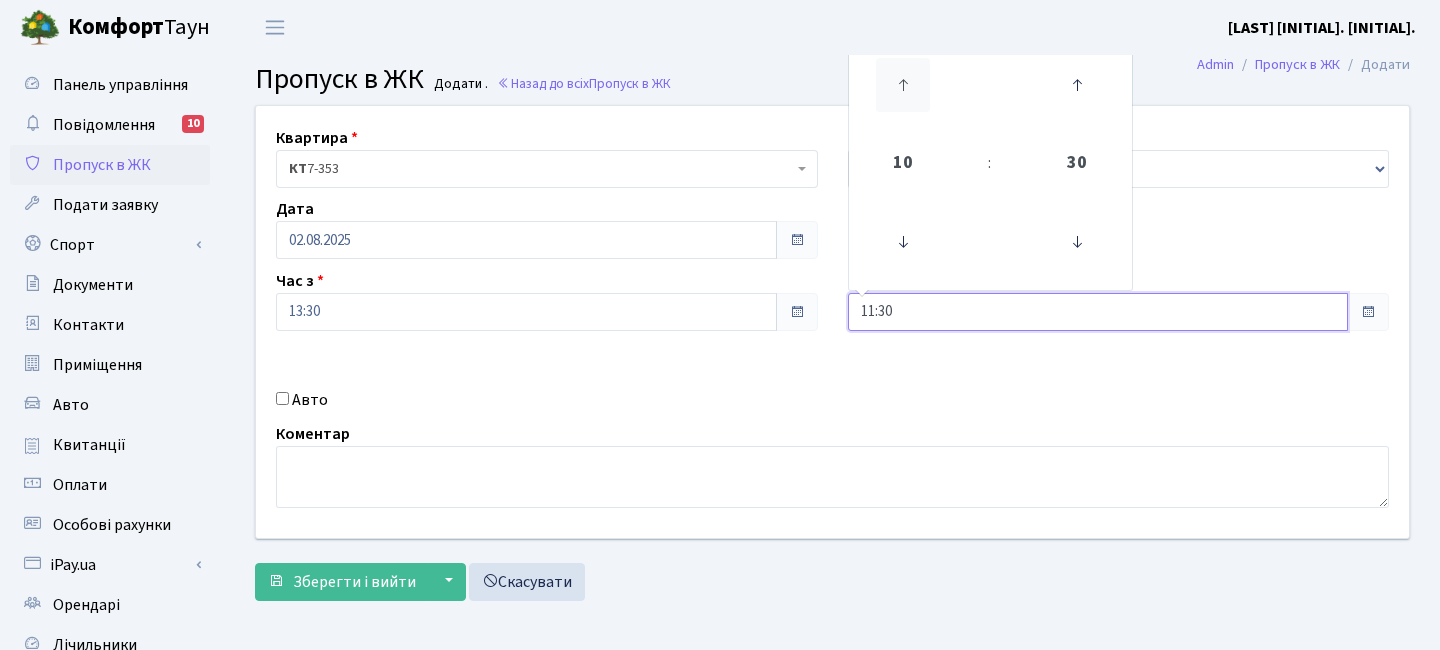 click at bounding box center (903, 85) 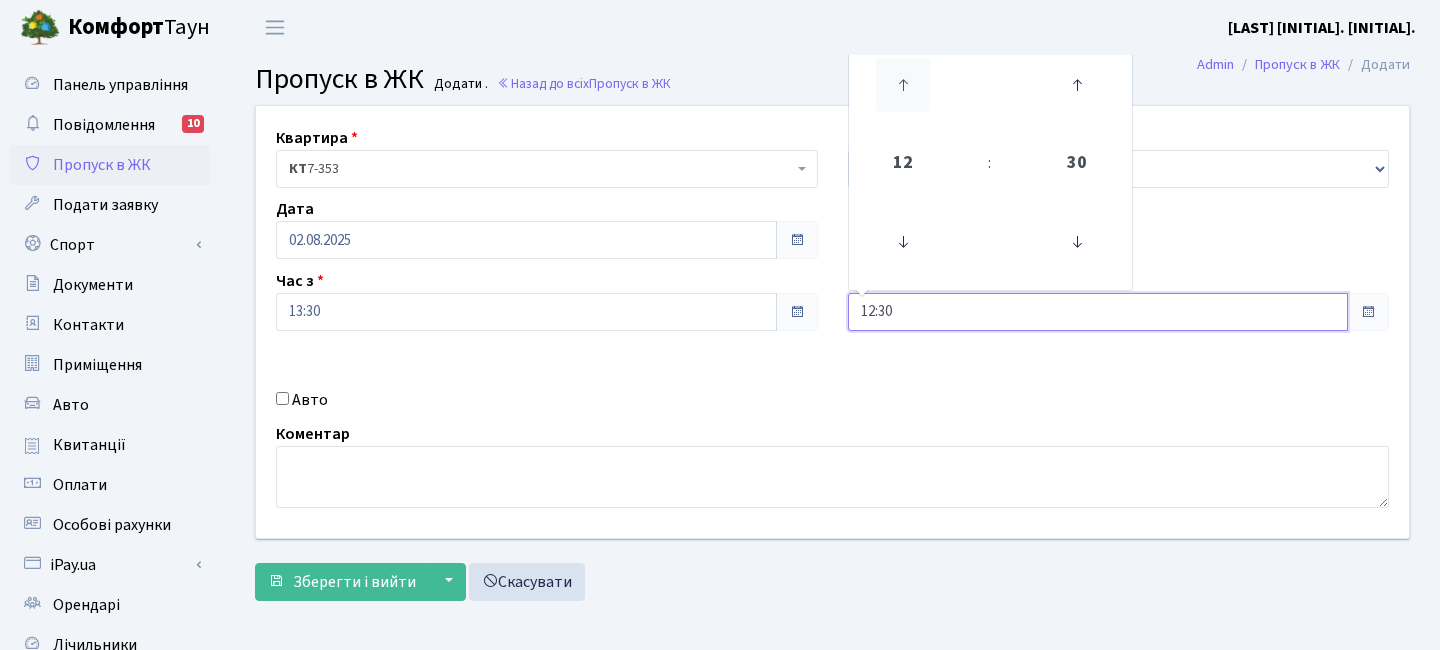 click at bounding box center [903, 85] 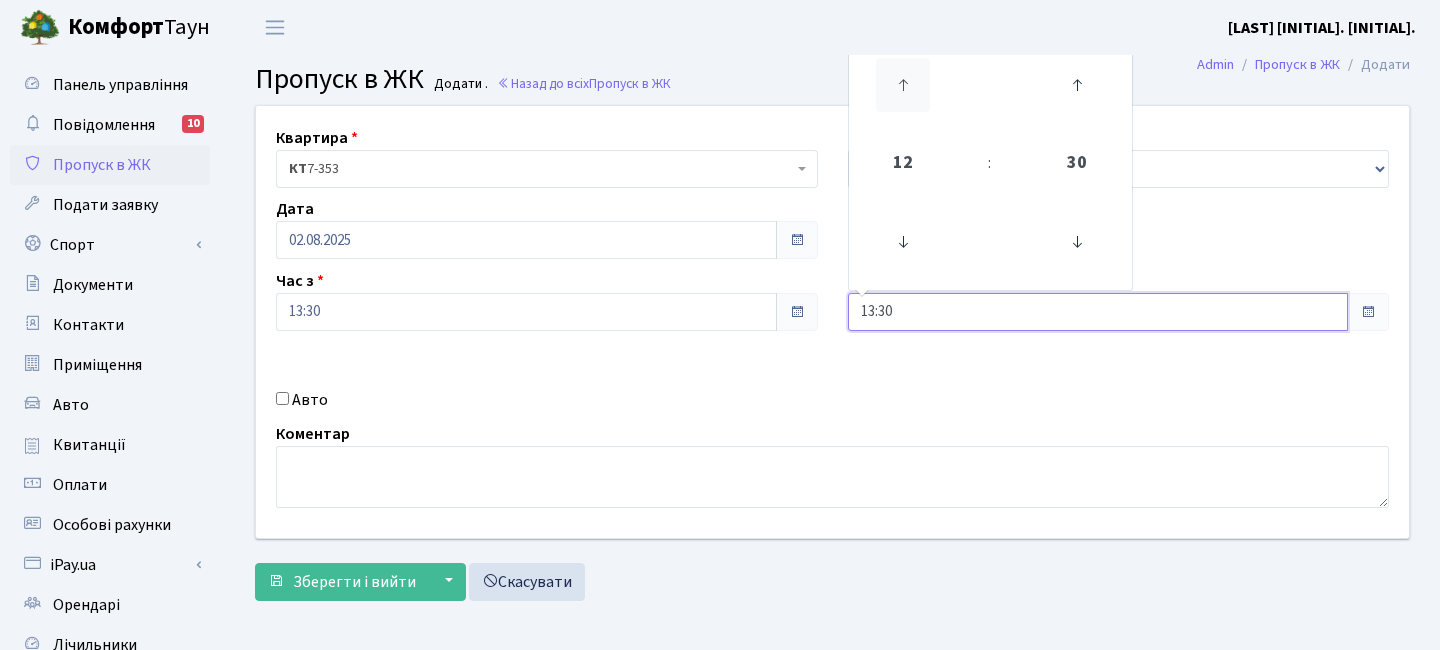 click at bounding box center [903, 85] 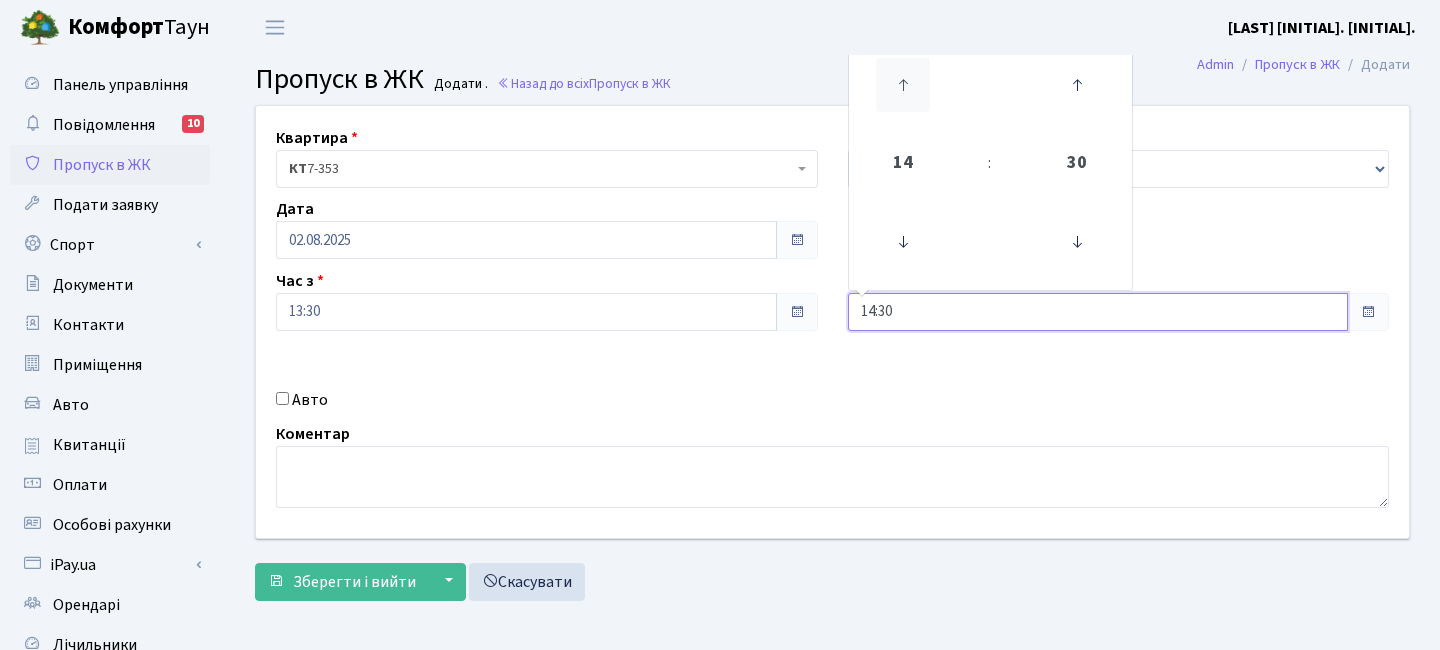 click at bounding box center [903, 85] 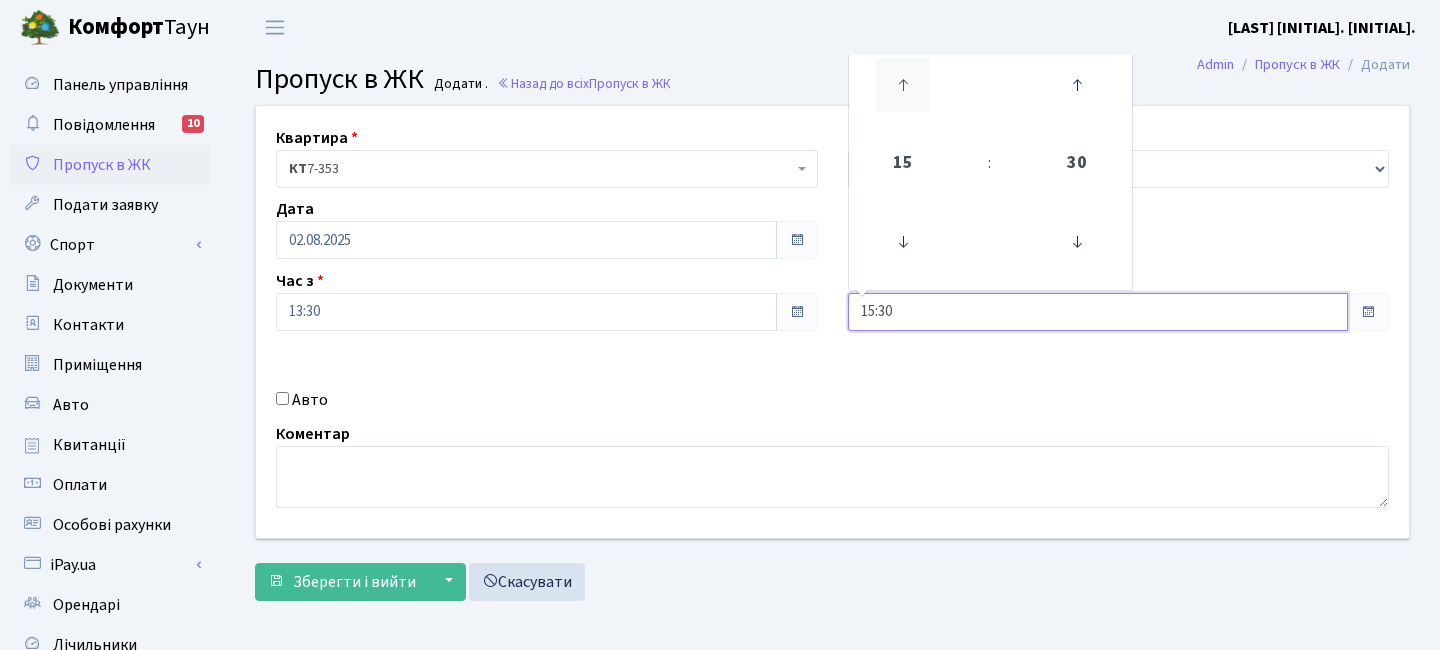 click at bounding box center [903, 85] 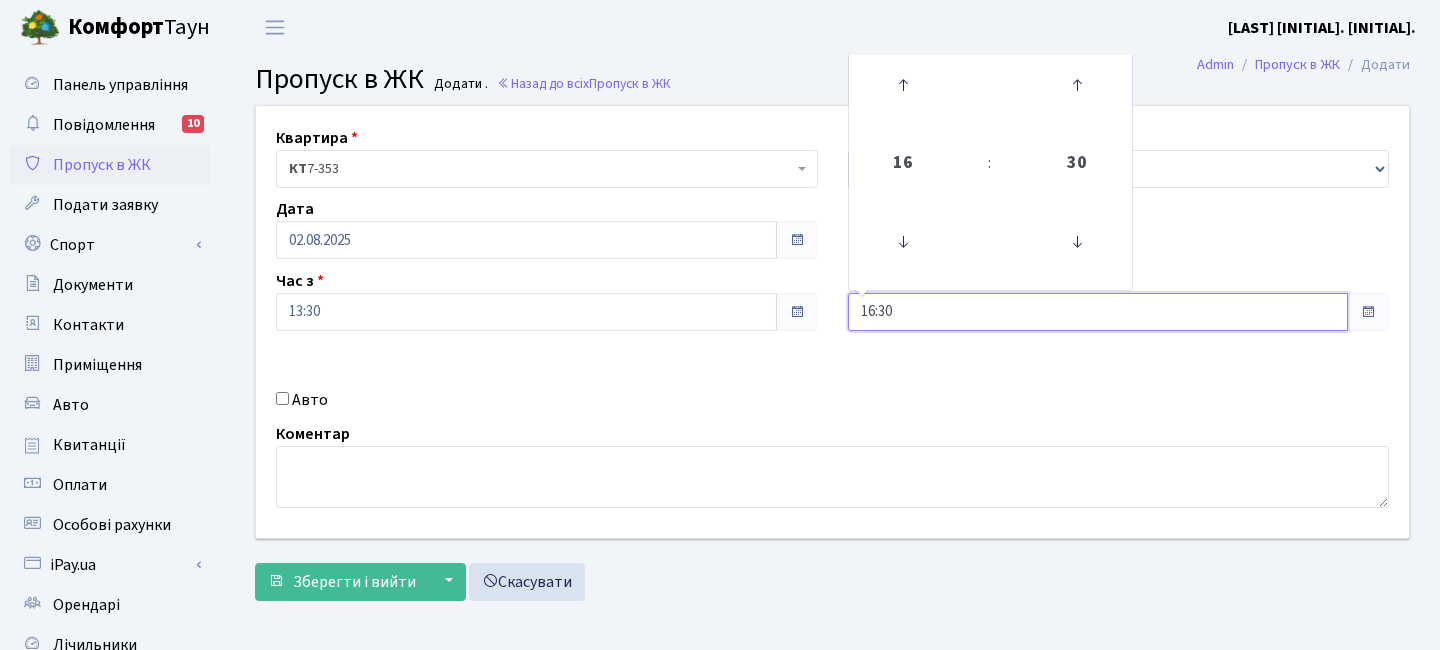 drag, startPoint x: 893, startPoint y: 231, endPoint x: 807, endPoint y: 317, distance: 121.62237 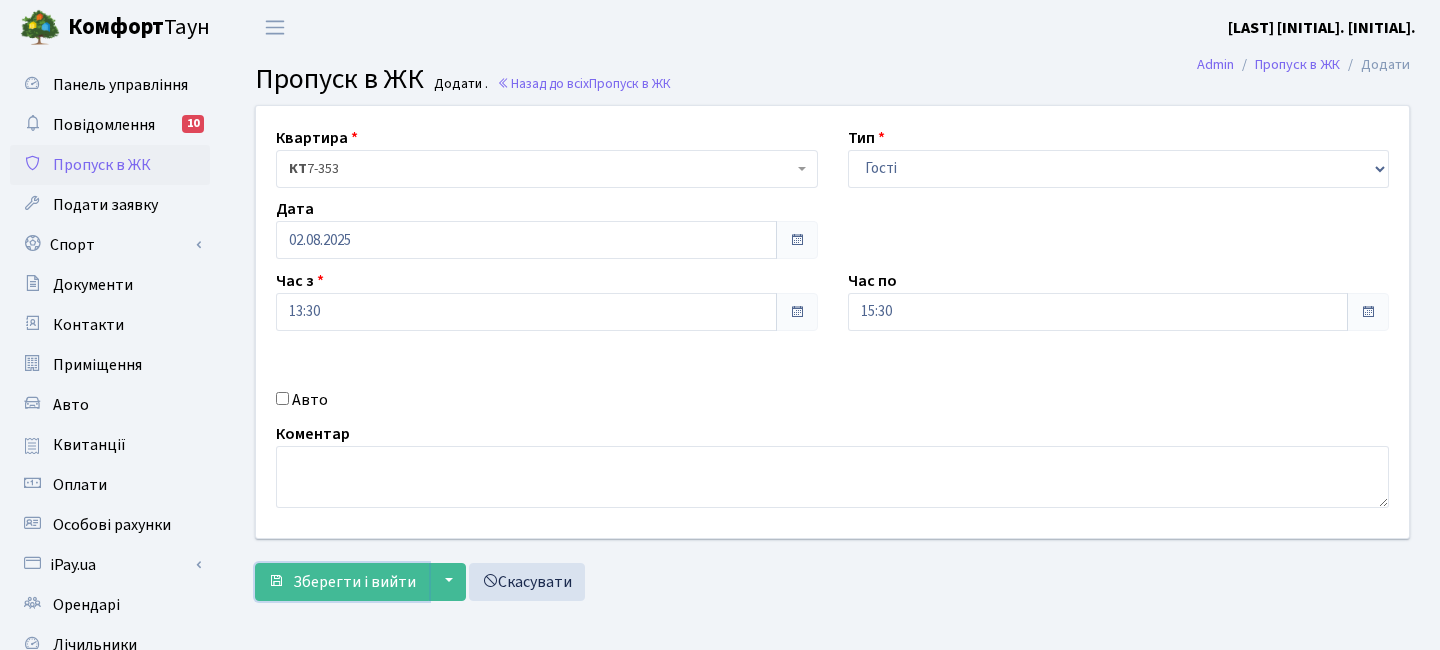 drag, startPoint x: 371, startPoint y: 567, endPoint x: 359, endPoint y: 541, distance: 28.635643 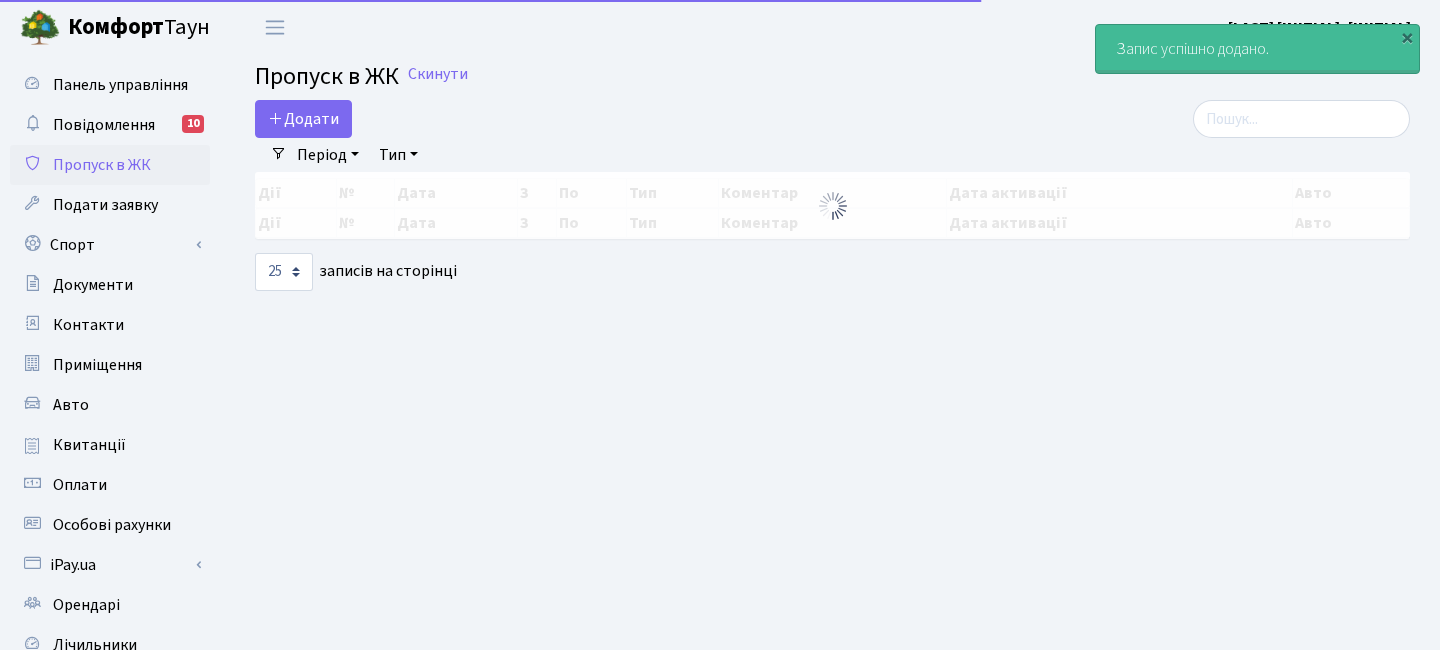 select on "25" 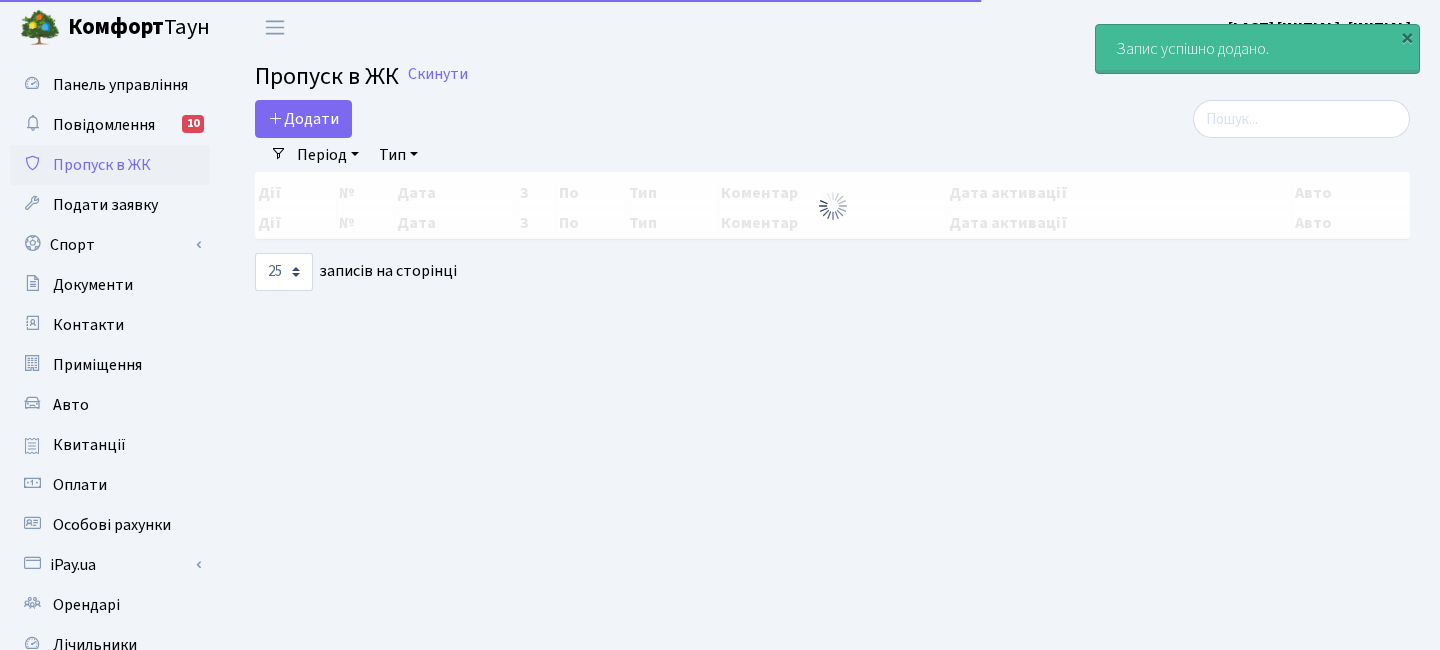 scroll, scrollTop: 0, scrollLeft: 0, axis: both 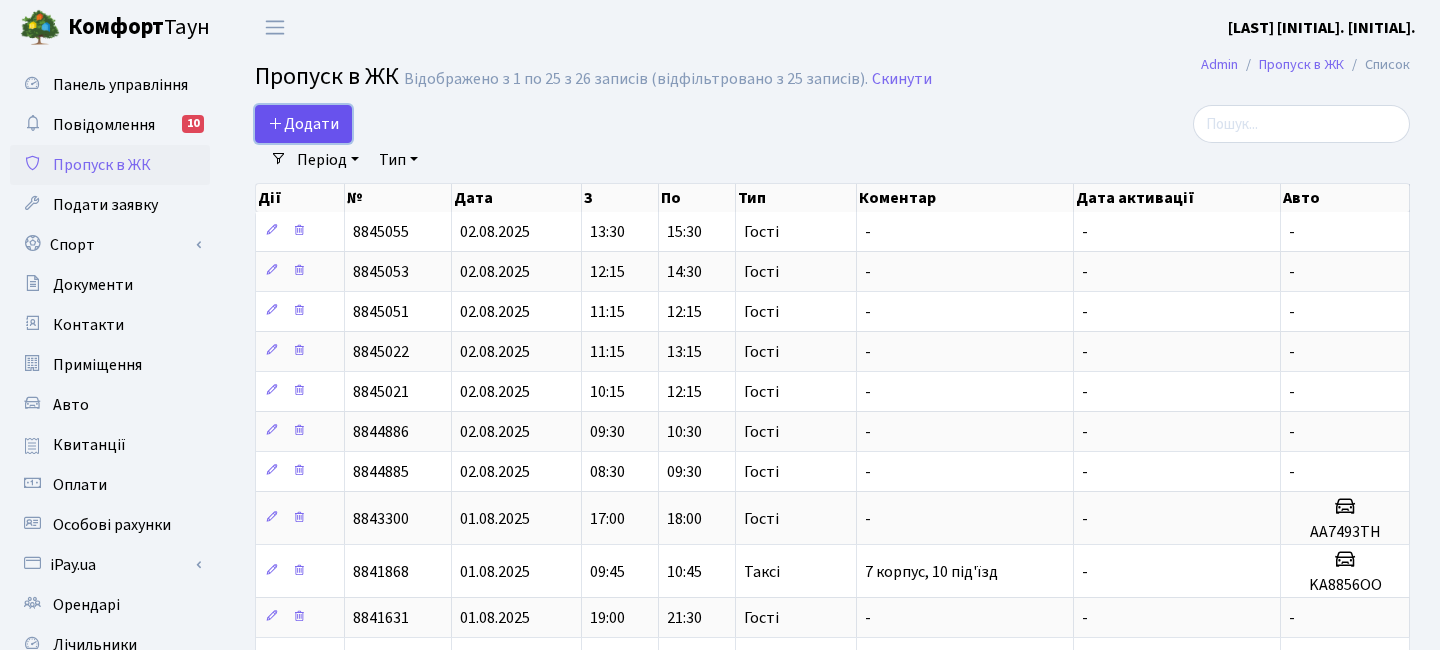click on "Додати" at bounding box center (303, 124) 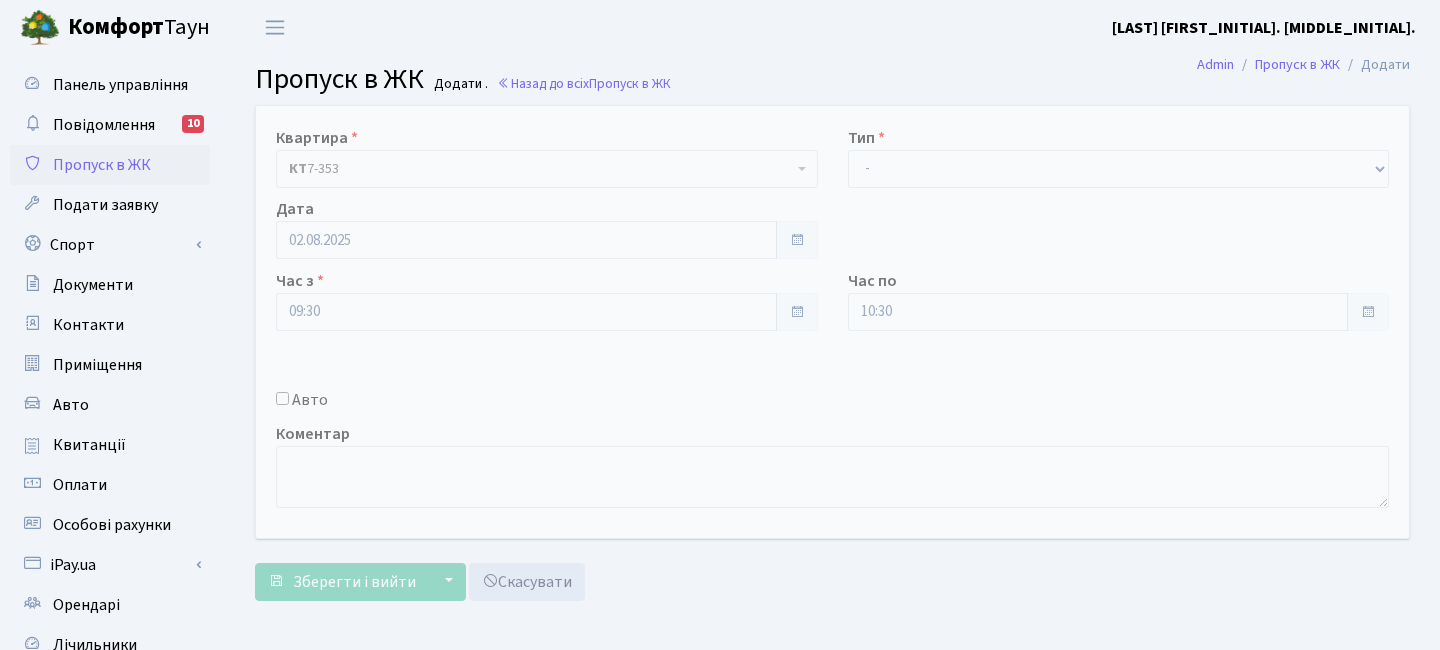 scroll, scrollTop: 0, scrollLeft: 0, axis: both 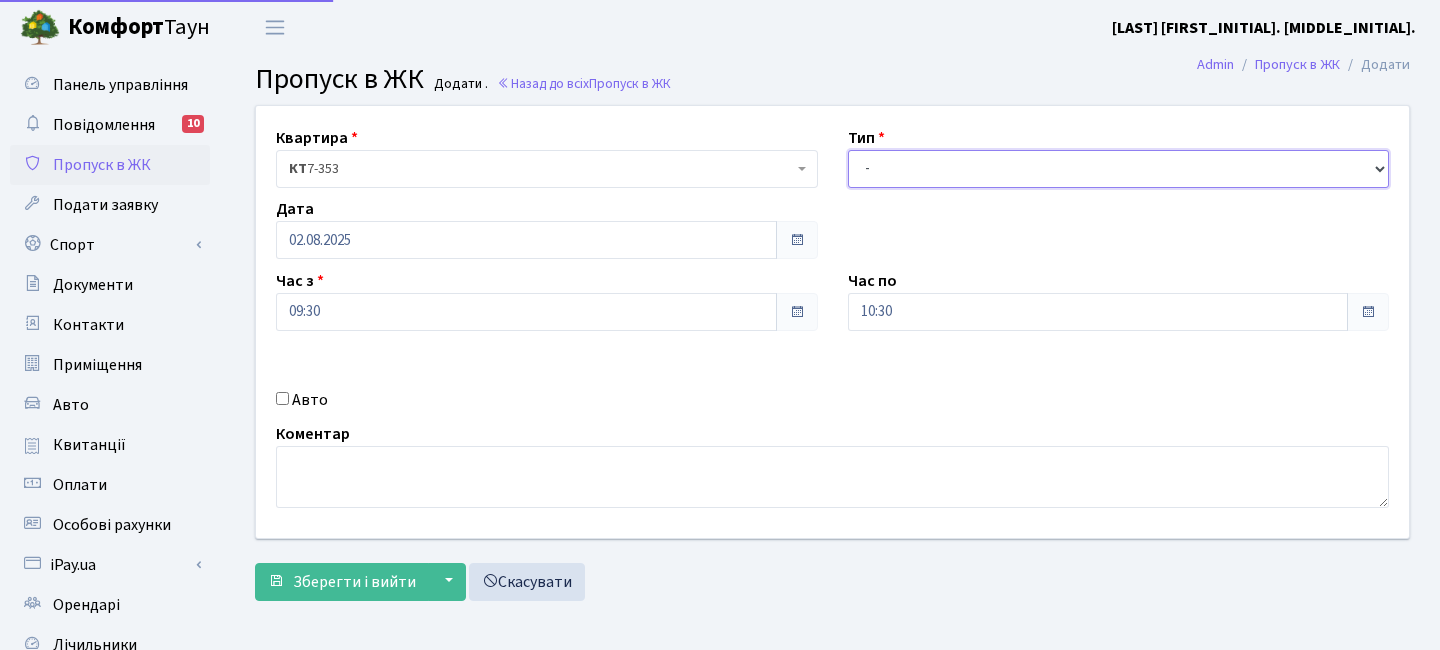 click on "-
Доставка
Таксі
Гості
Сервіс" at bounding box center [1119, 169] 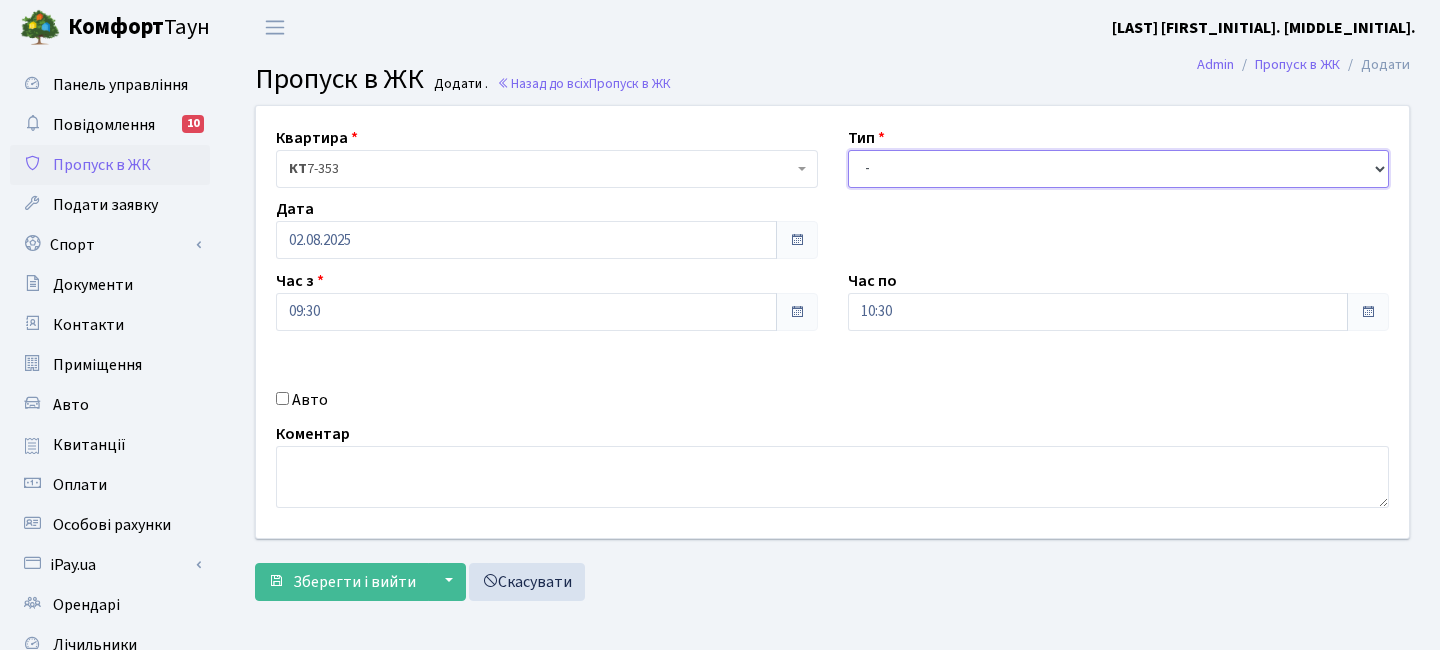 select on "3" 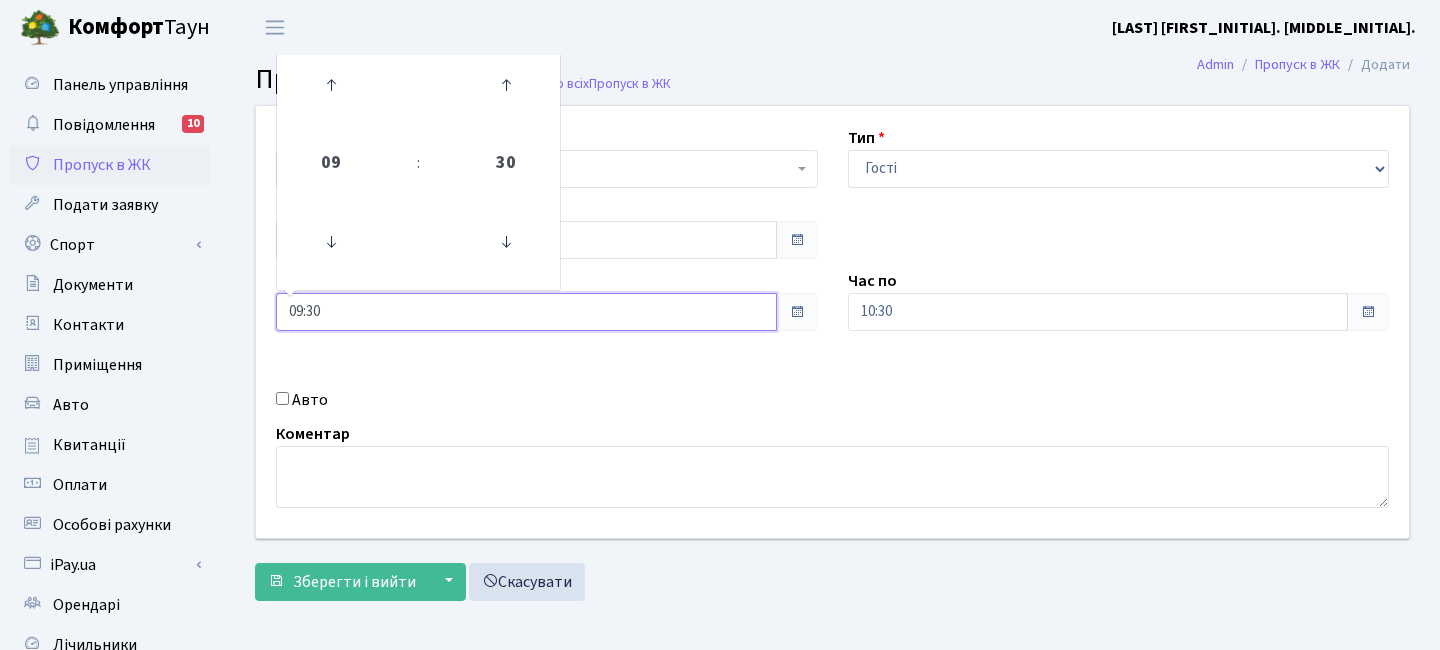 click on "09:30" at bounding box center (526, 312) 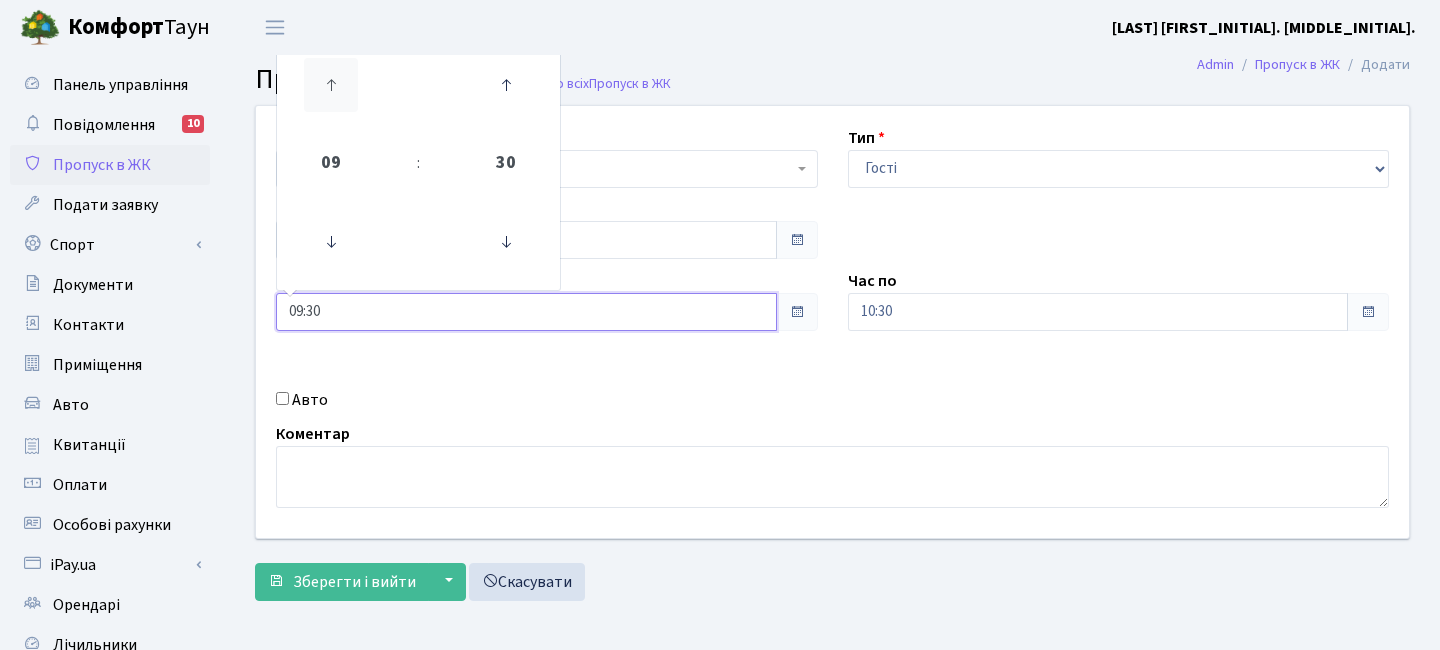 click at bounding box center [331, 85] 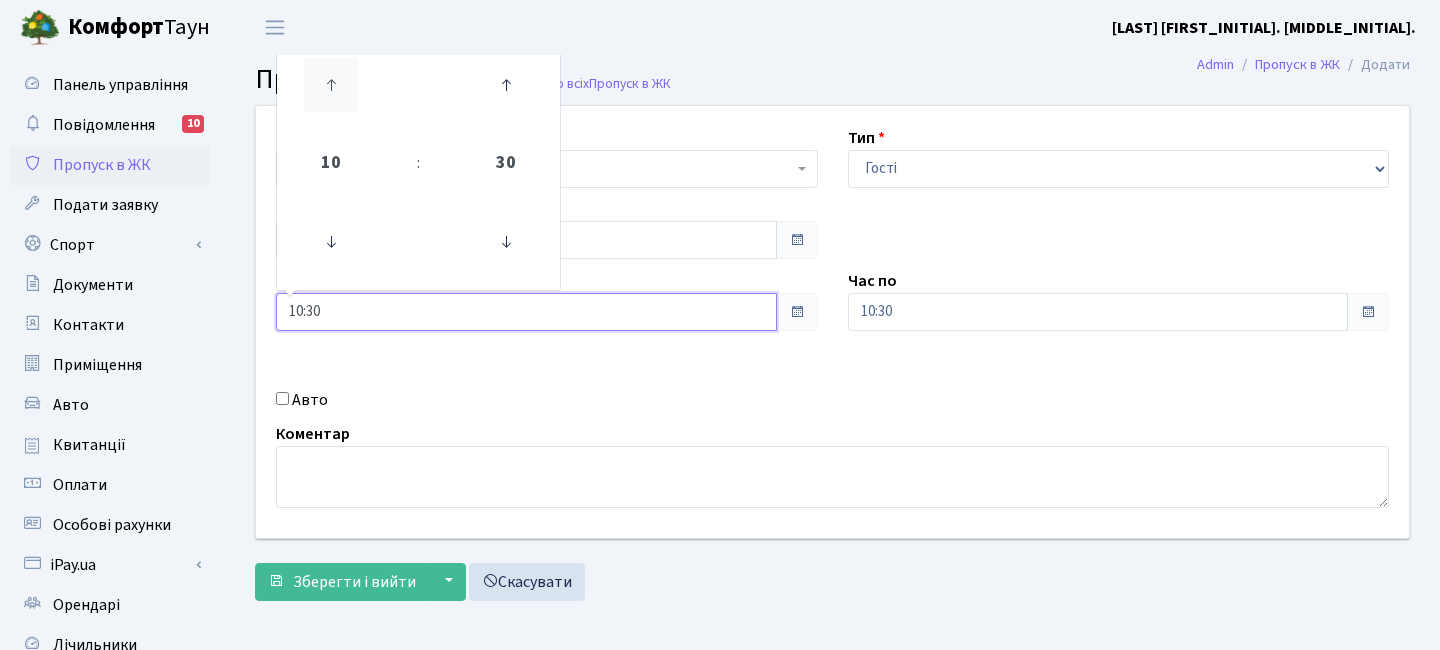 click at bounding box center (331, 85) 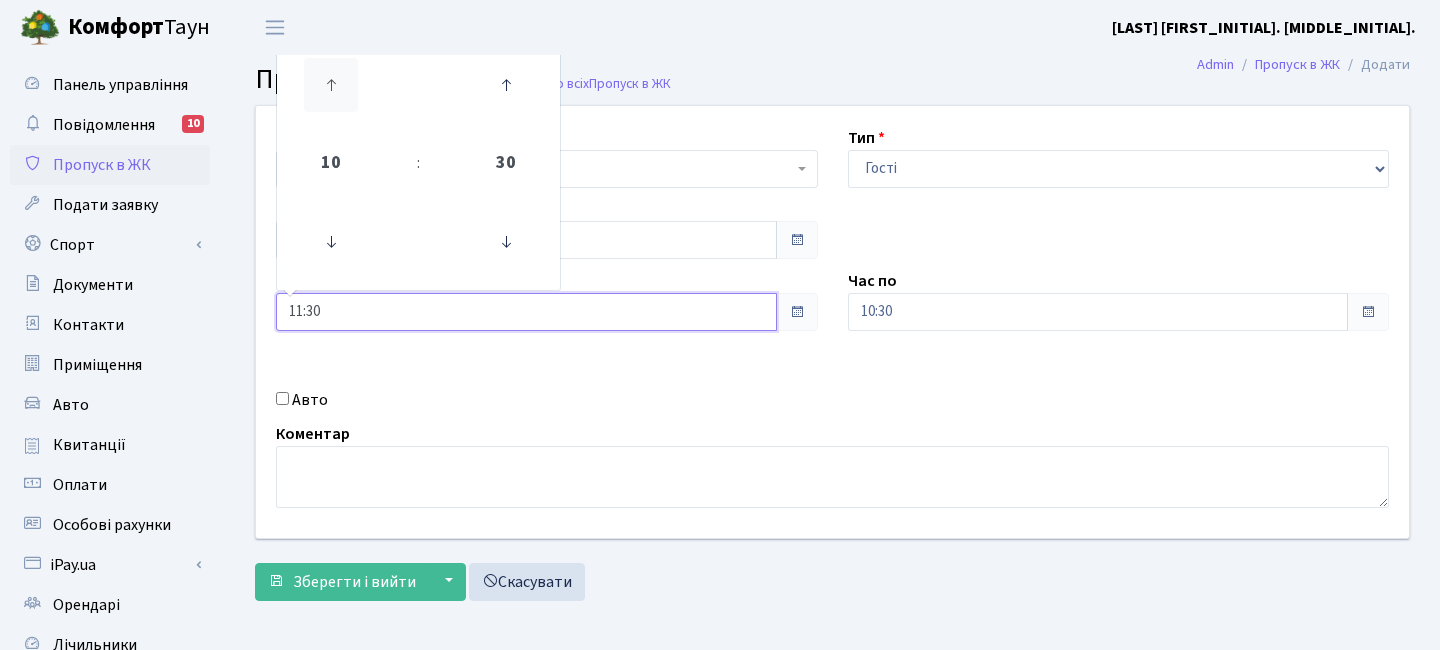 click at bounding box center [331, 85] 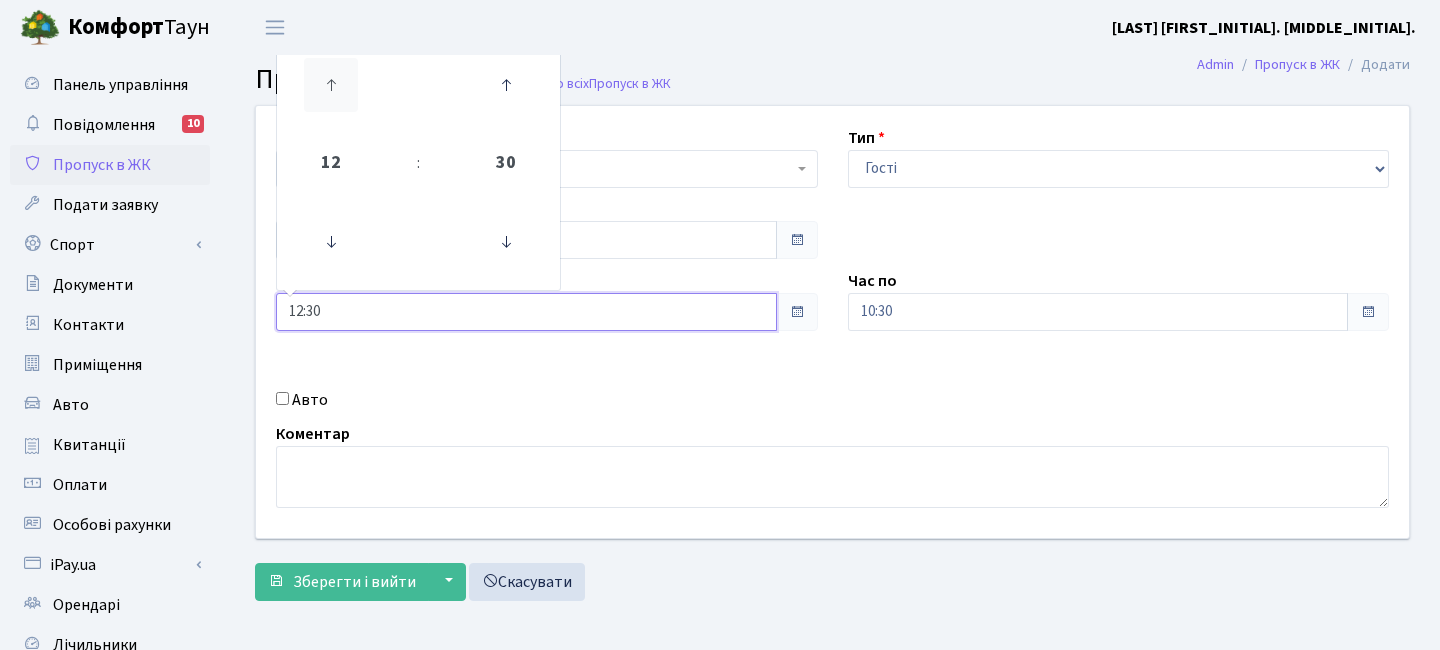 click at bounding box center [331, 85] 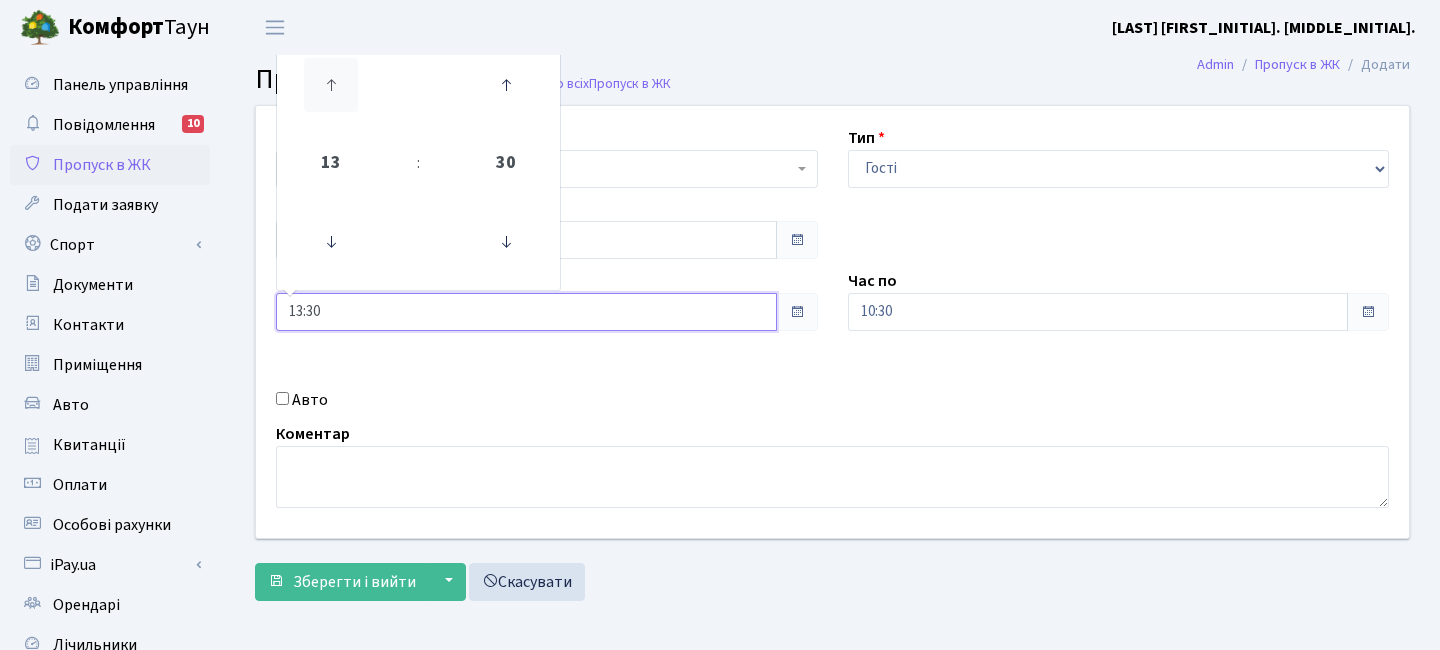 click at bounding box center [331, 85] 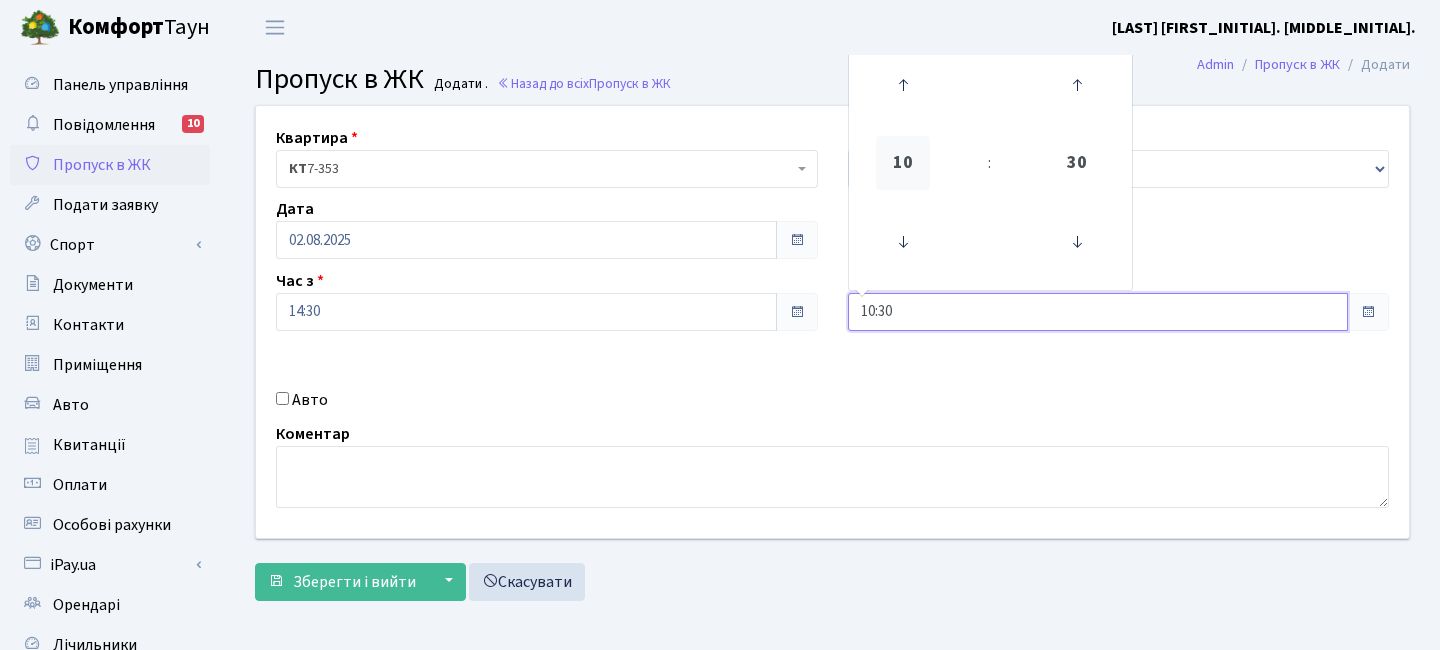 drag, startPoint x: 893, startPoint y: 314, endPoint x: 881, endPoint y: 160, distance: 154.46683 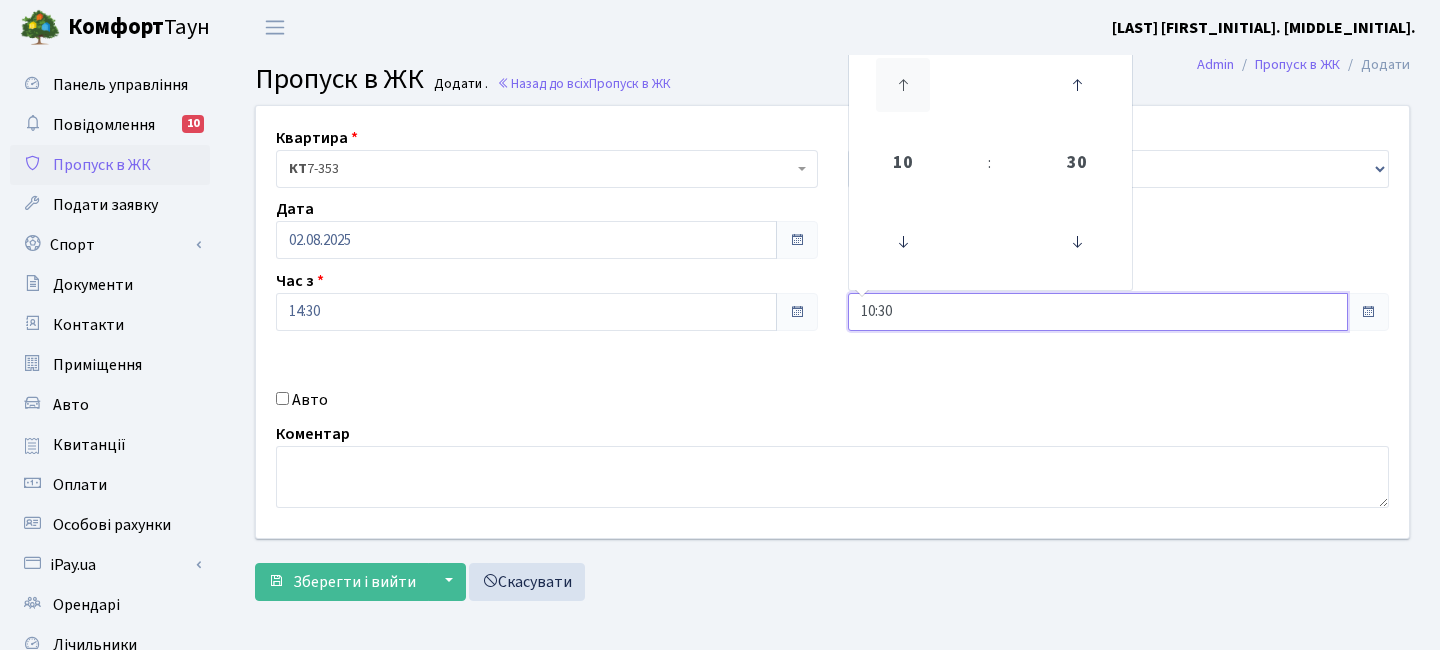 click at bounding box center [903, 85] 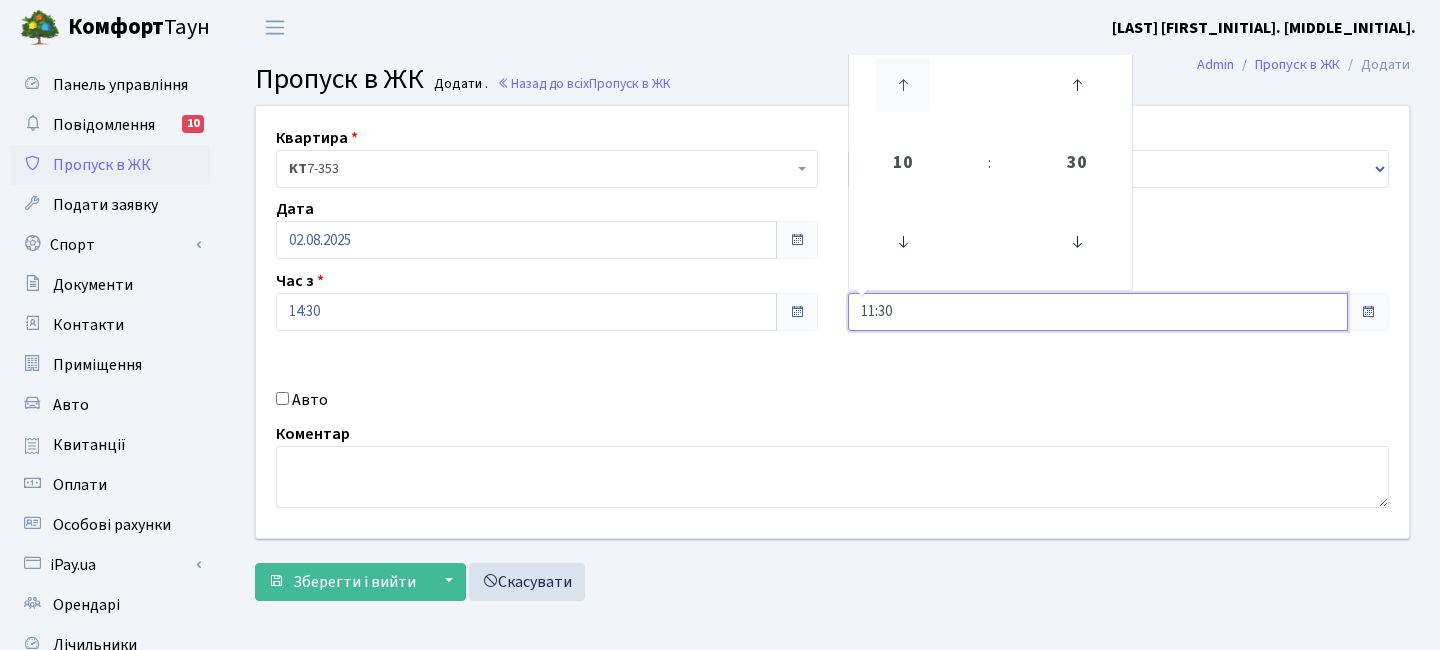 click at bounding box center (903, 85) 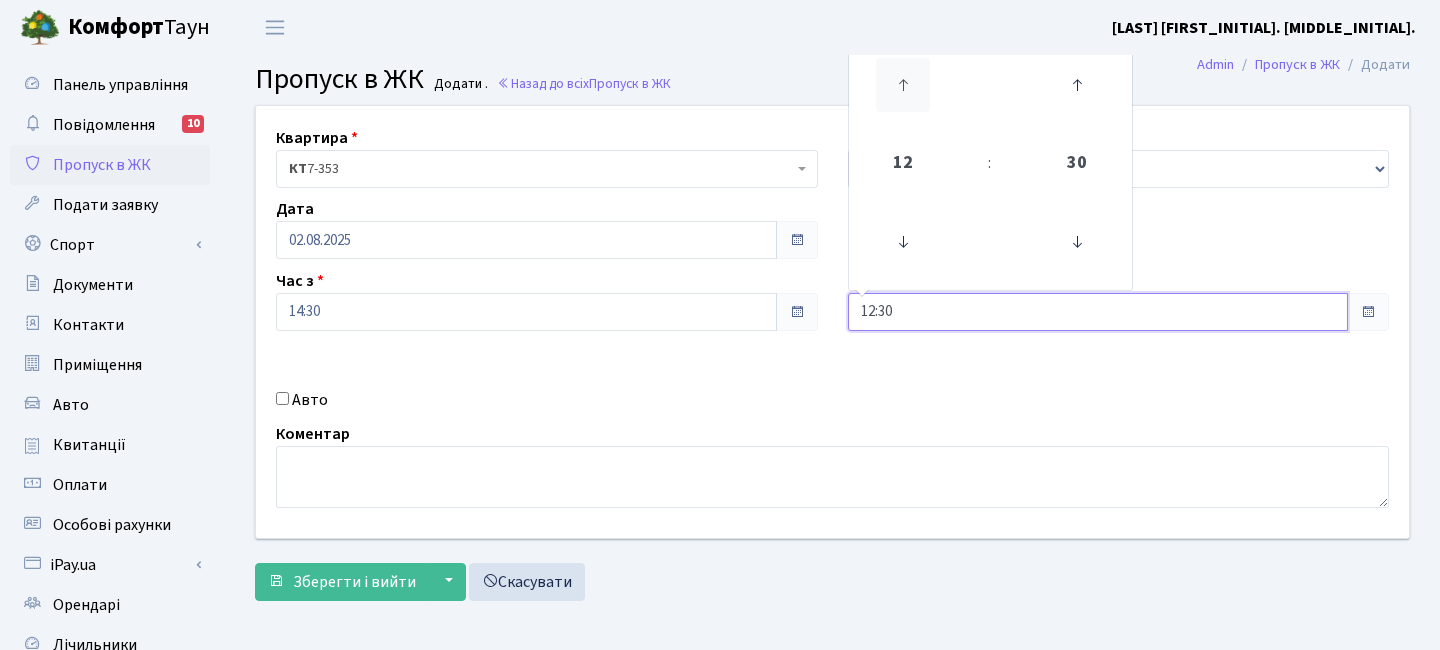 click at bounding box center [903, 85] 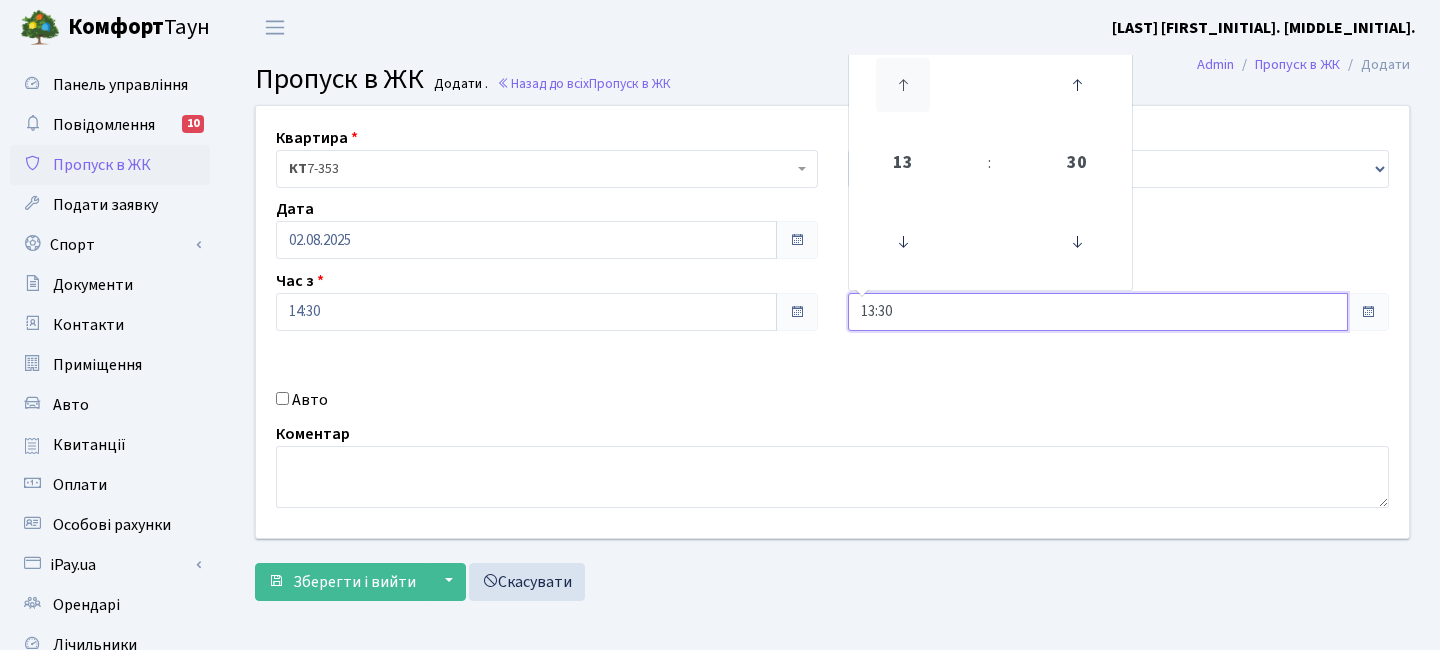 click at bounding box center [903, 85] 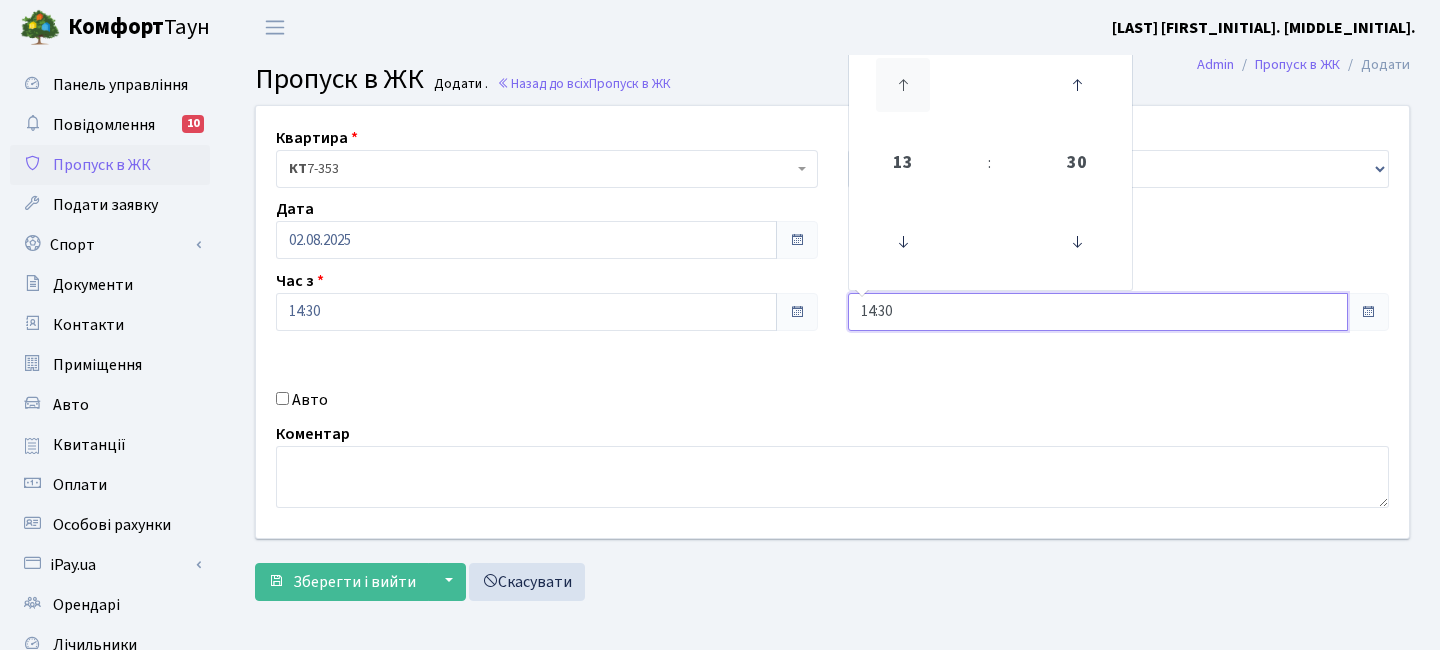 click at bounding box center [903, 85] 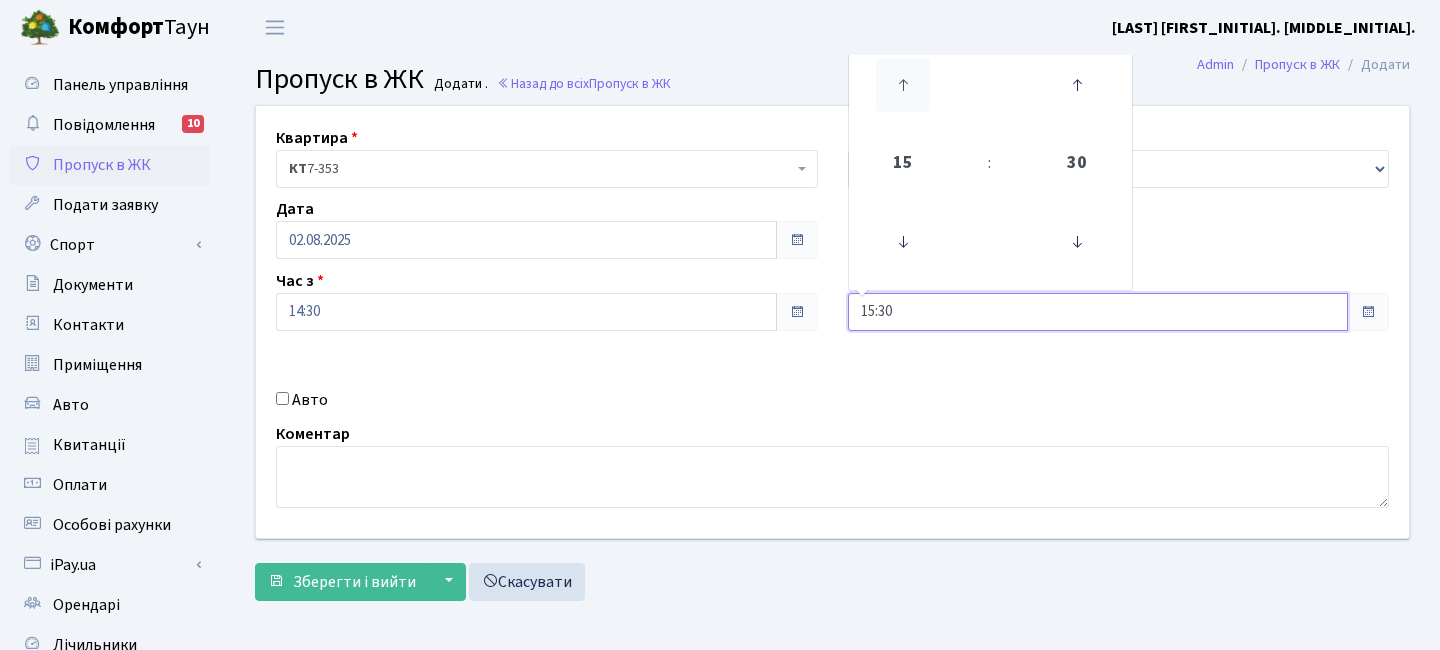 click at bounding box center (903, 85) 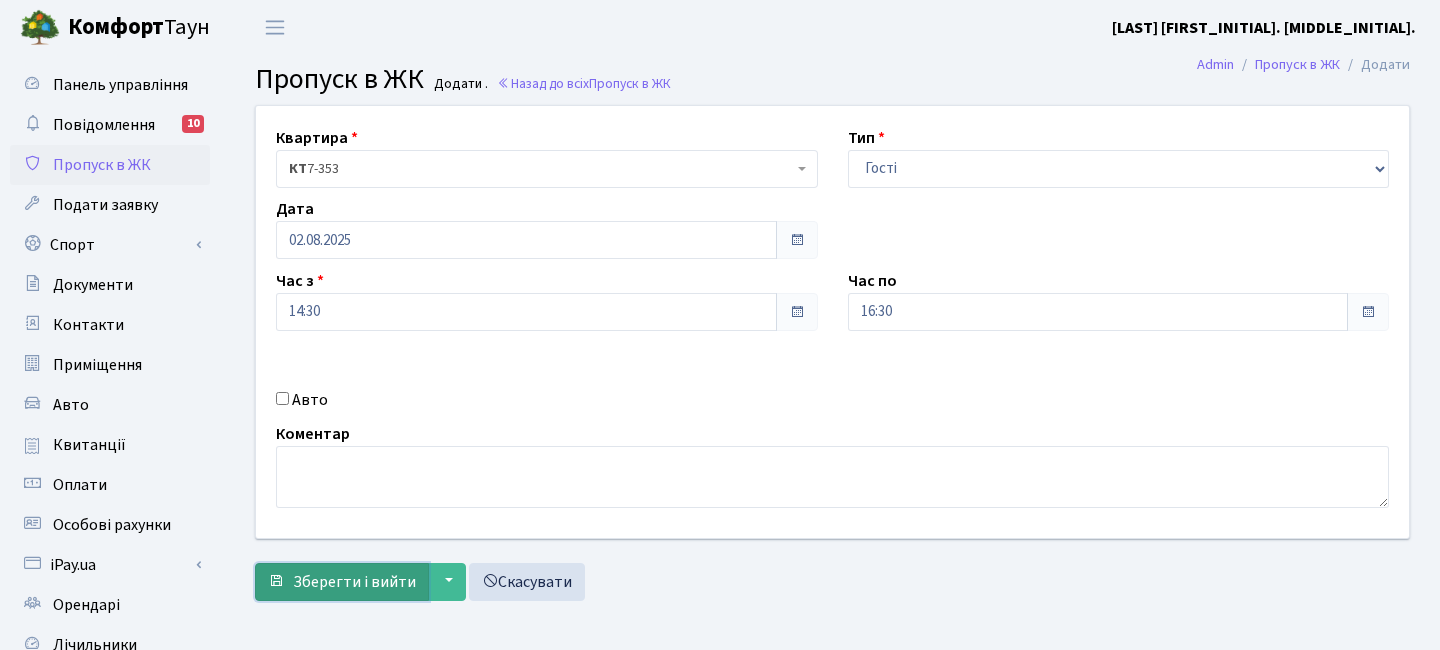 click on "Зберегти і вийти" at bounding box center (354, 582) 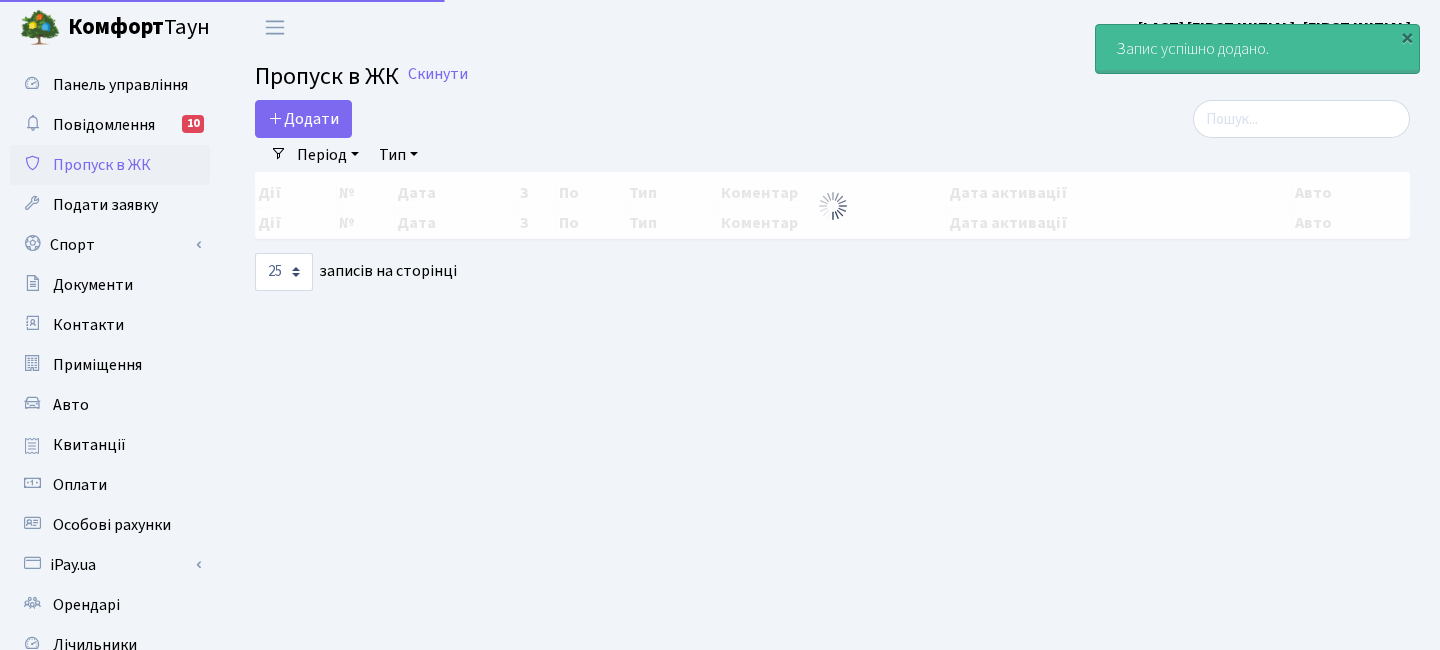 select on "25" 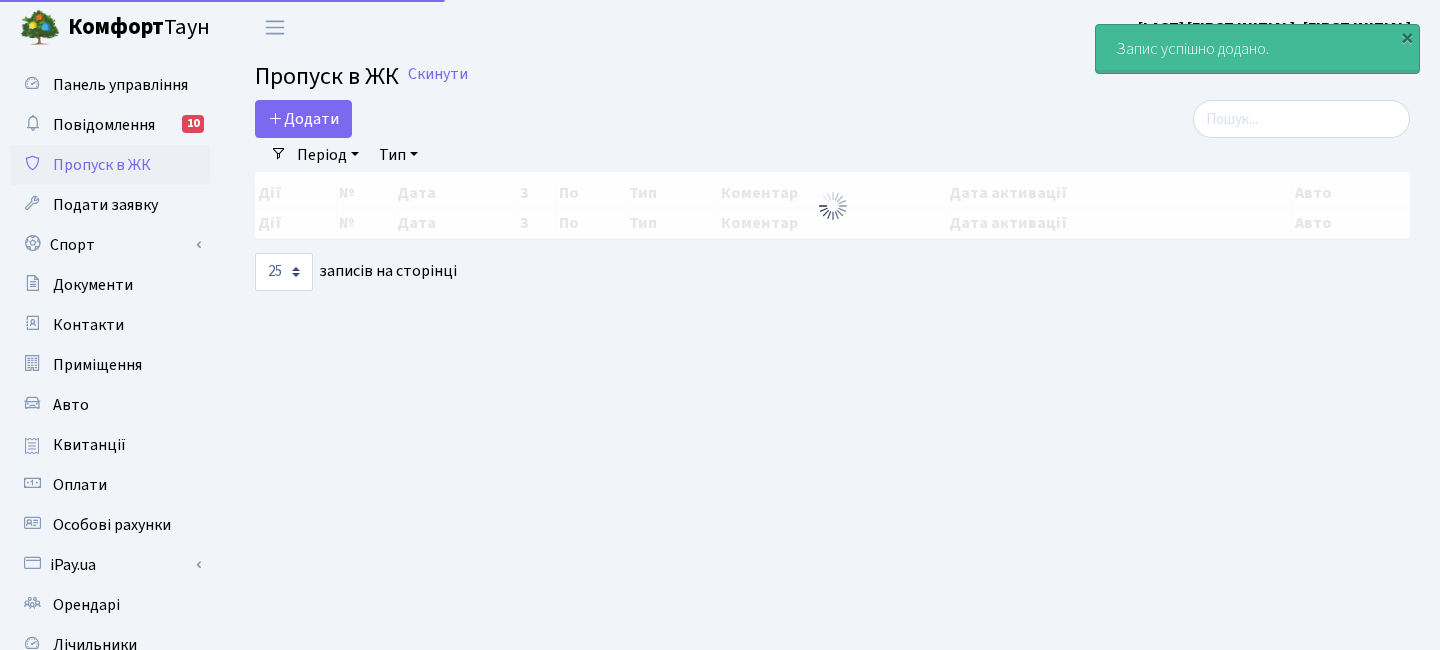 scroll, scrollTop: 0, scrollLeft: 0, axis: both 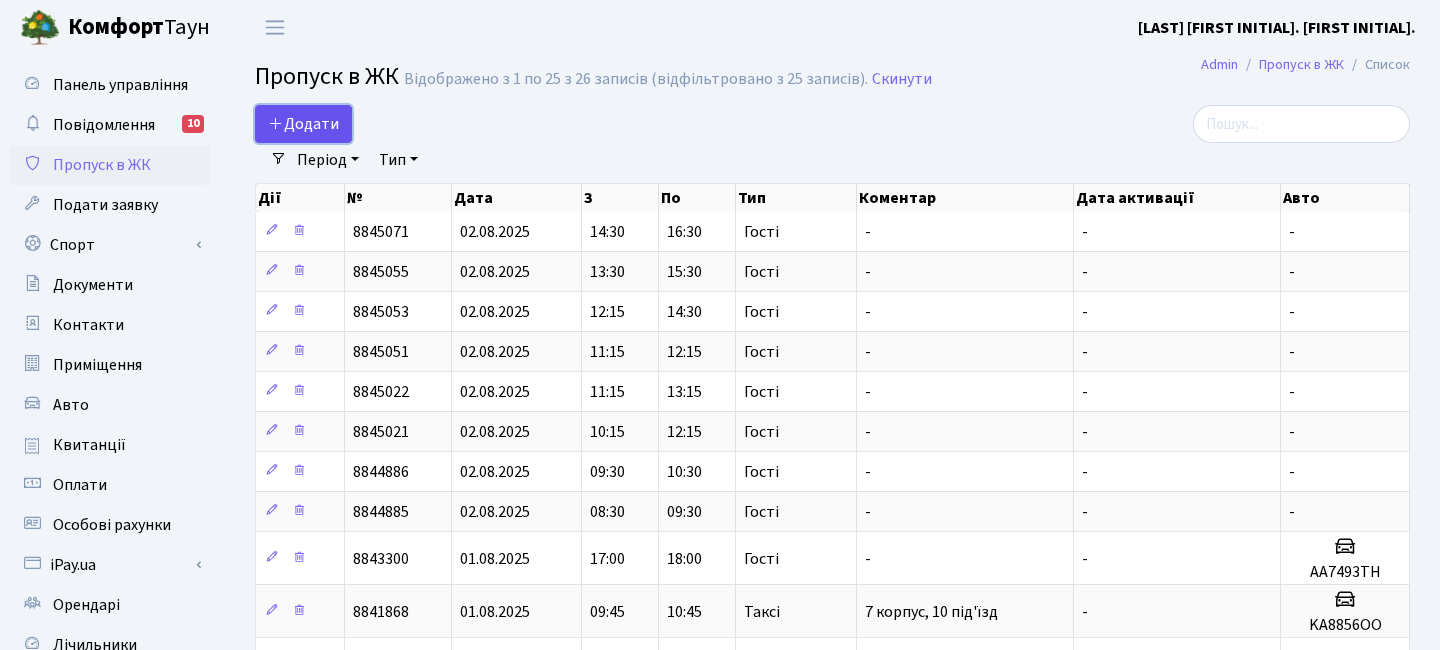 click on "Додати" at bounding box center (303, 124) 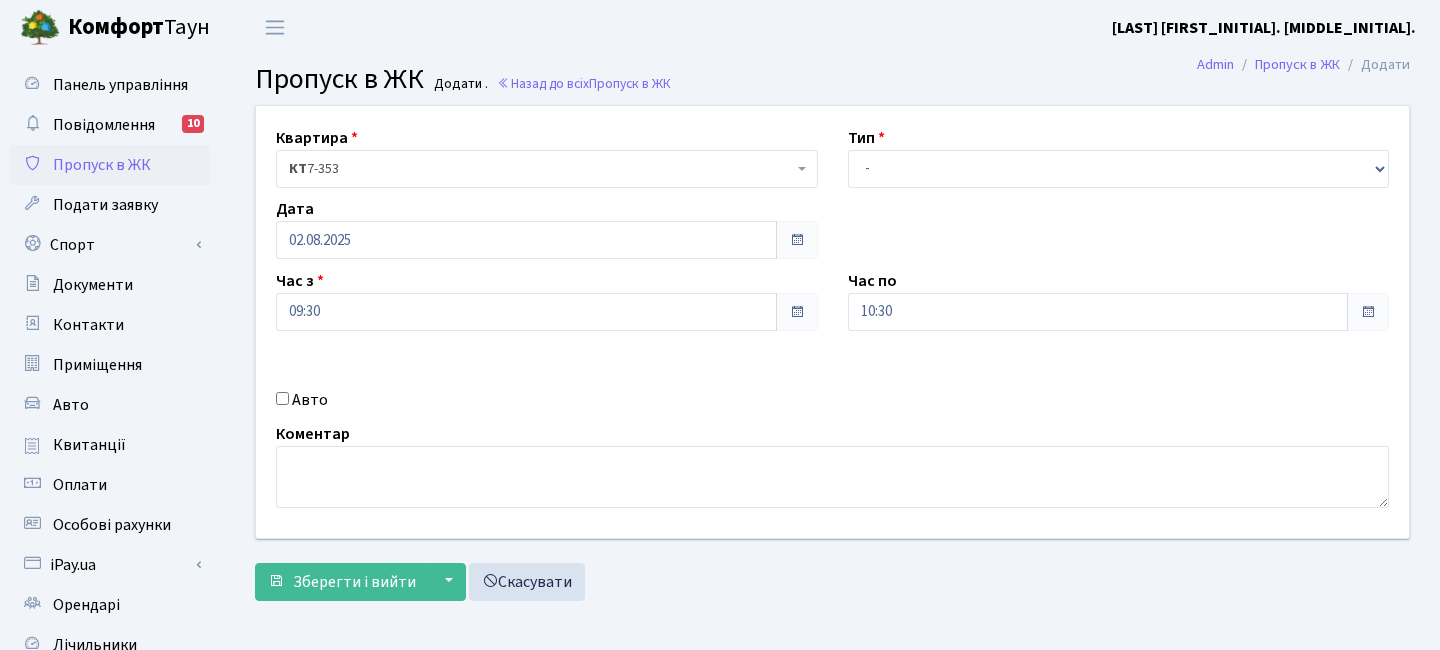 scroll, scrollTop: 0, scrollLeft: 0, axis: both 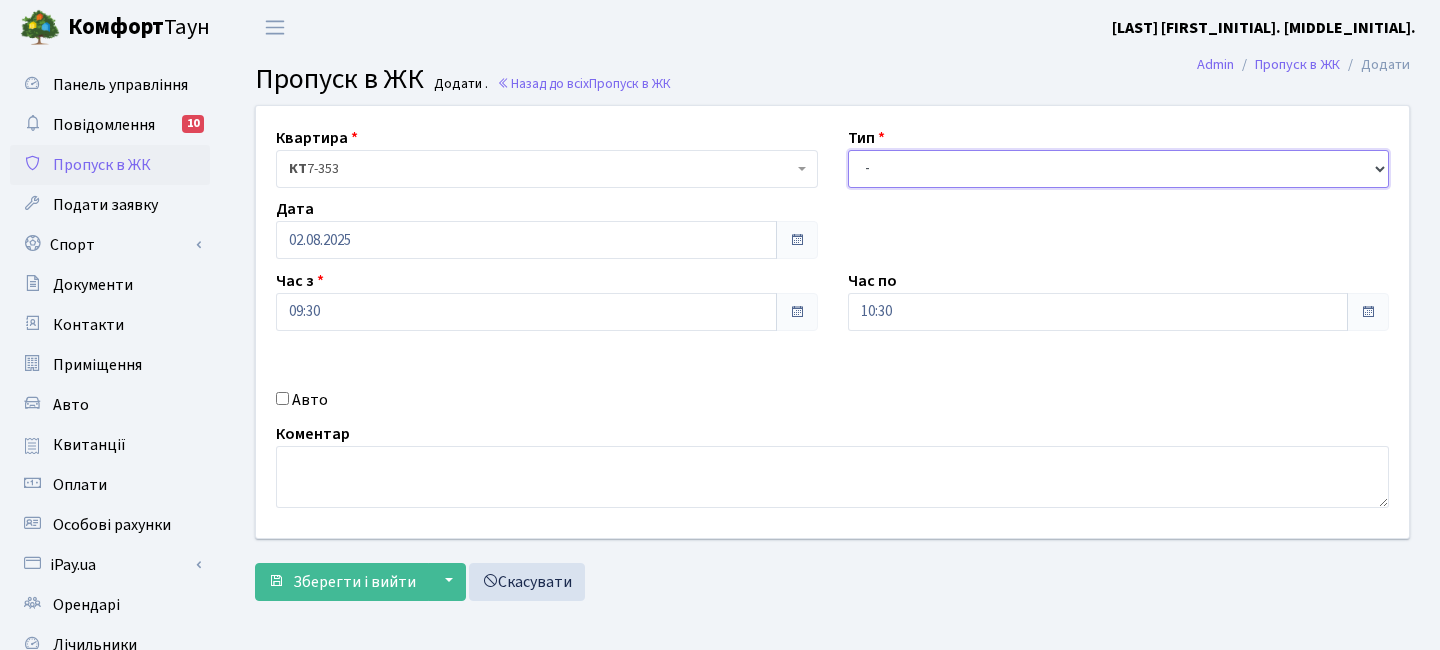 click on "-
Доставка
Таксі
Гості
Сервіс" at bounding box center (1119, 169) 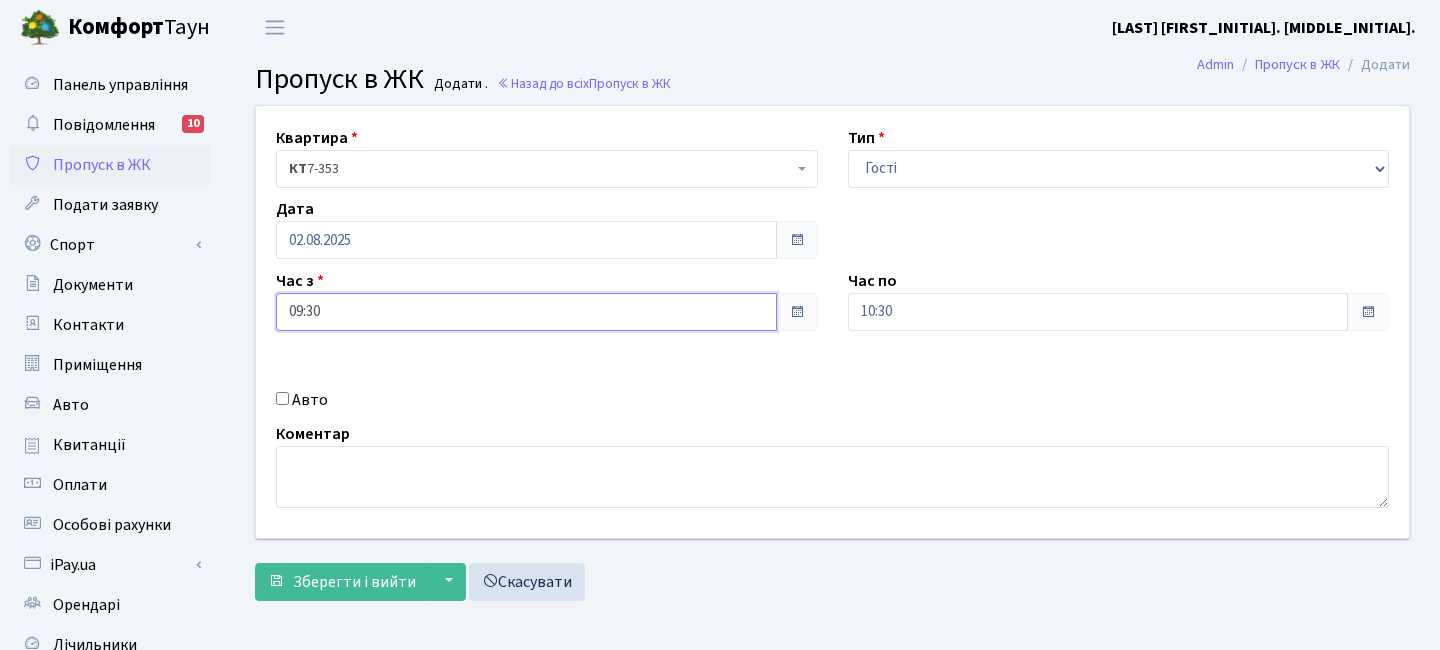 drag, startPoint x: 484, startPoint y: 309, endPoint x: 472, endPoint y: 291, distance: 21.633308 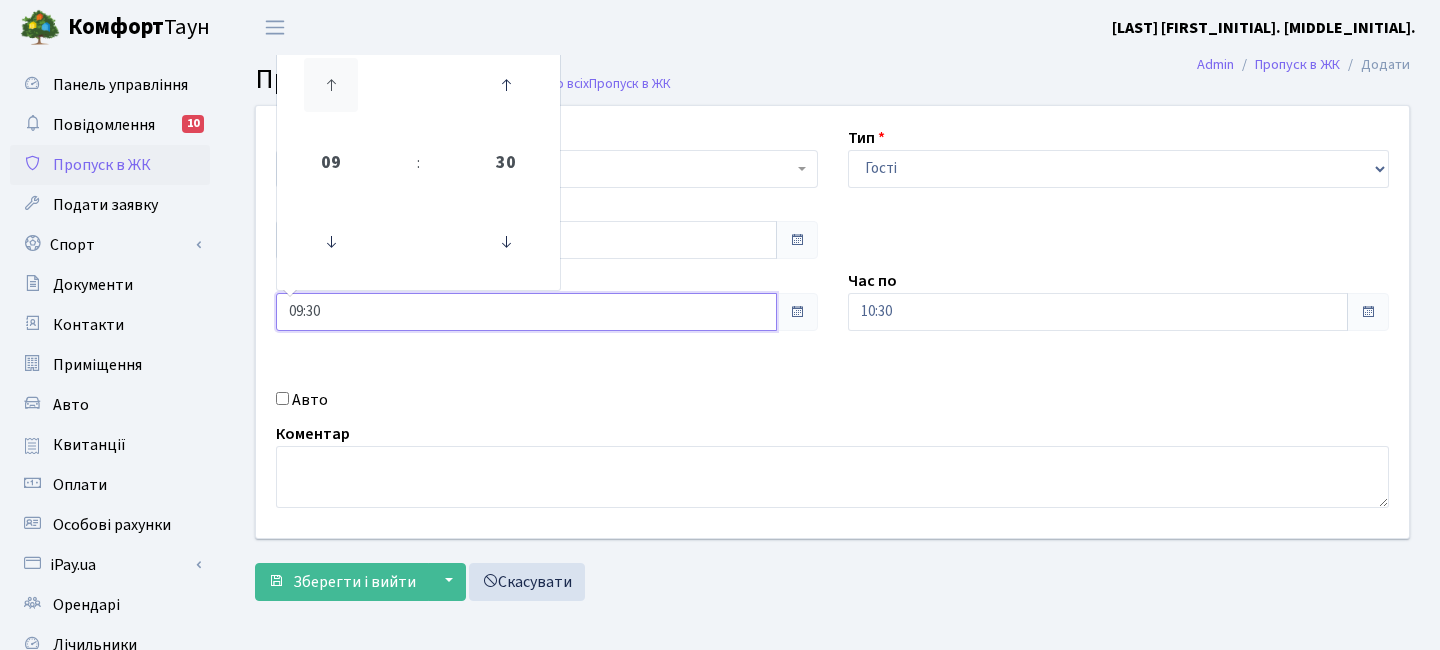 click at bounding box center (331, 85) 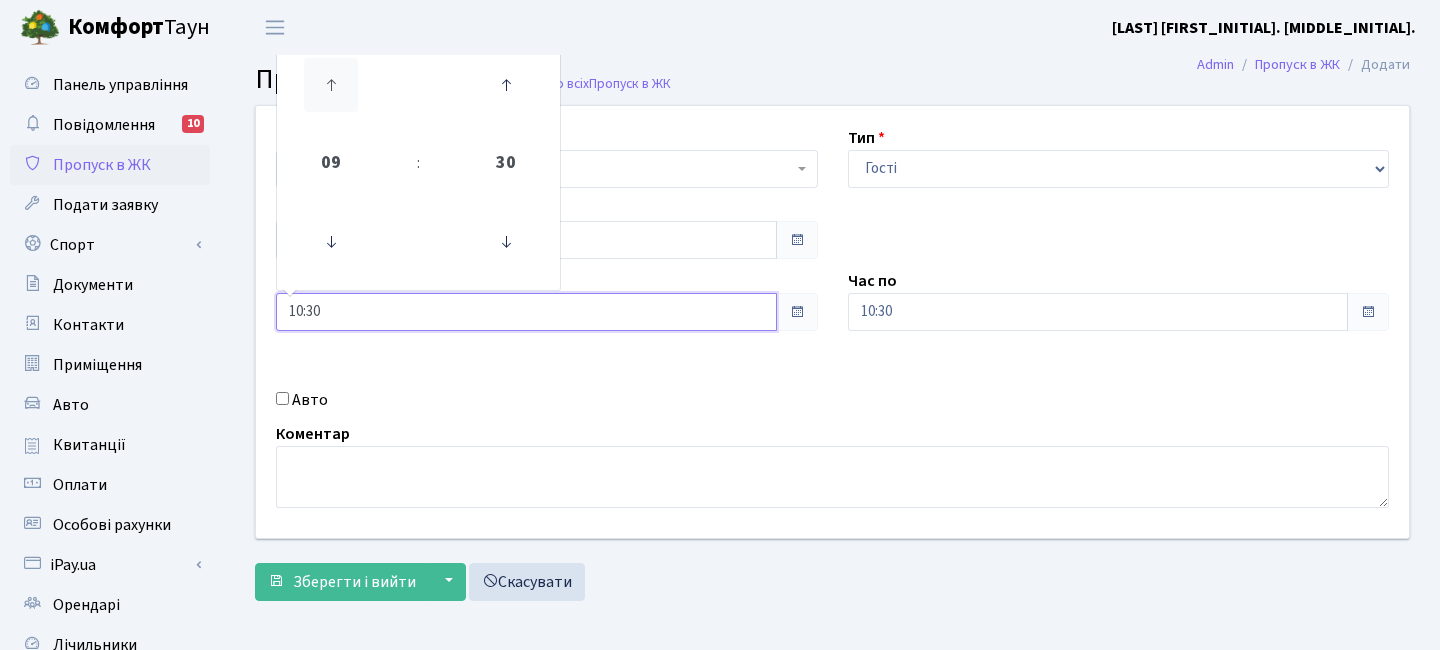 click at bounding box center (331, 85) 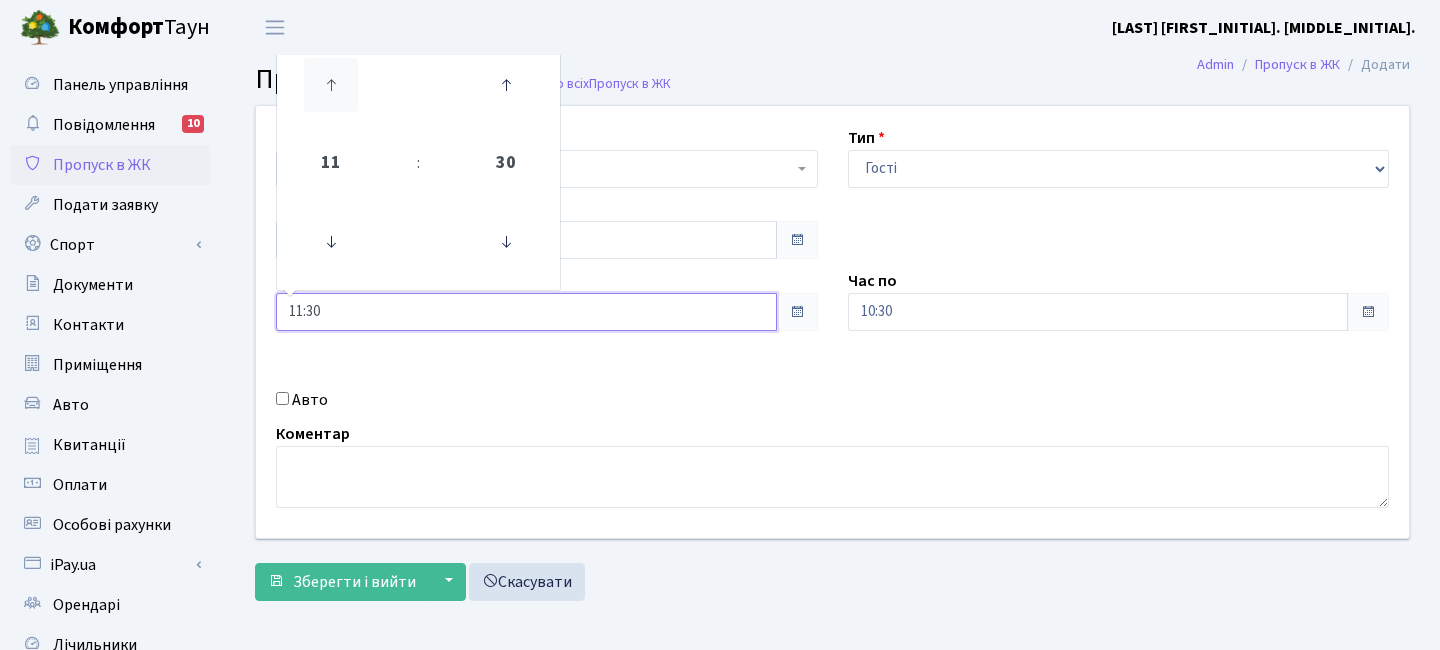 click at bounding box center [331, 85] 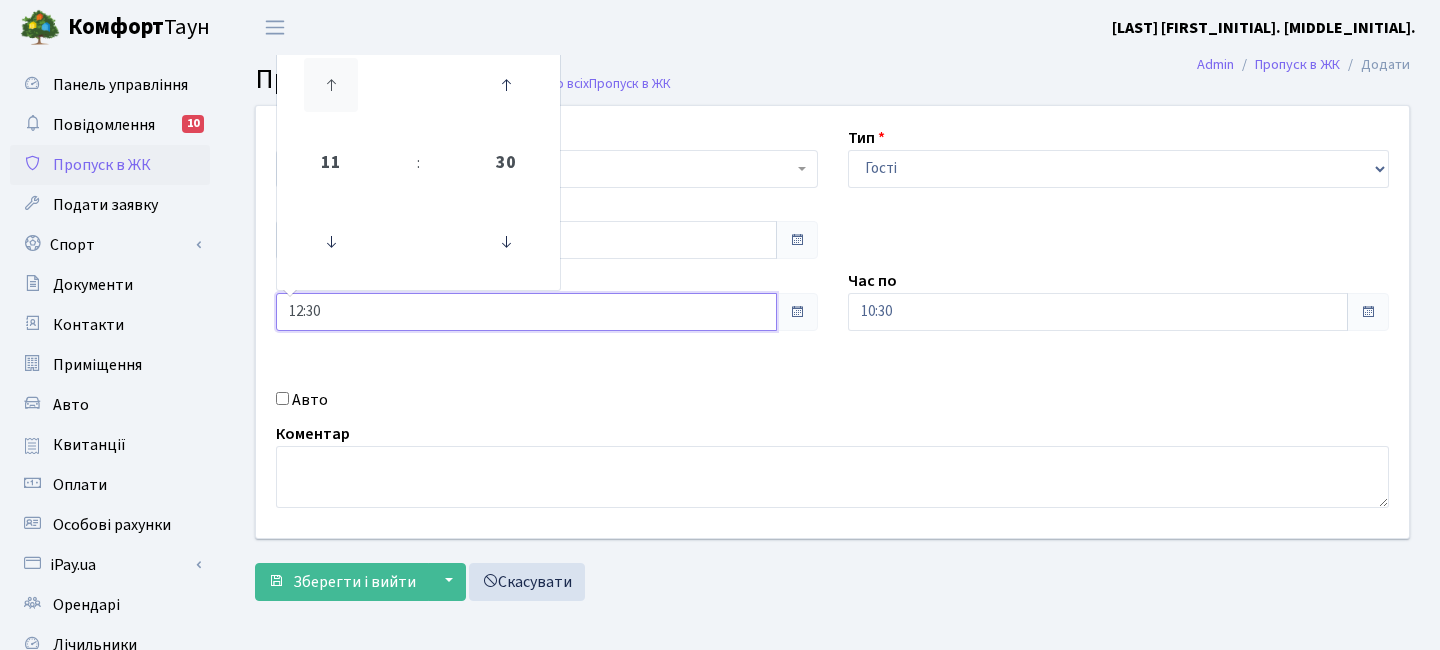 click at bounding box center (331, 85) 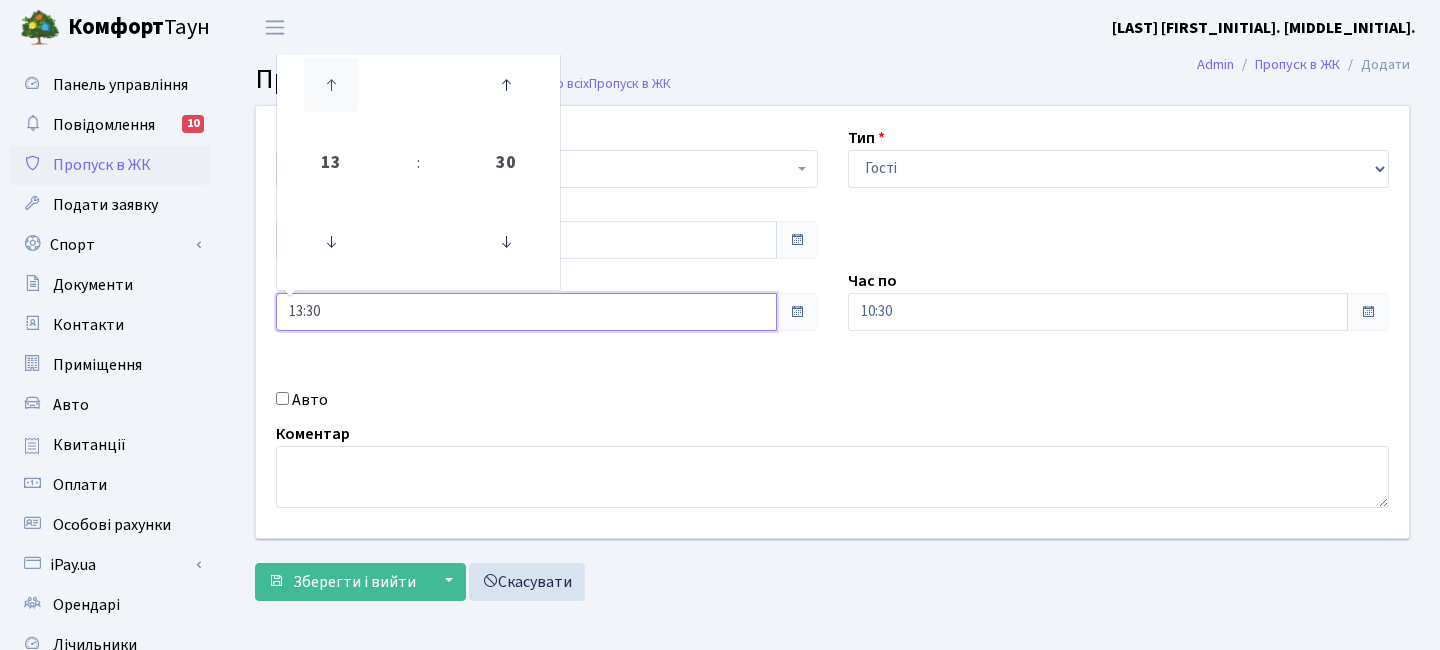 click at bounding box center [331, 85] 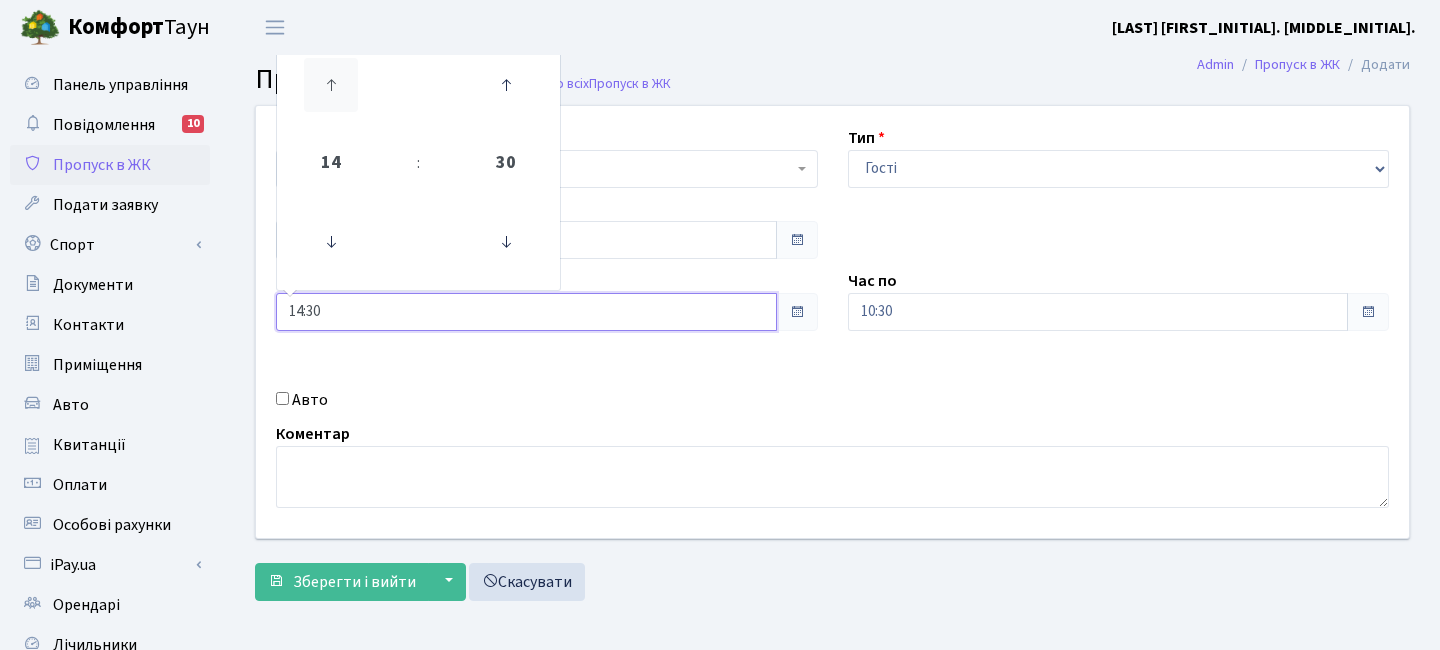 click at bounding box center (331, 85) 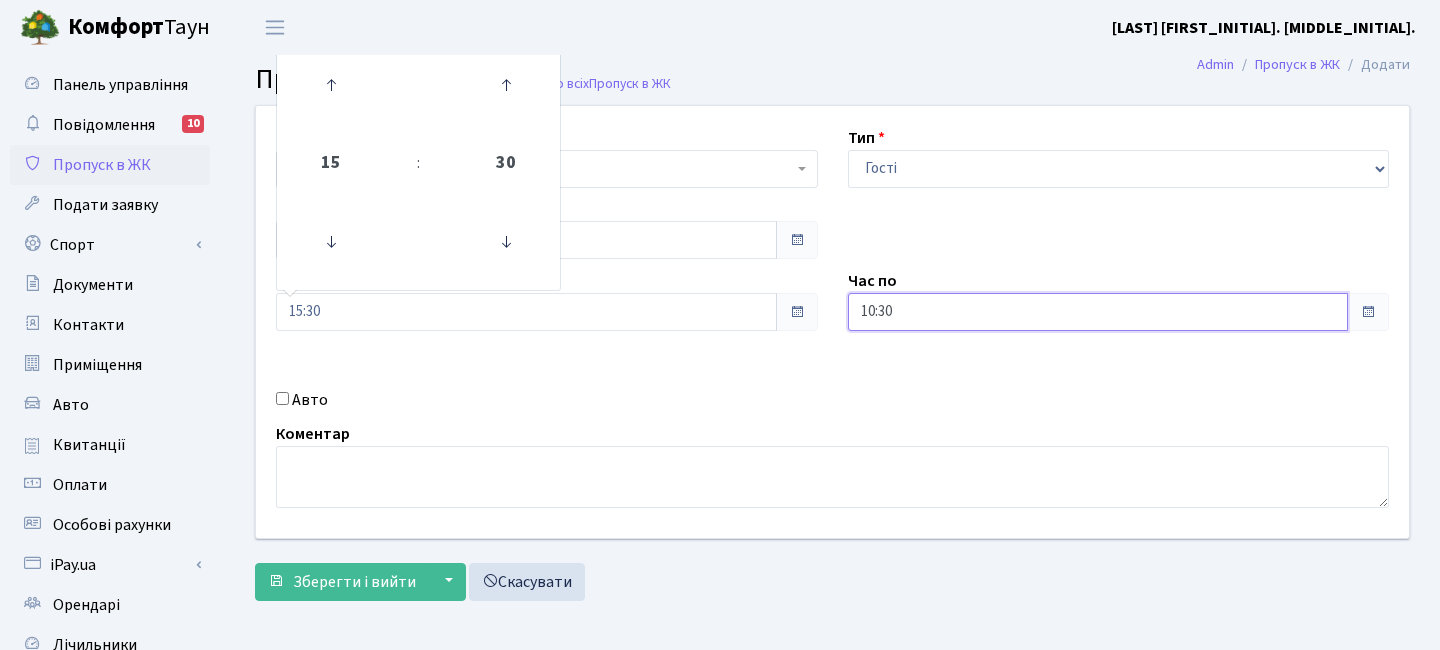 click on "10:30" at bounding box center [1098, 312] 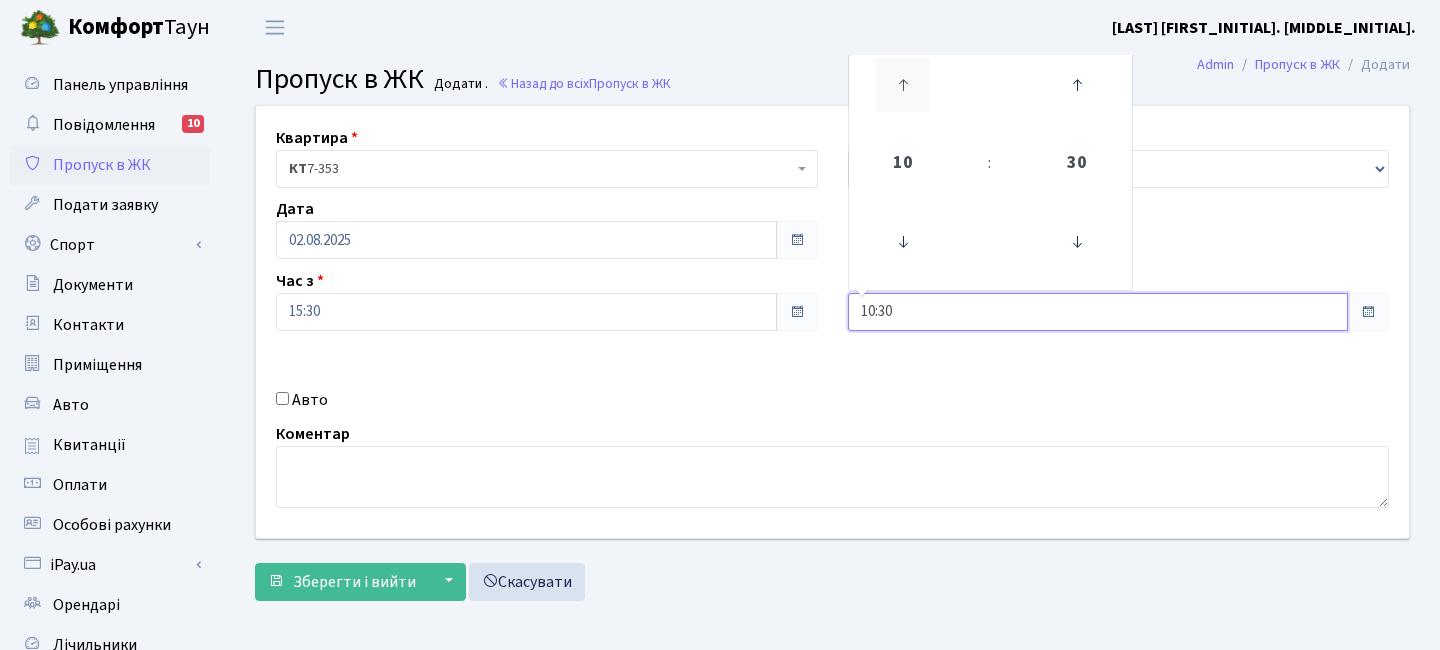 click at bounding box center [903, 85] 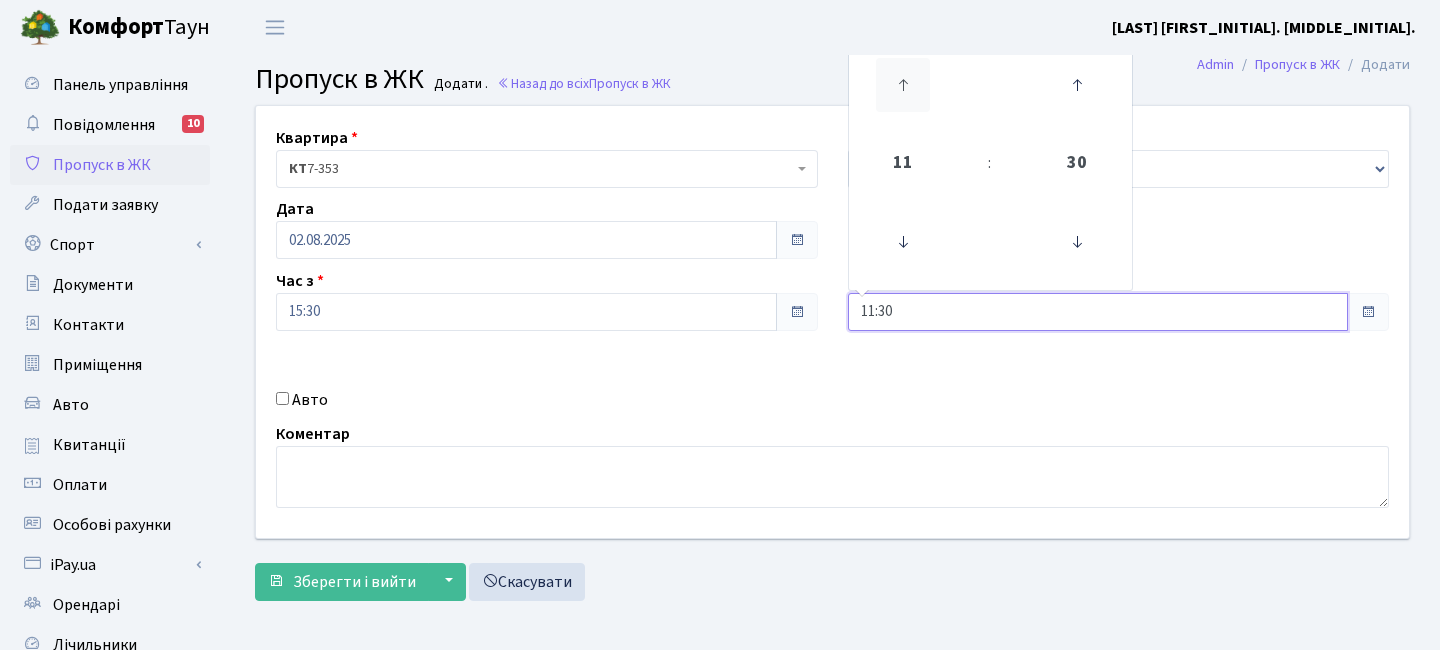 click at bounding box center [903, 85] 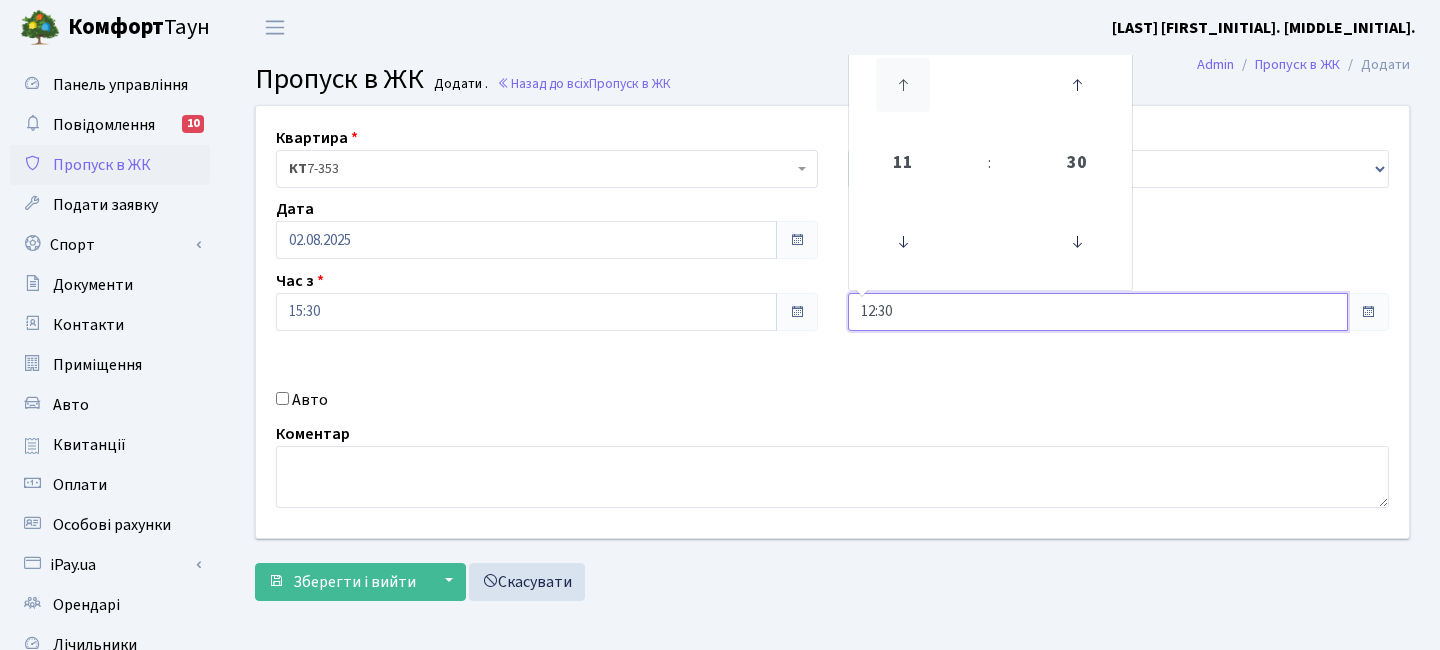 click at bounding box center (903, 85) 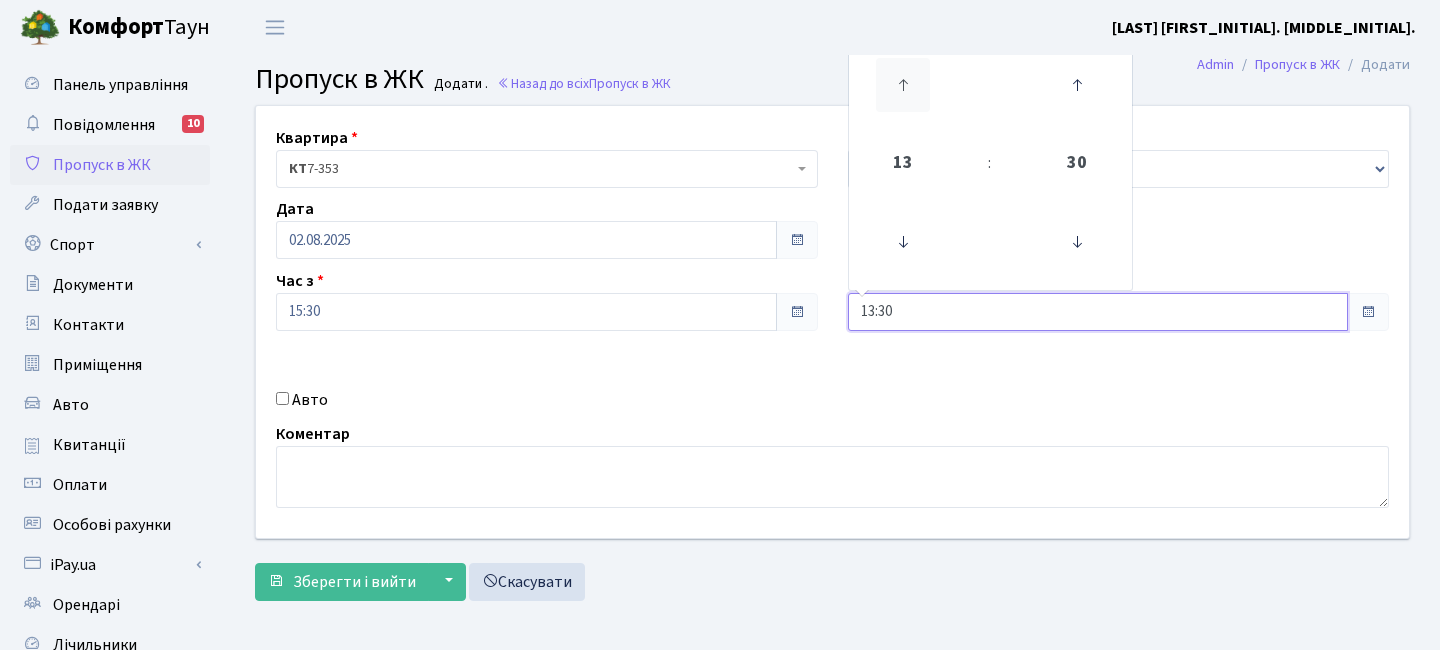 click at bounding box center (903, 85) 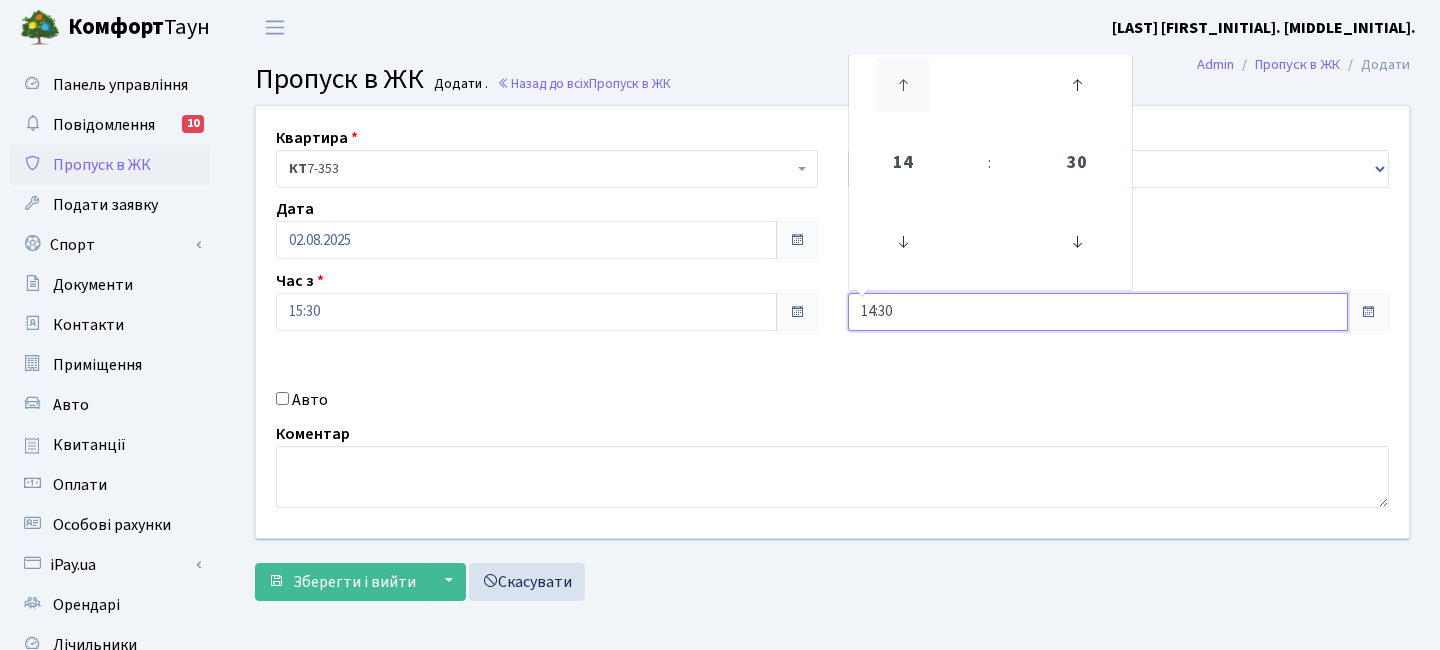 click at bounding box center (903, 85) 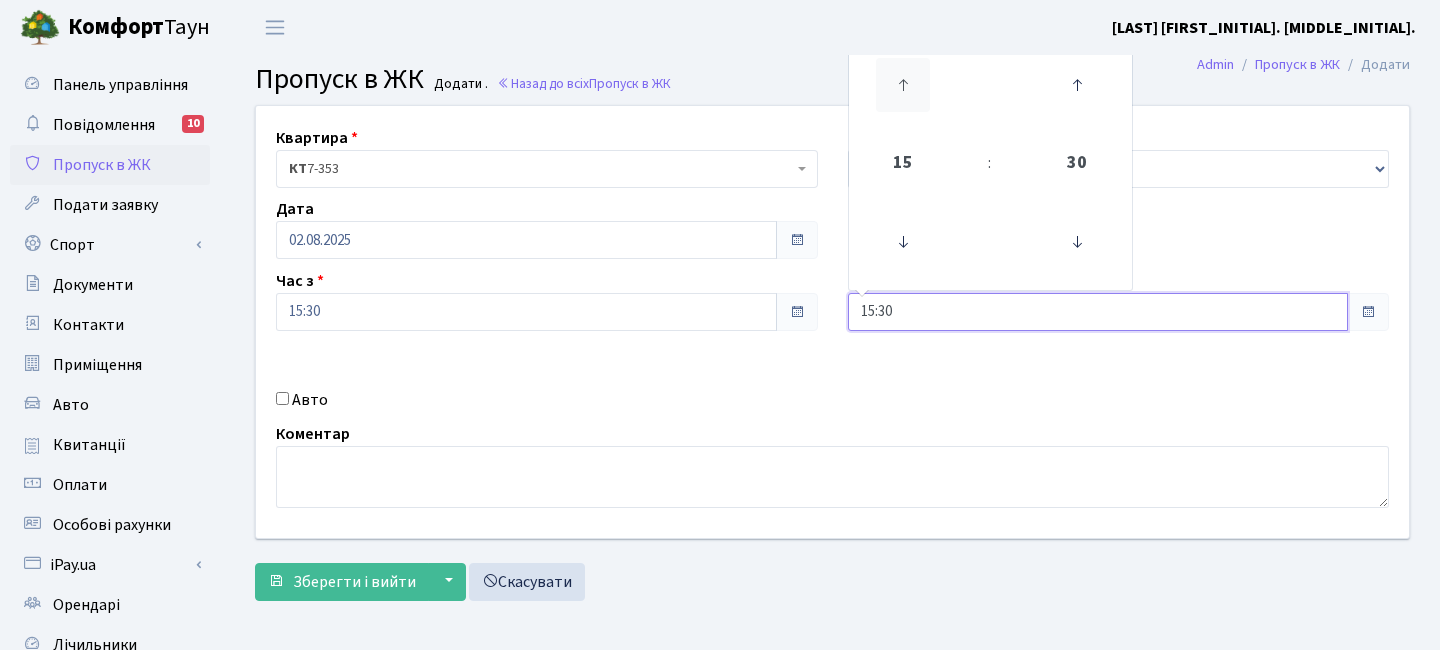 click at bounding box center (903, 85) 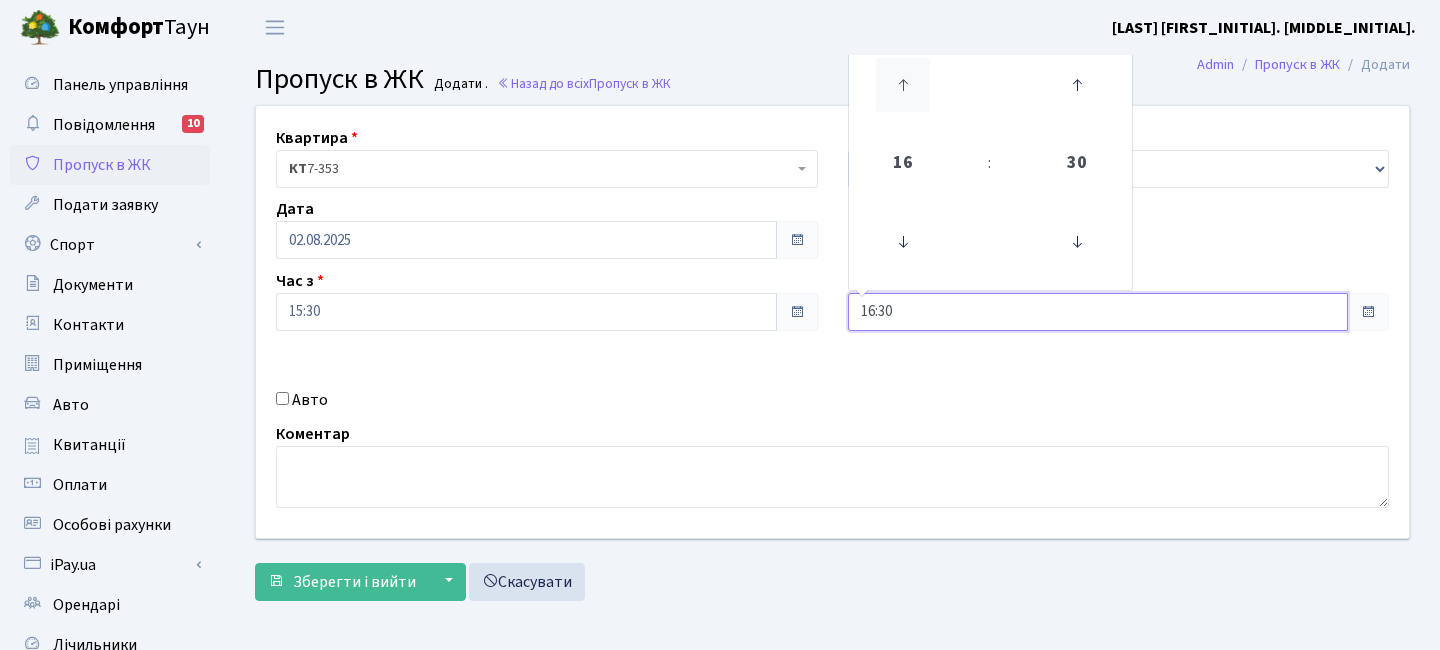 click at bounding box center (903, 85) 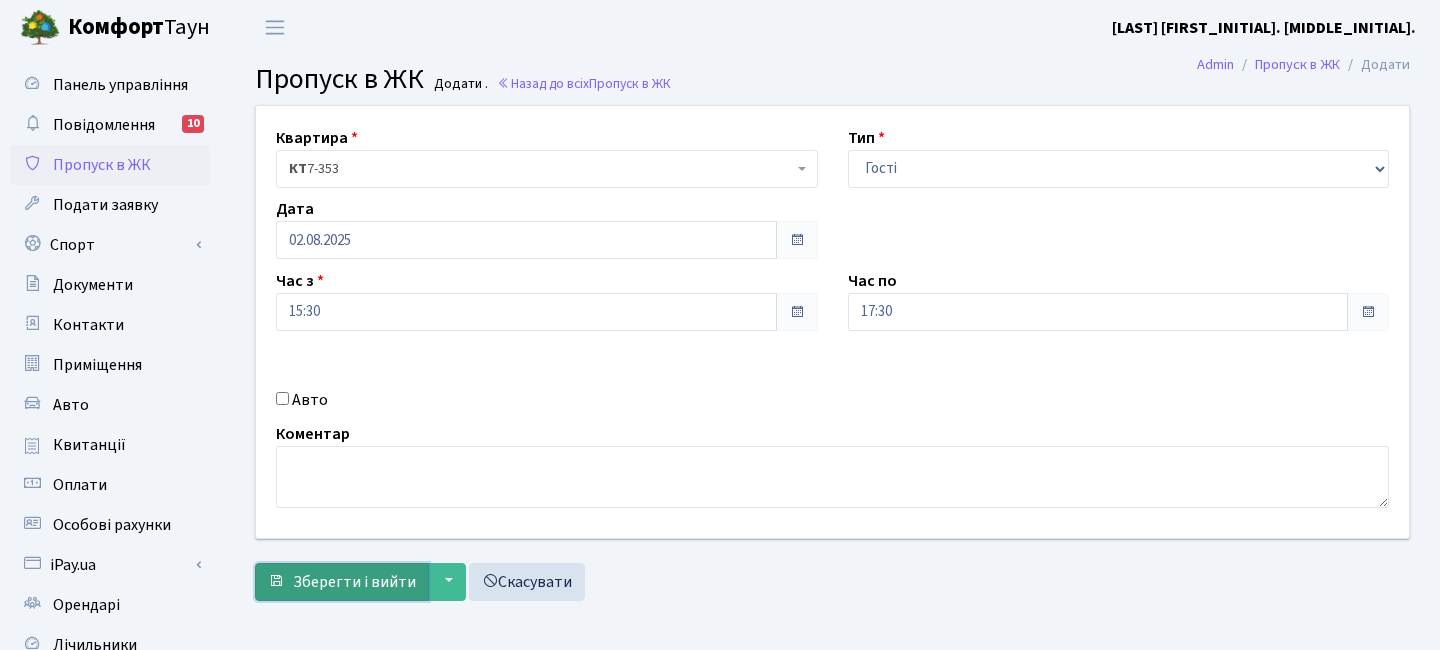 click on "Зберегти і вийти" at bounding box center [354, 582] 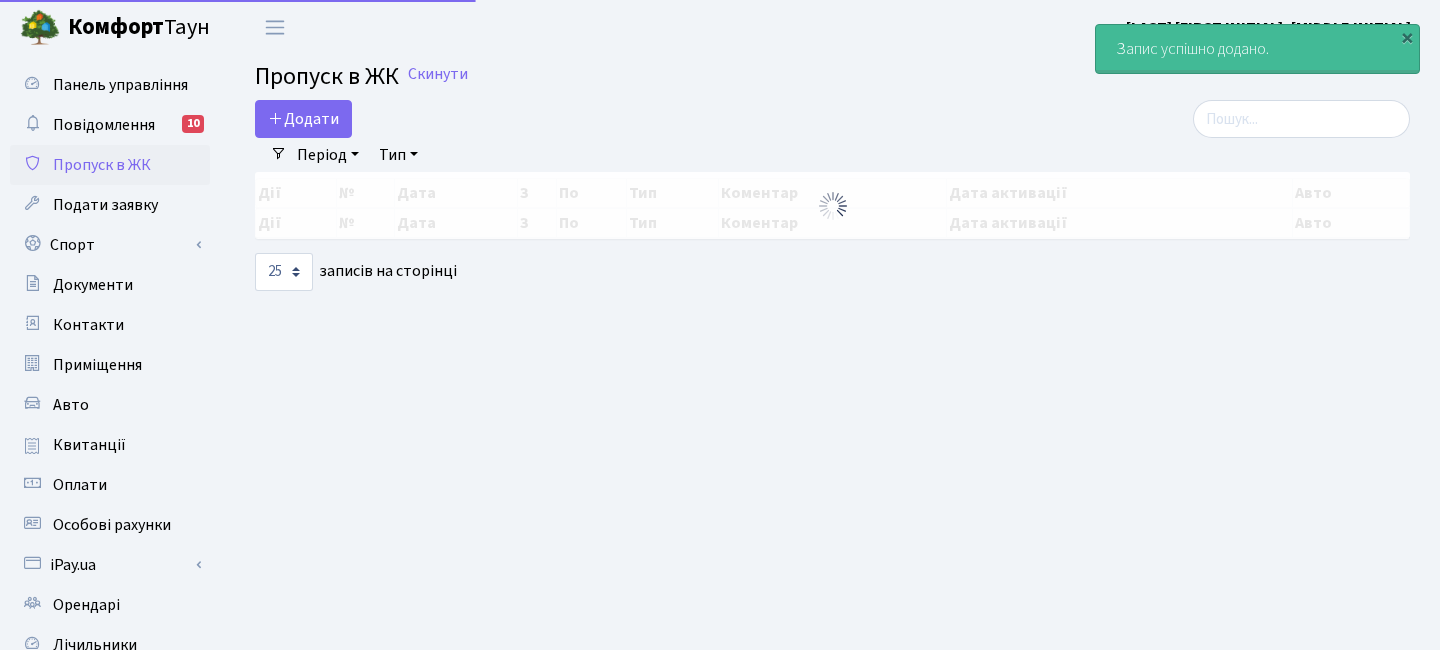select on "25" 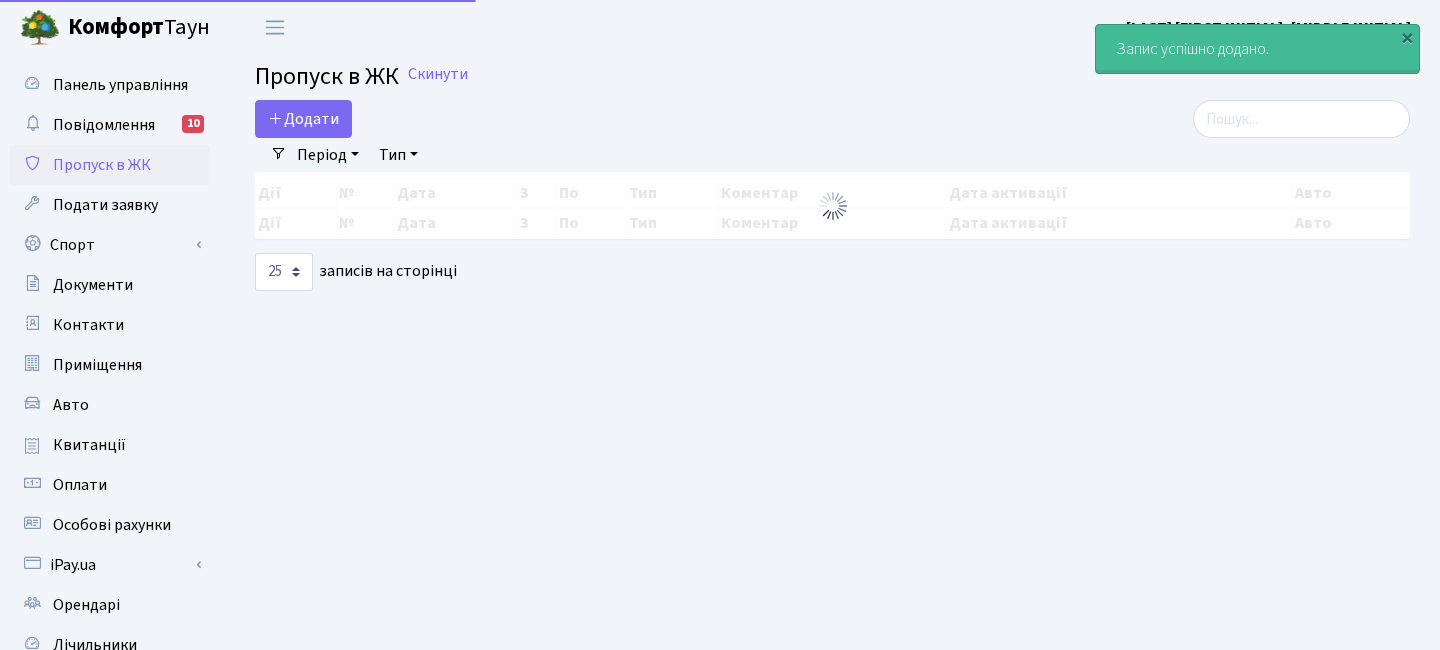 scroll, scrollTop: 0, scrollLeft: 0, axis: both 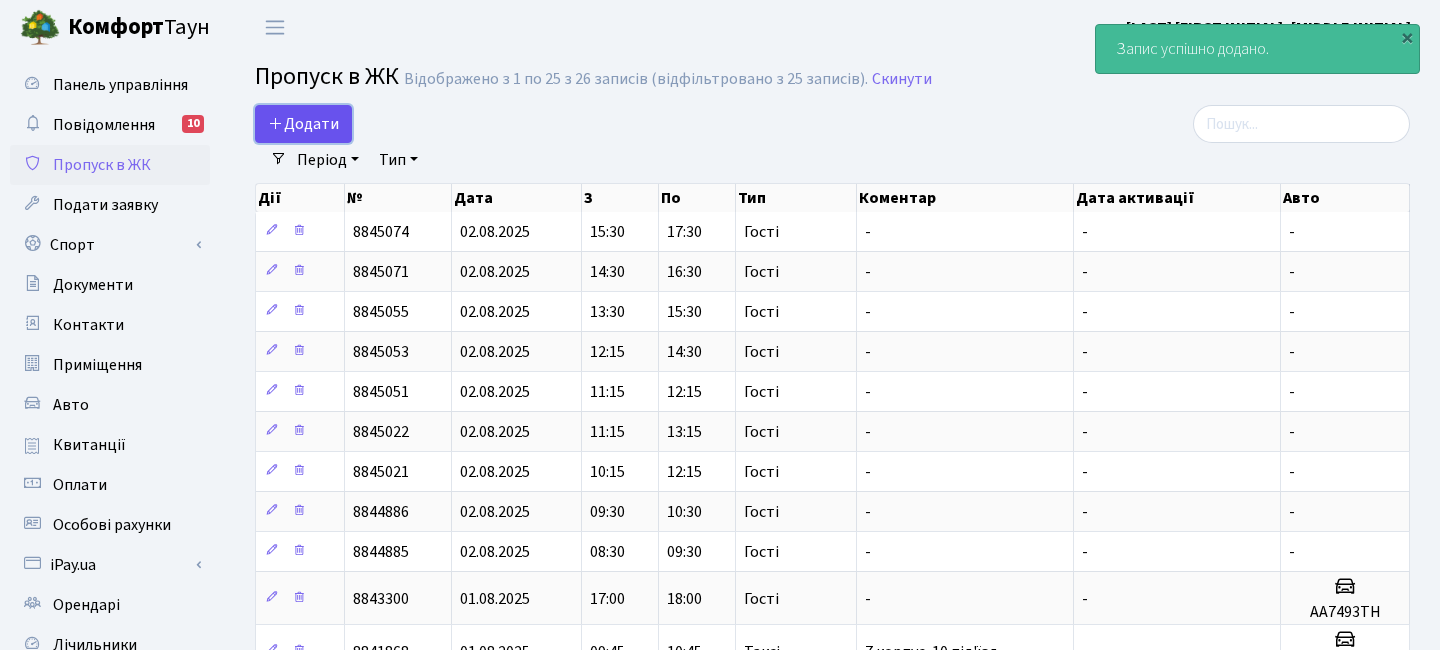 click on "Додати" at bounding box center [303, 124] 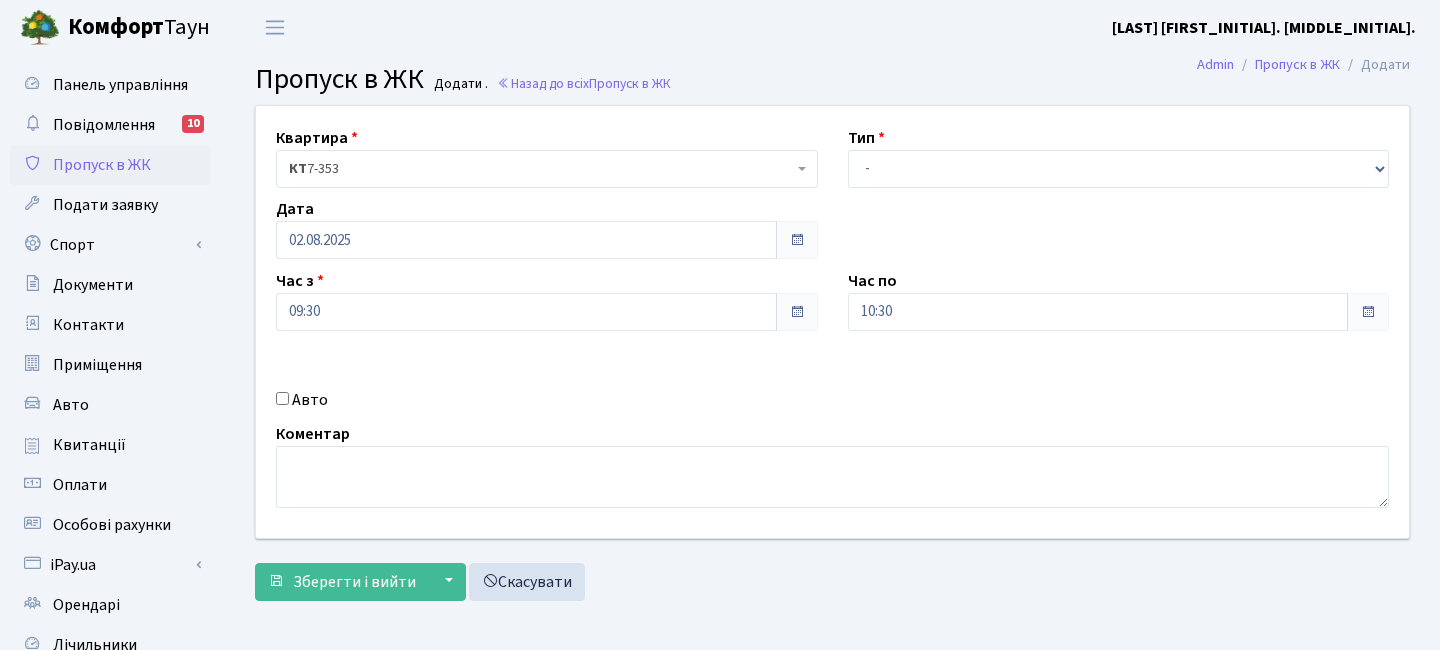 scroll, scrollTop: 0, scrollLeft: 0, axis: both 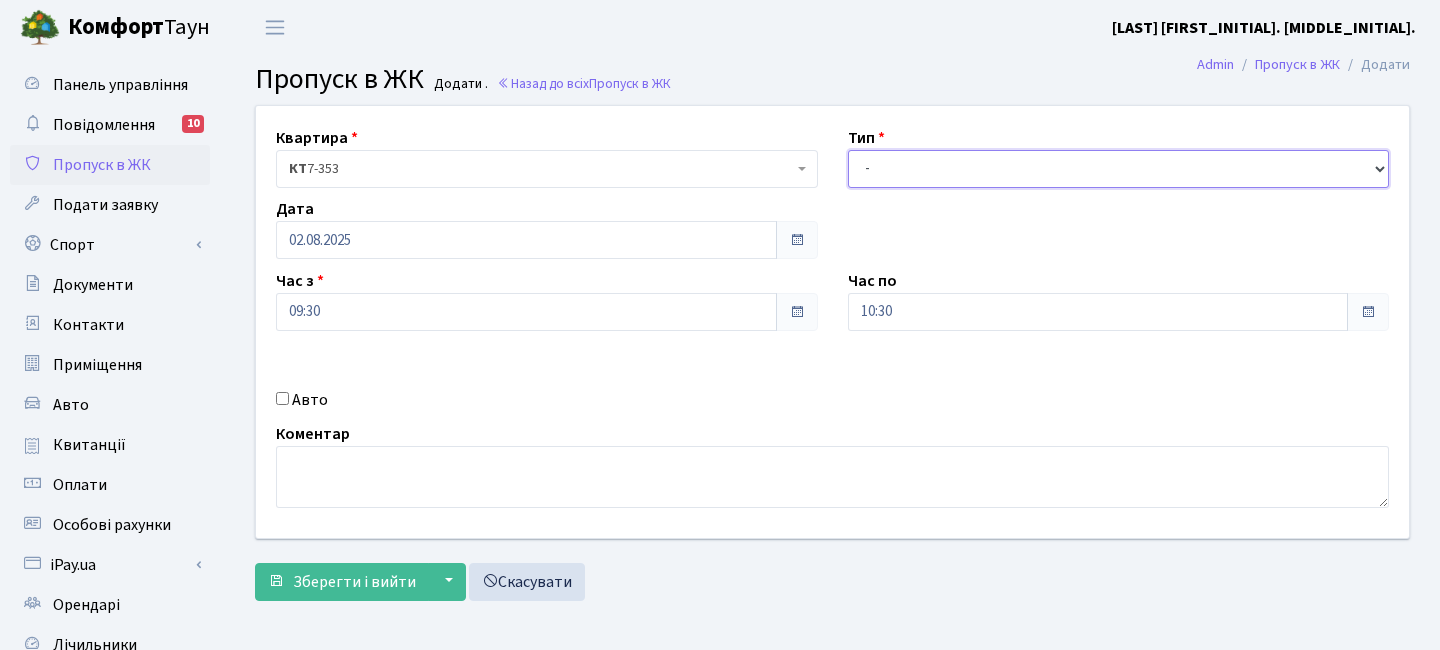 click on "-
Доставка
Таксі
Гості
Сервіс" at bounding box center (1119, 169) 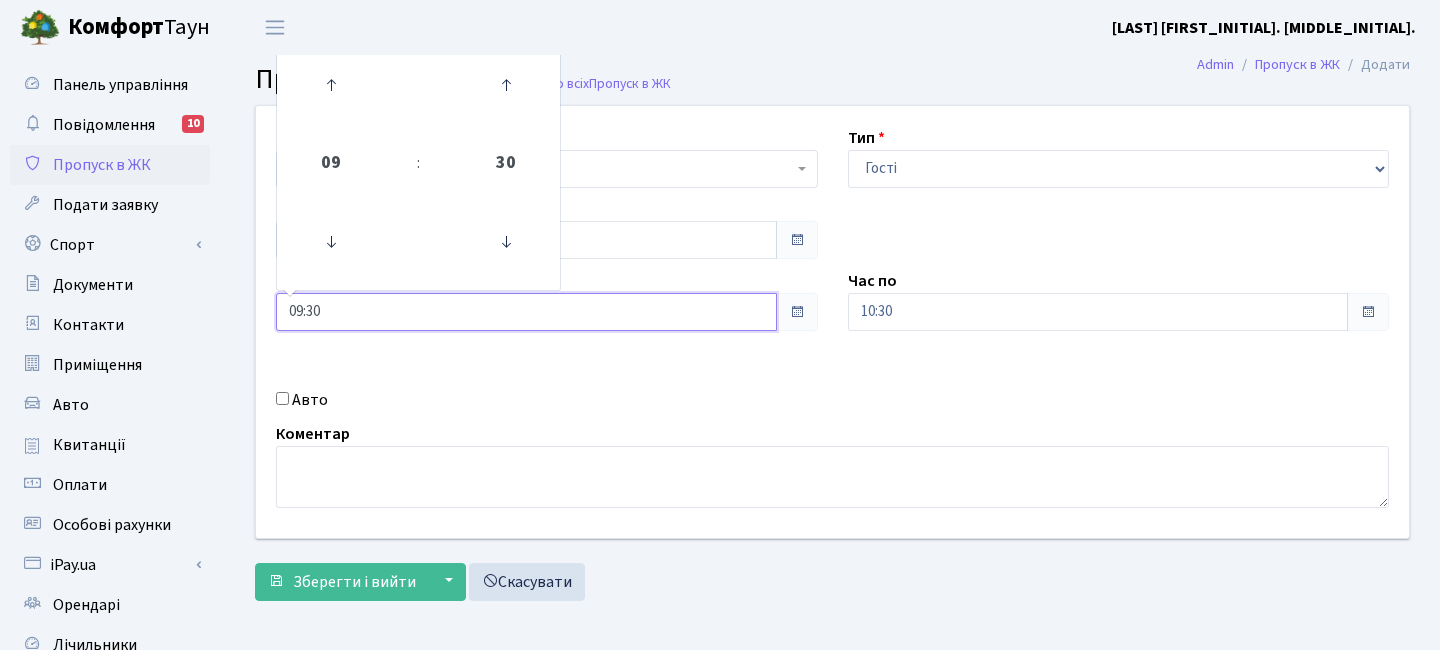 drag, startPoint x: 330, startPoint y: 319, endPoint x: 378, endPoint y: 140, distance: 185.32404 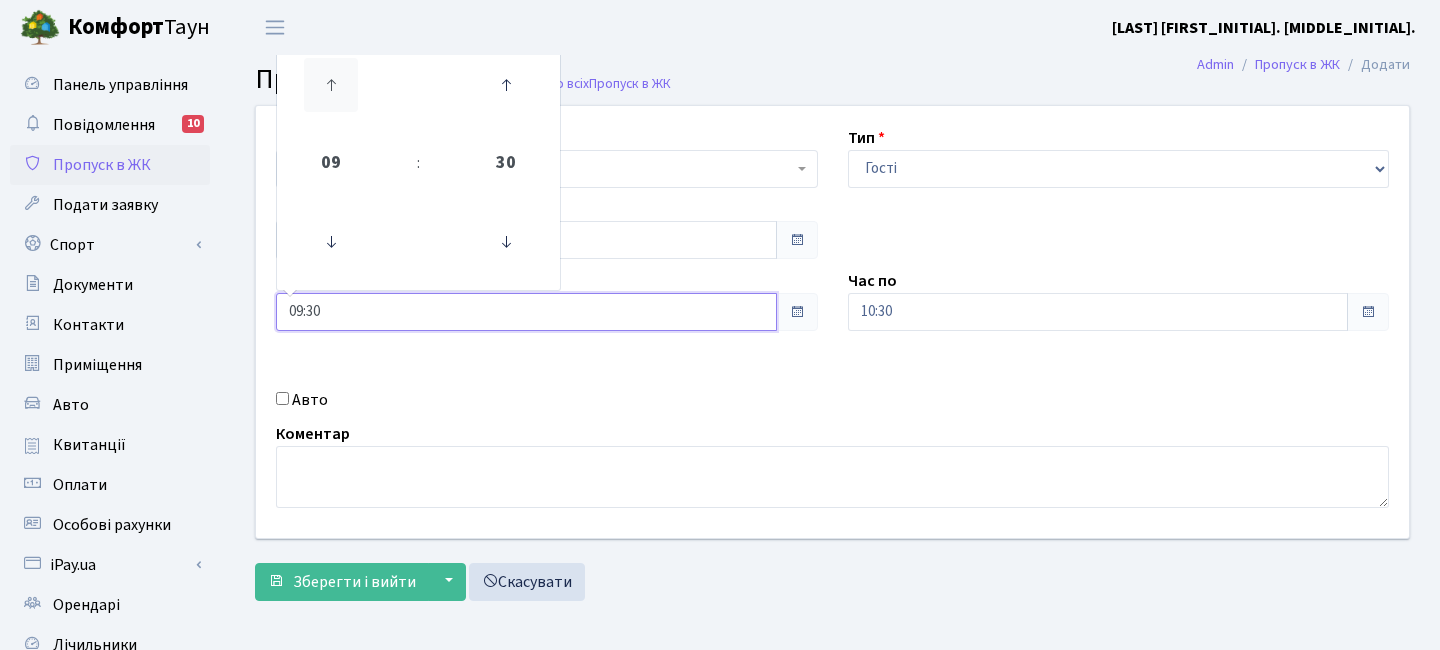 click at bounding box center (331, 85) 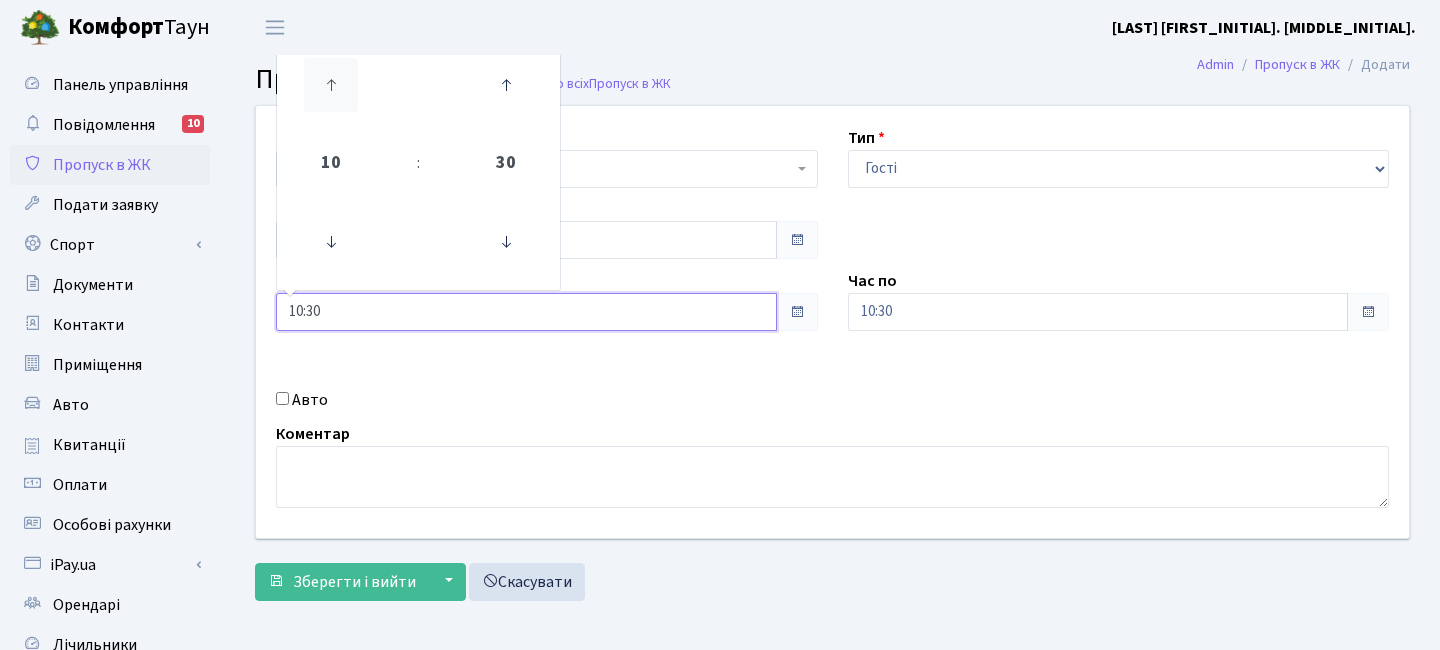 click at bounding box center (331, 85) 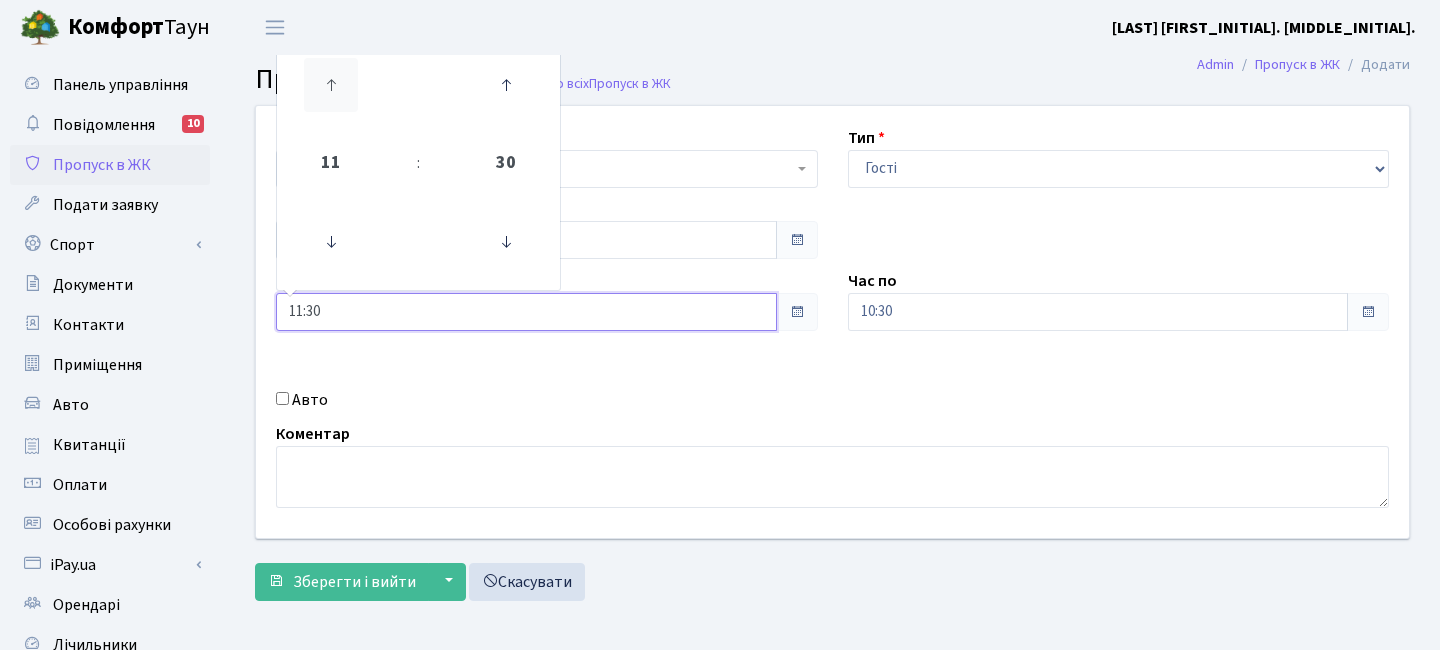click at bounding box center [331, 85] 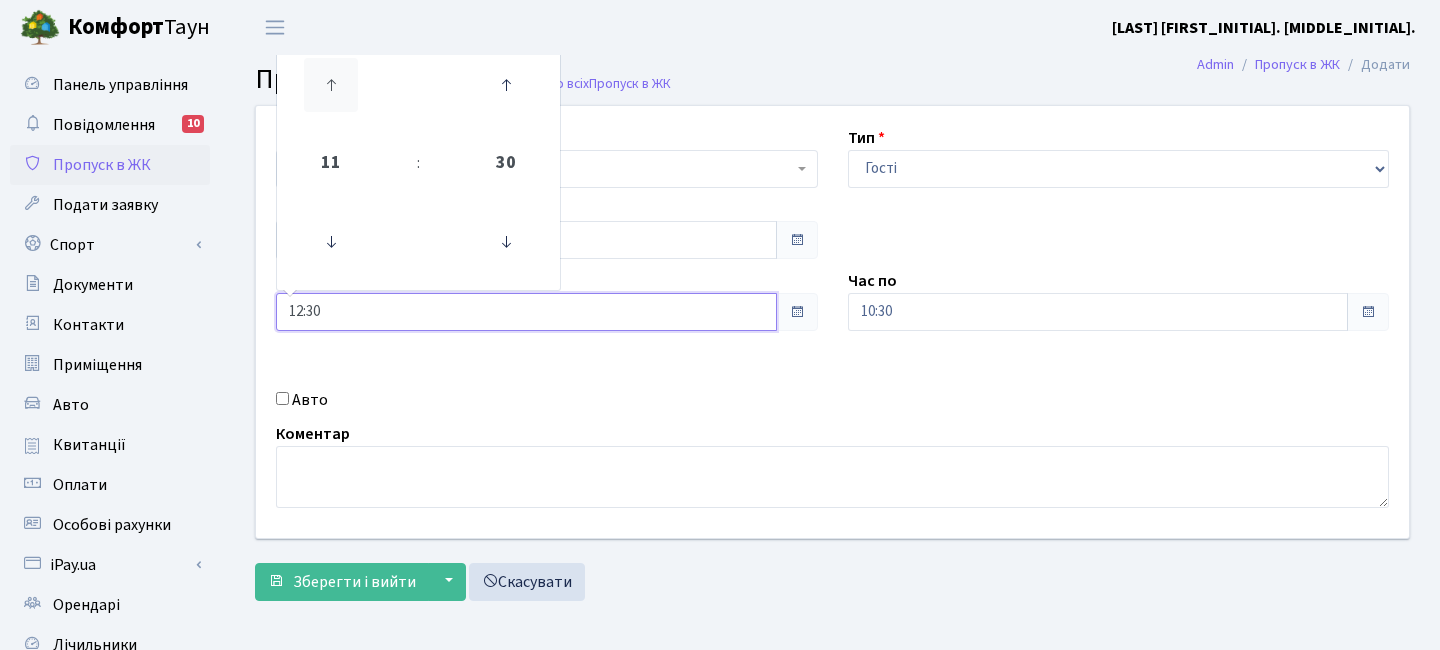 click at bounding box center [331, 85] 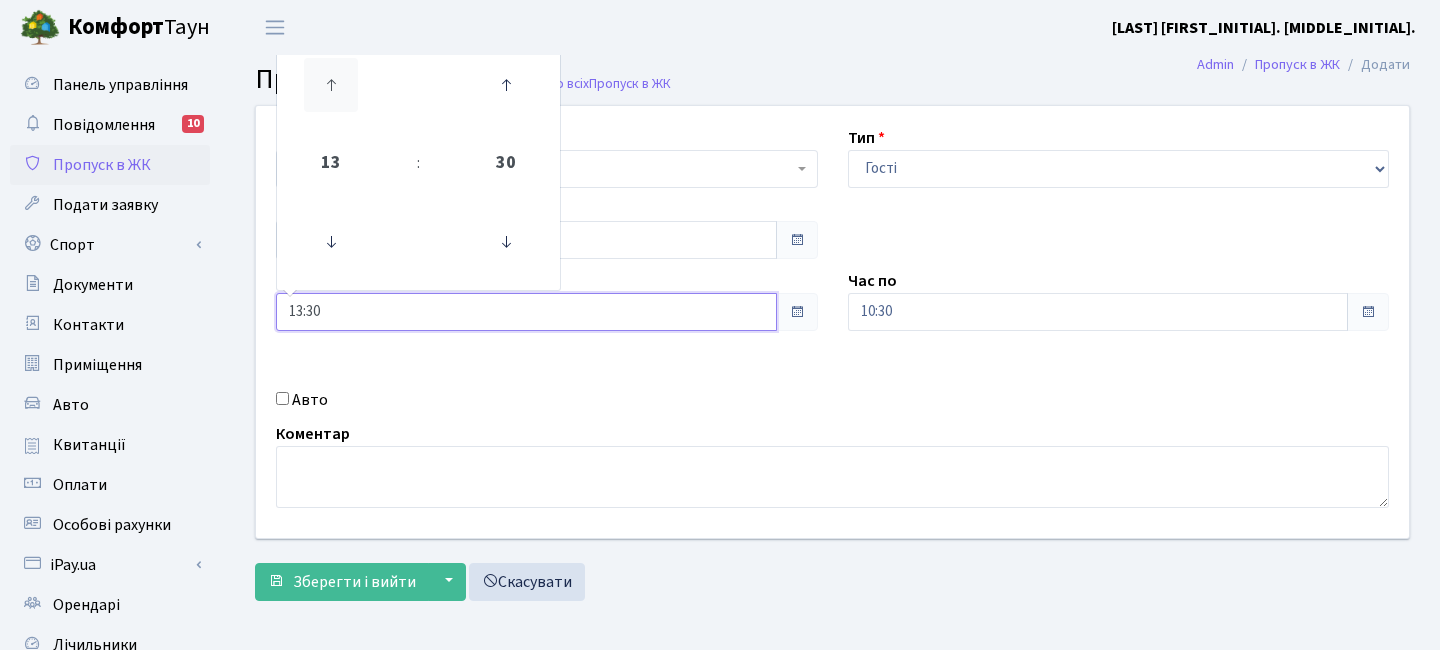 click at bounding box center [331, 85] 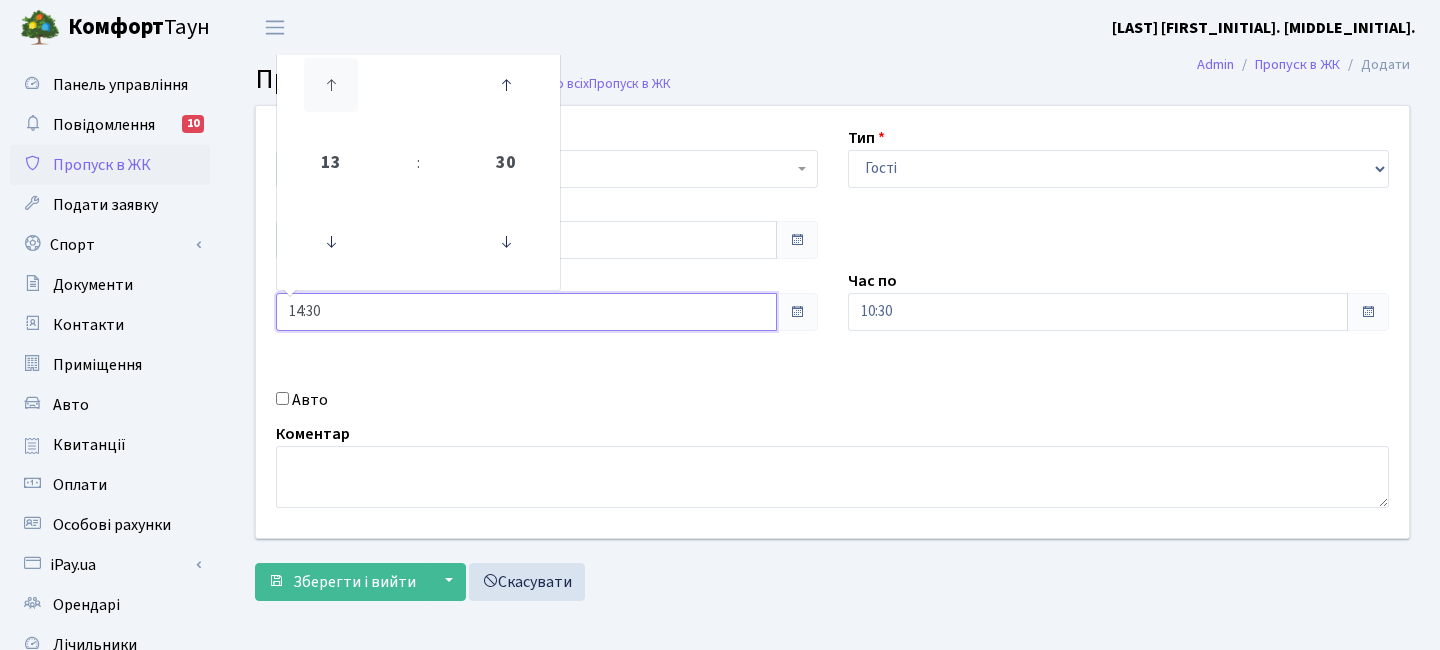 click at bounding box center [331, 85] 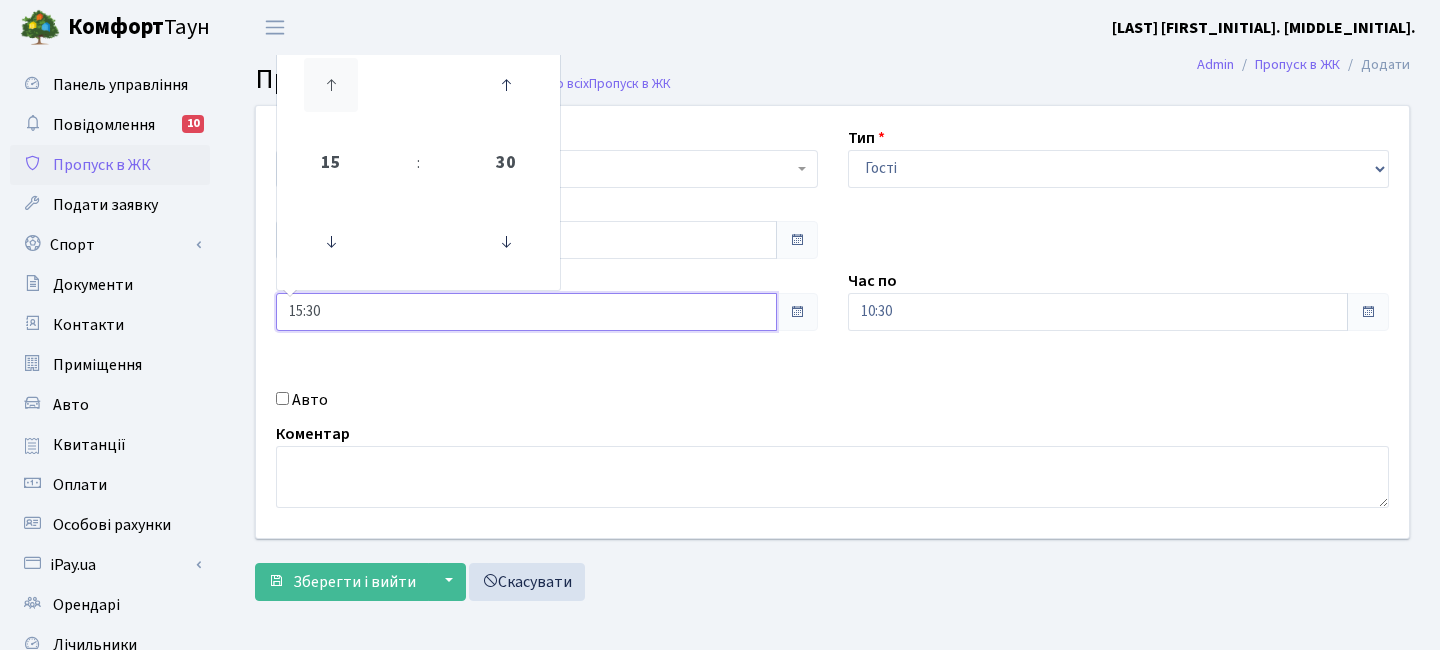 click at bounding box center (331, 85) 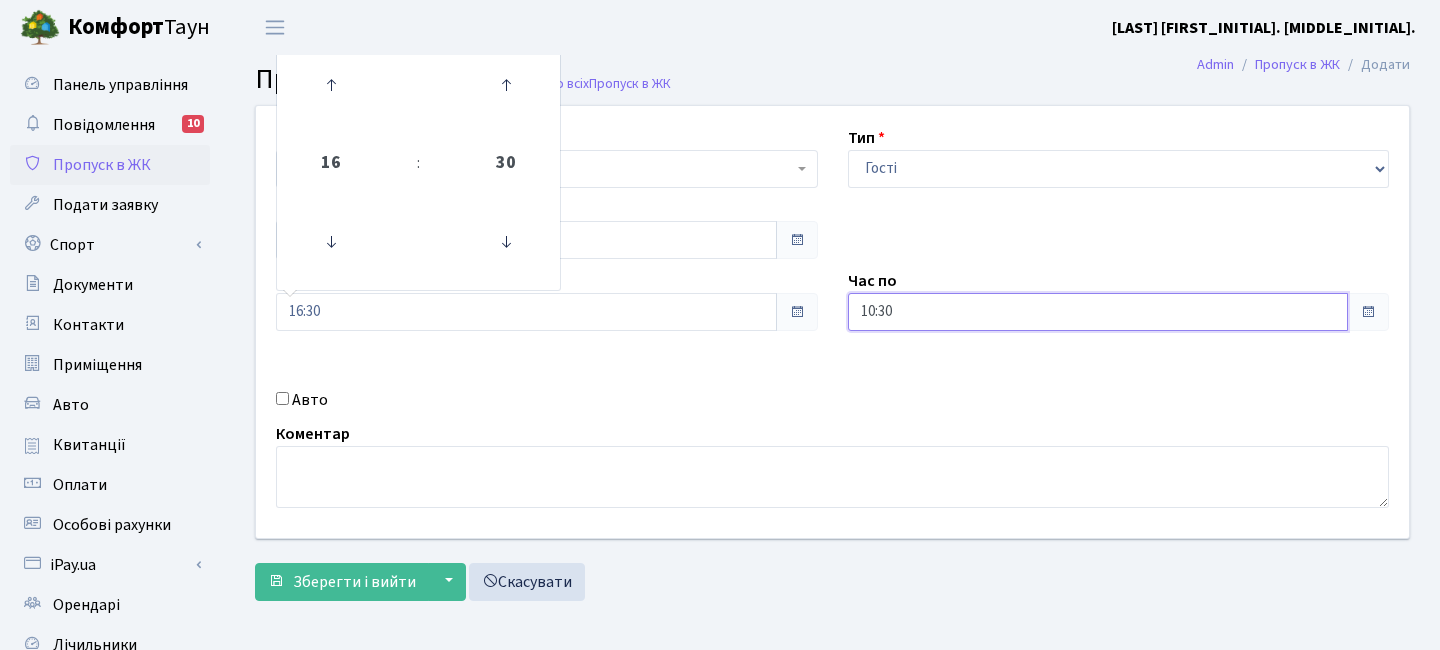 click on "10:30" at bounding box center (1098, 312) 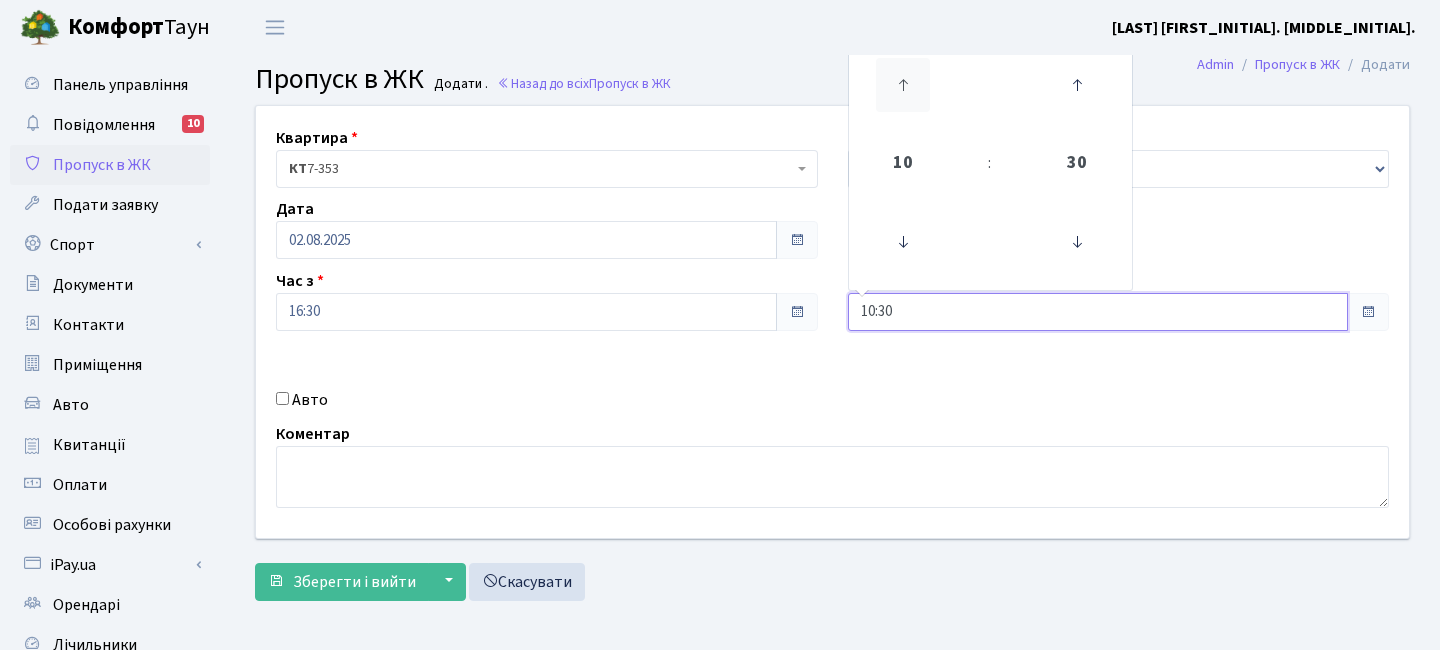 click at bounding box center [903, 85] 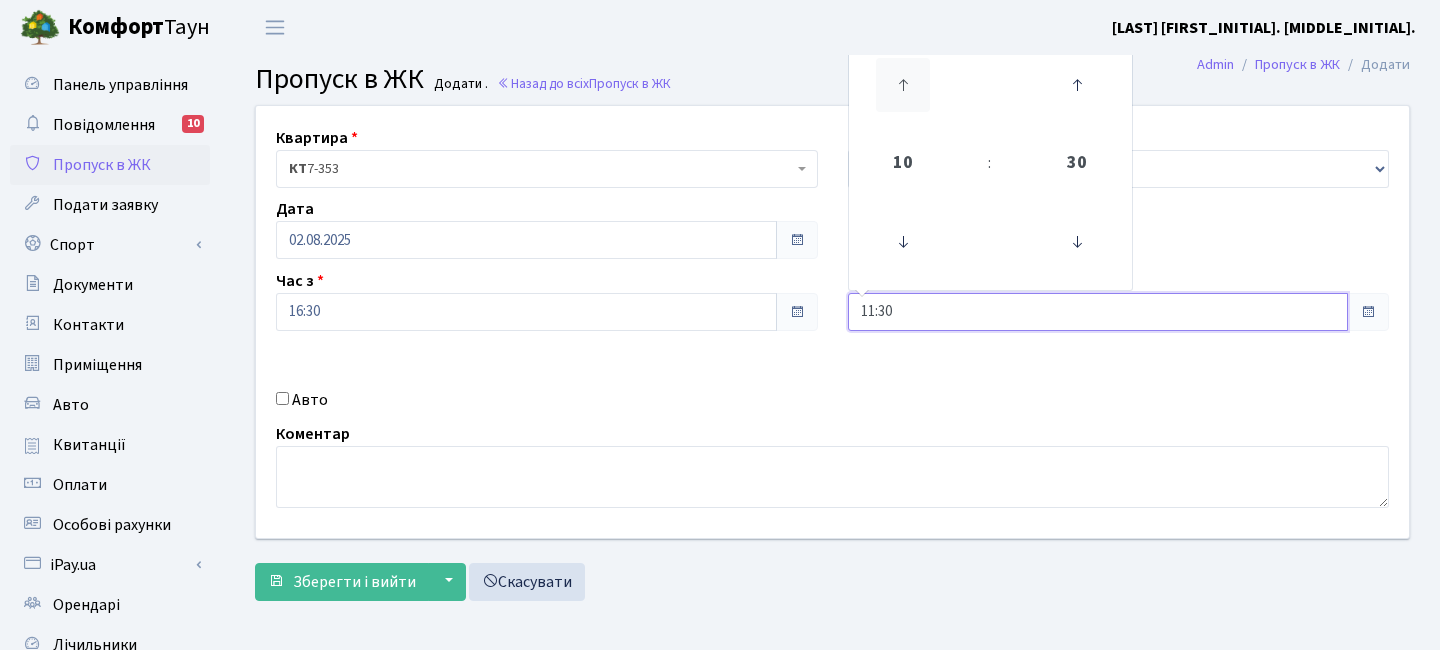 click at bounding box center [903, 85] 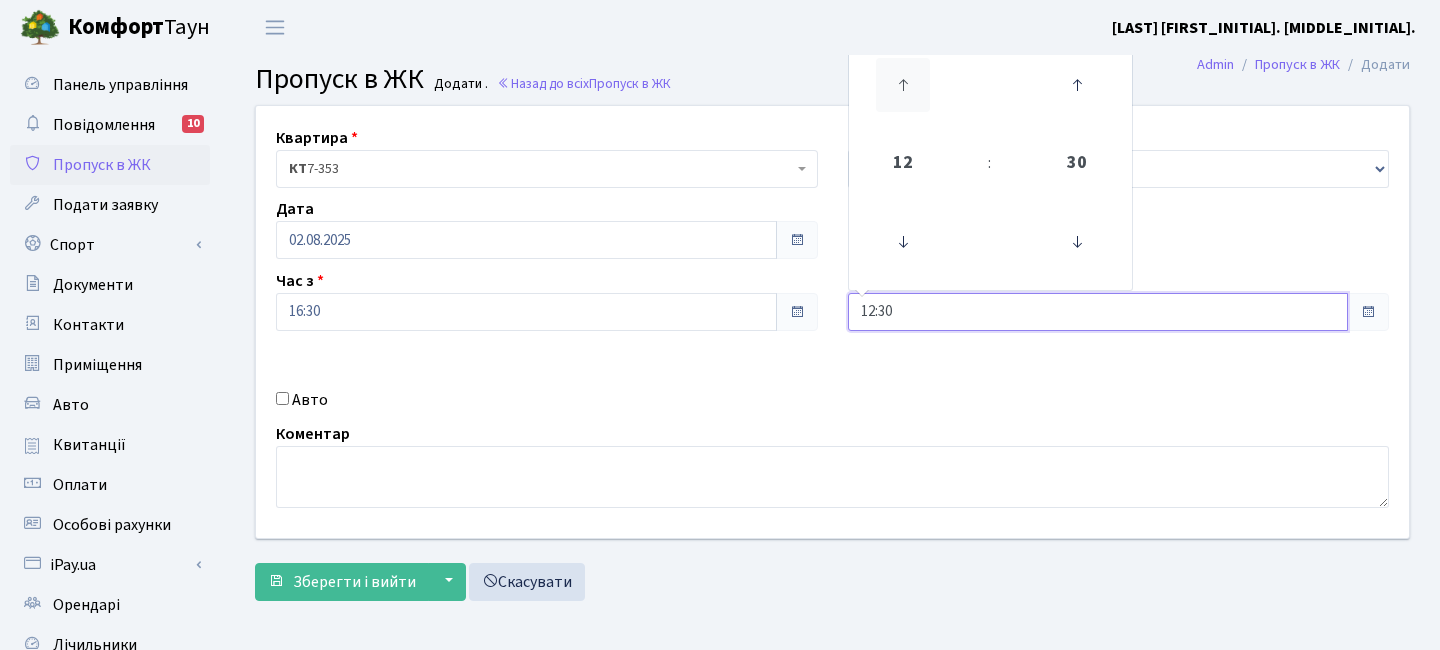 click at bounding box center [903, 85] 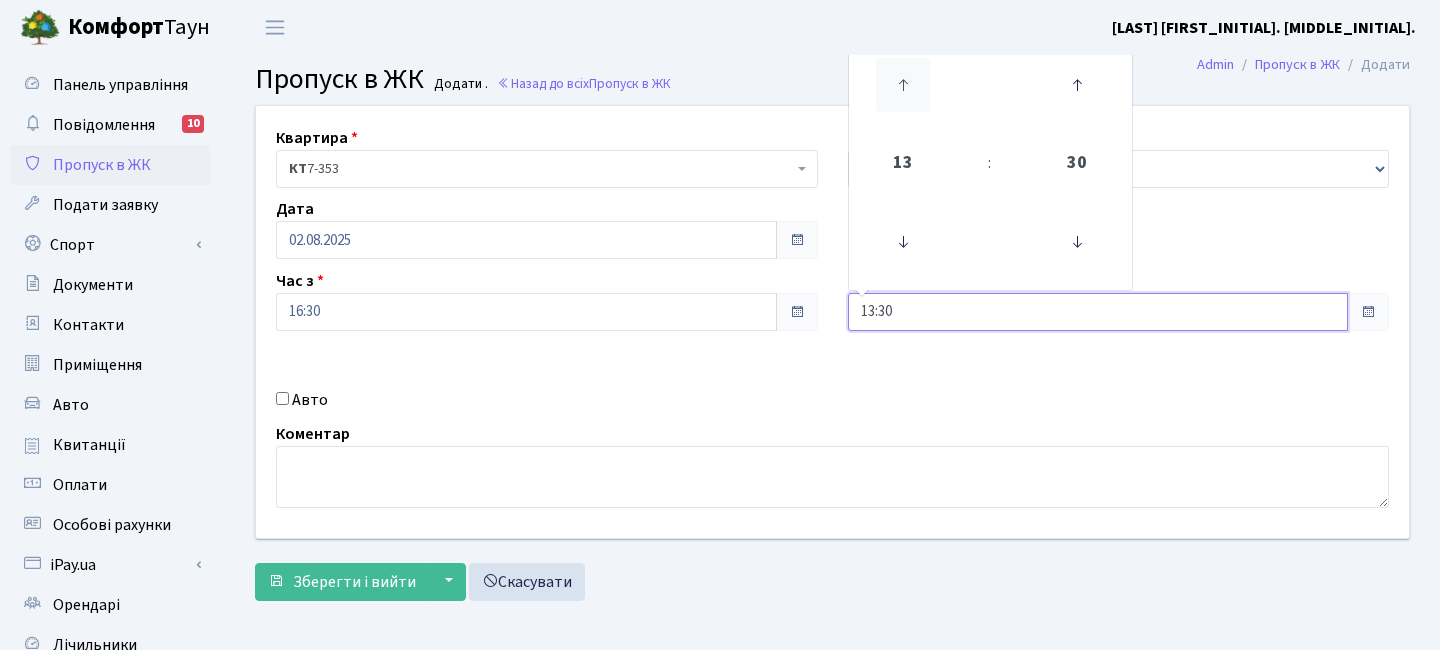 click at bounding box center [903, 85] 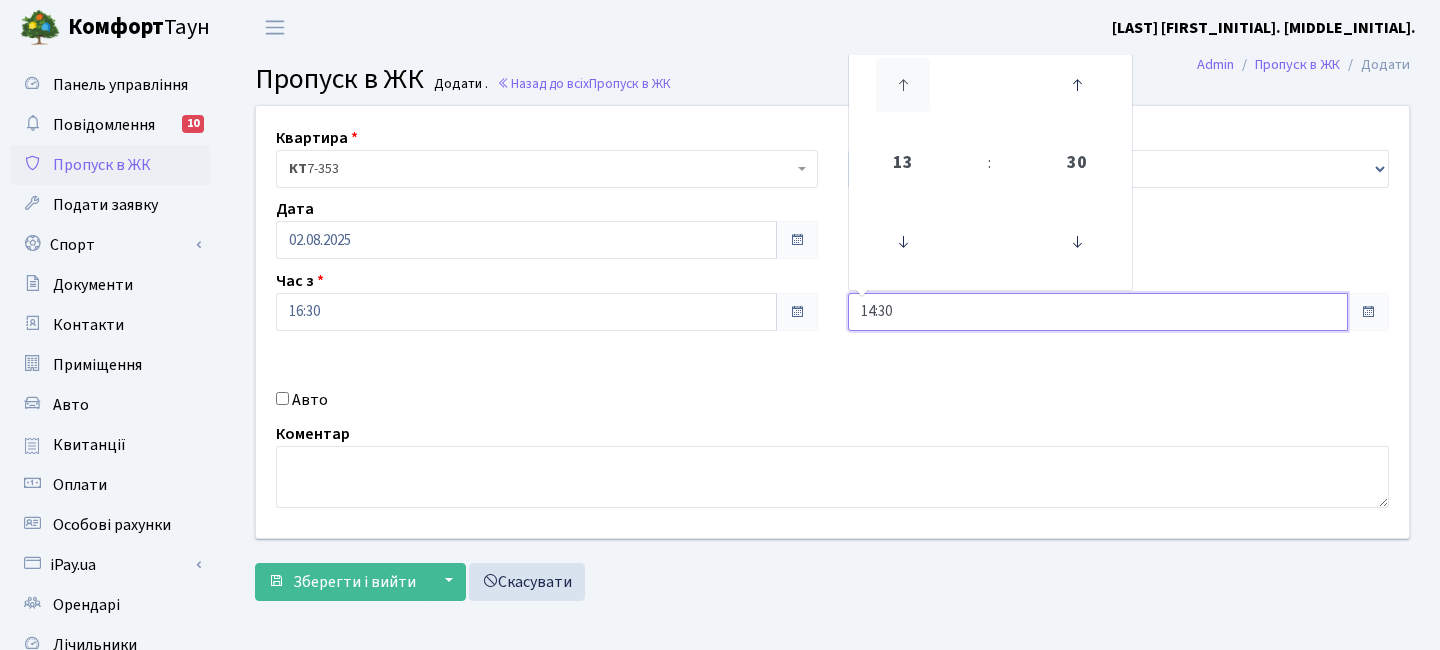 click at bounding box center [903, 85] 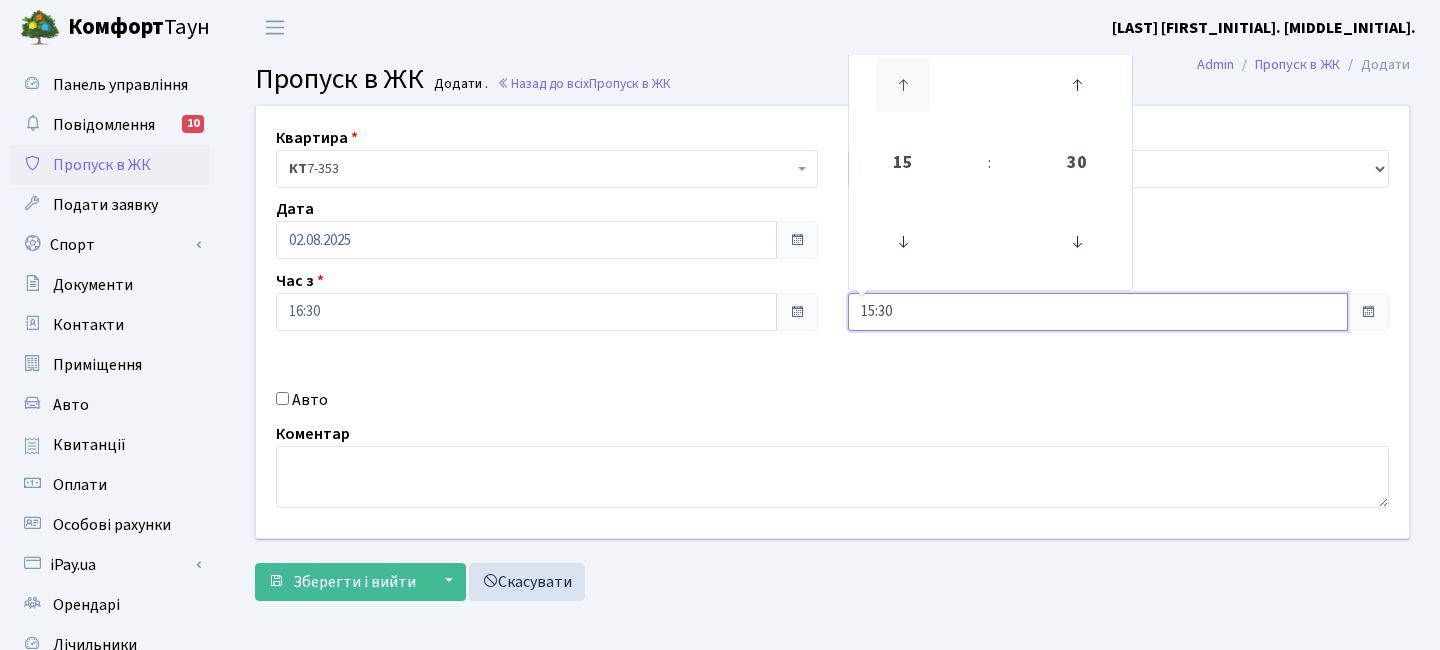 click at bounding box center (903, 85) 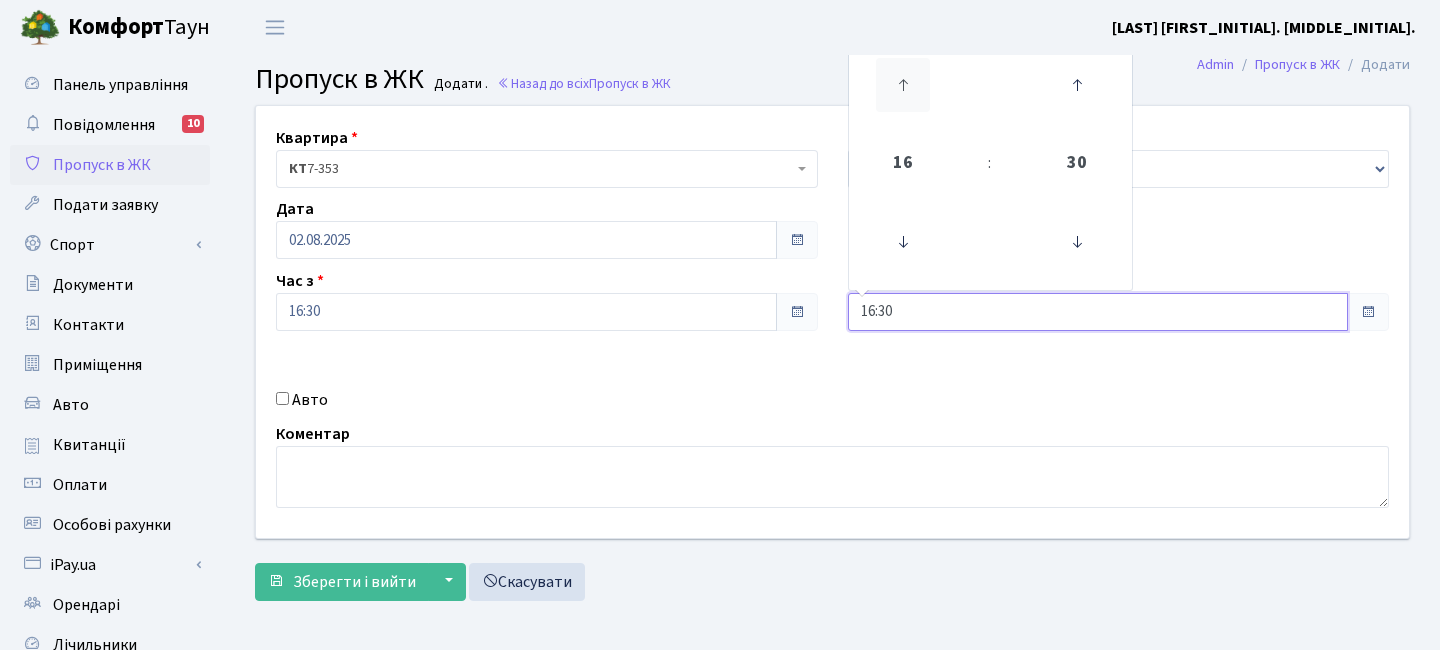 click at bounding box center [903, 85] 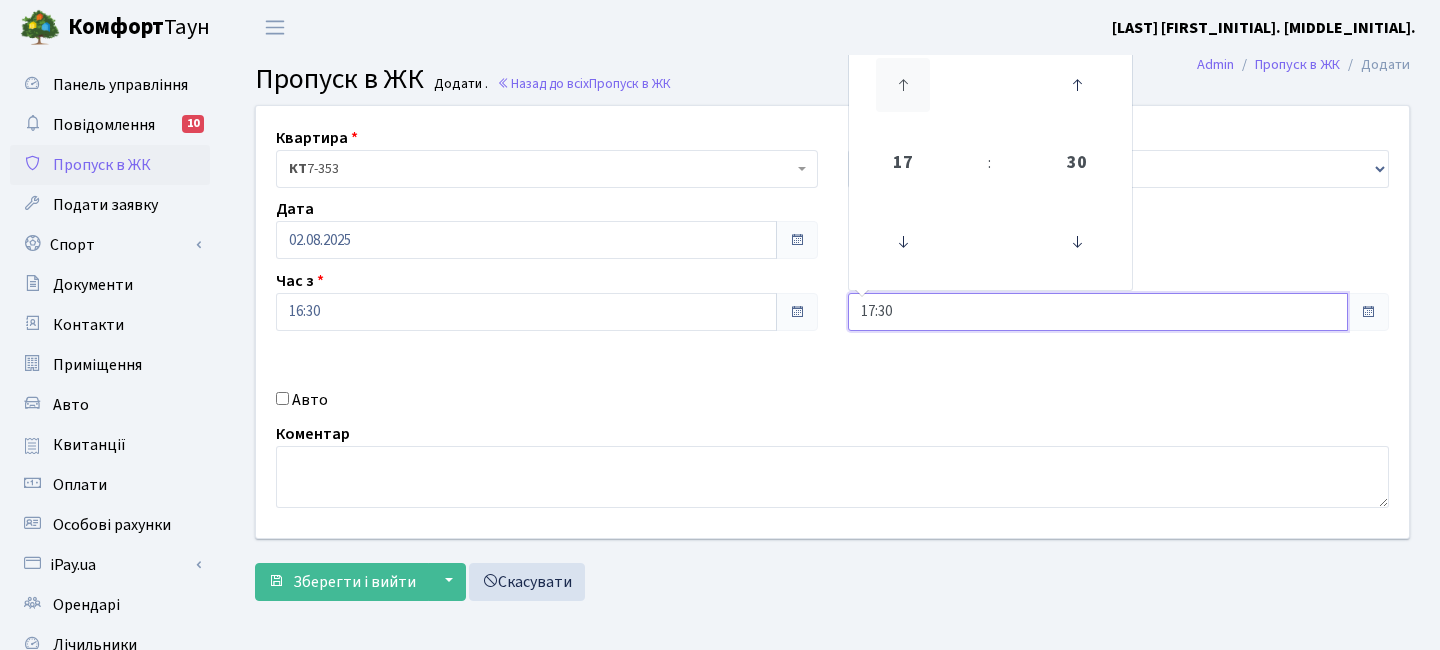 click at bounding box center (903, 85) 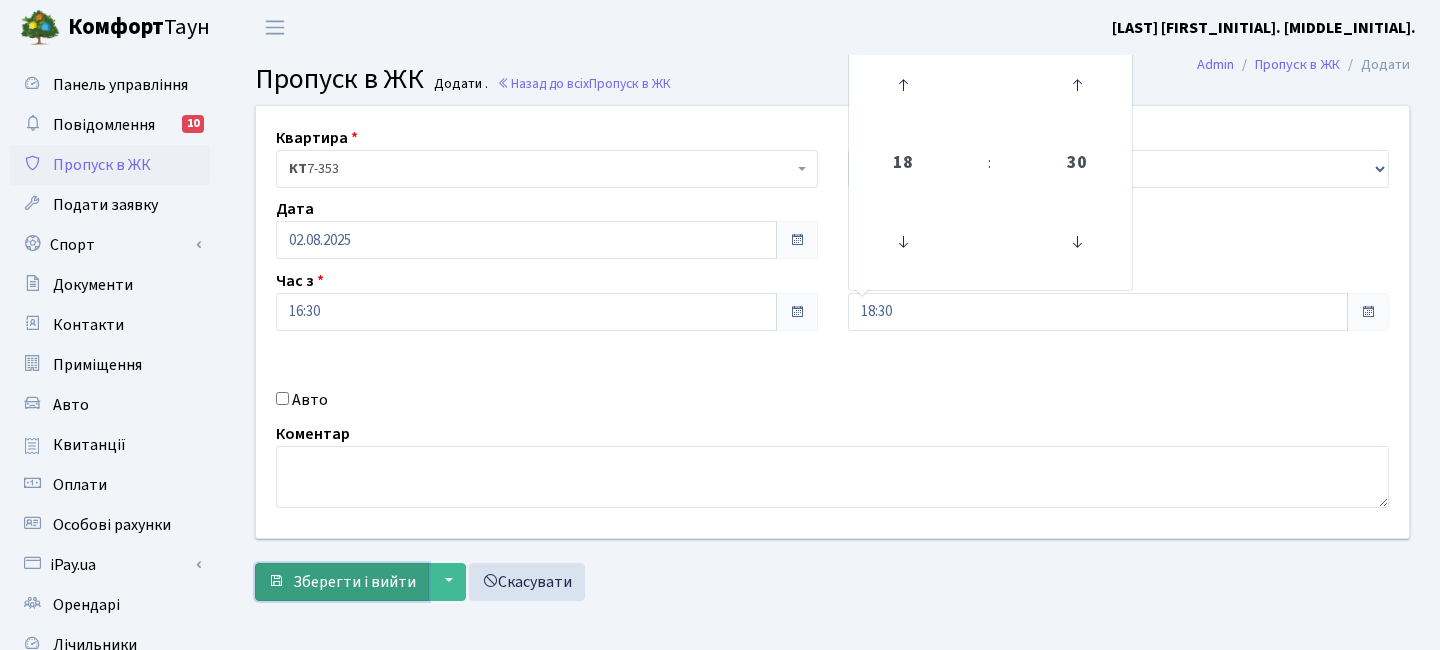 click on "Зберегти і вийти" at bounding box center (342, 582) 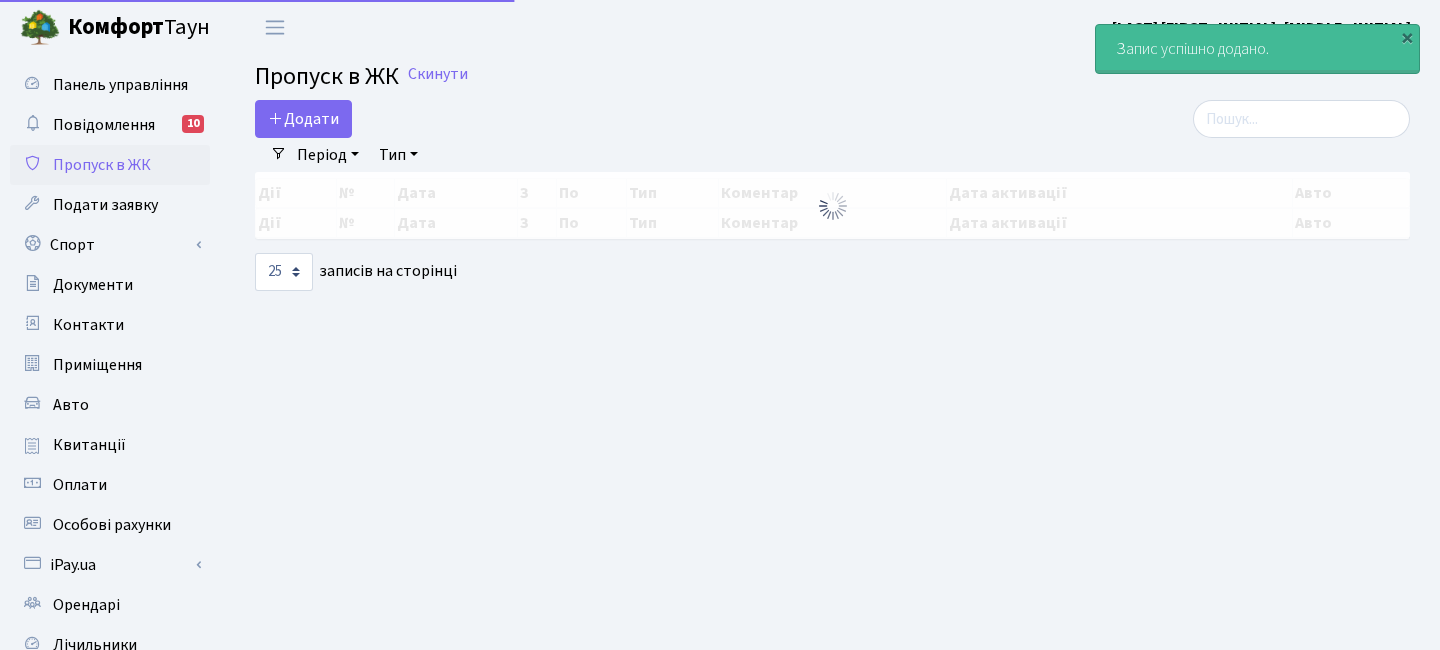 select on "25" 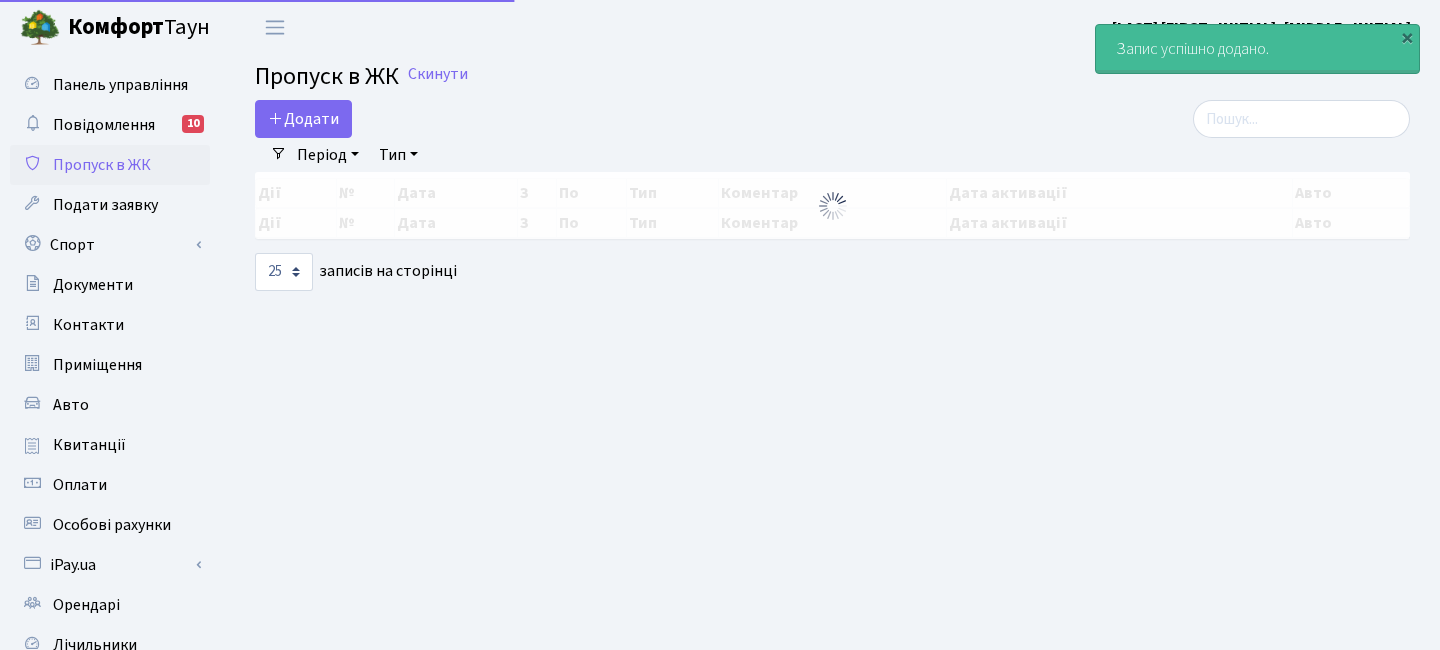 scroll, scrollTop: 0, scrollLeft: 0, axis: both 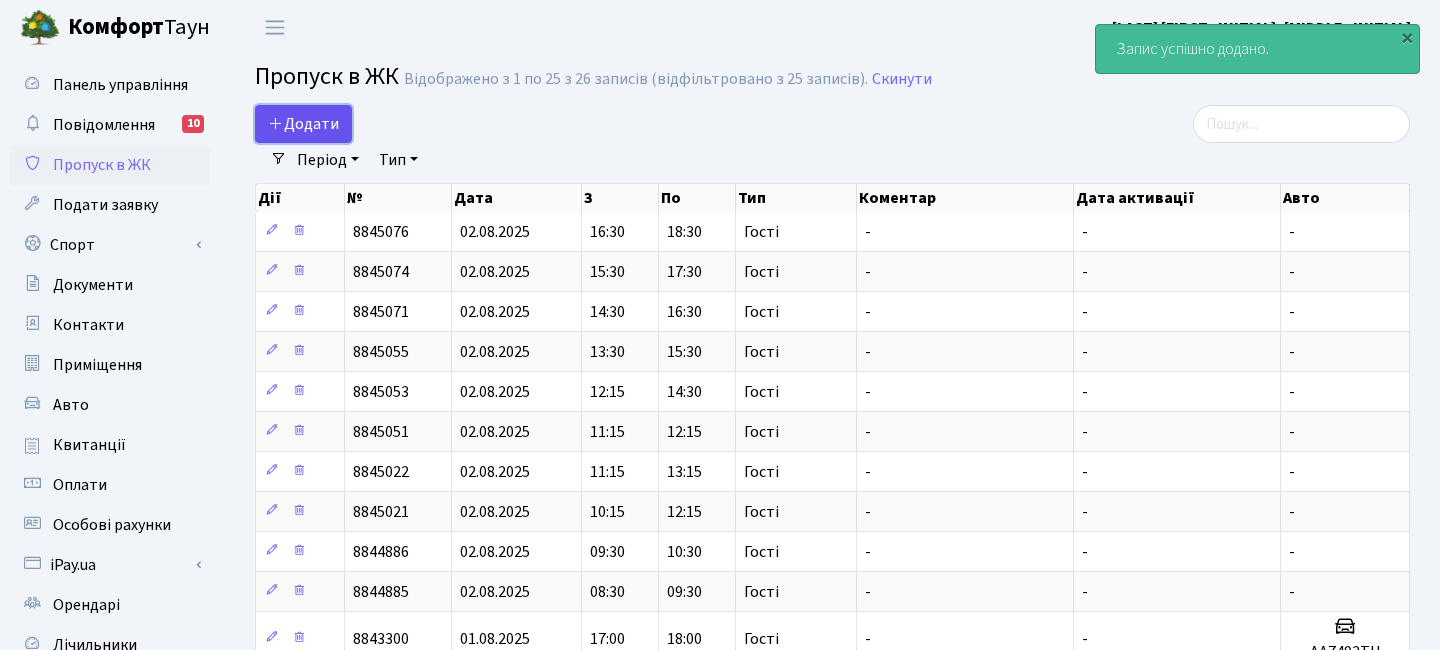 click on "Додати" at bounding box center [303, 124] 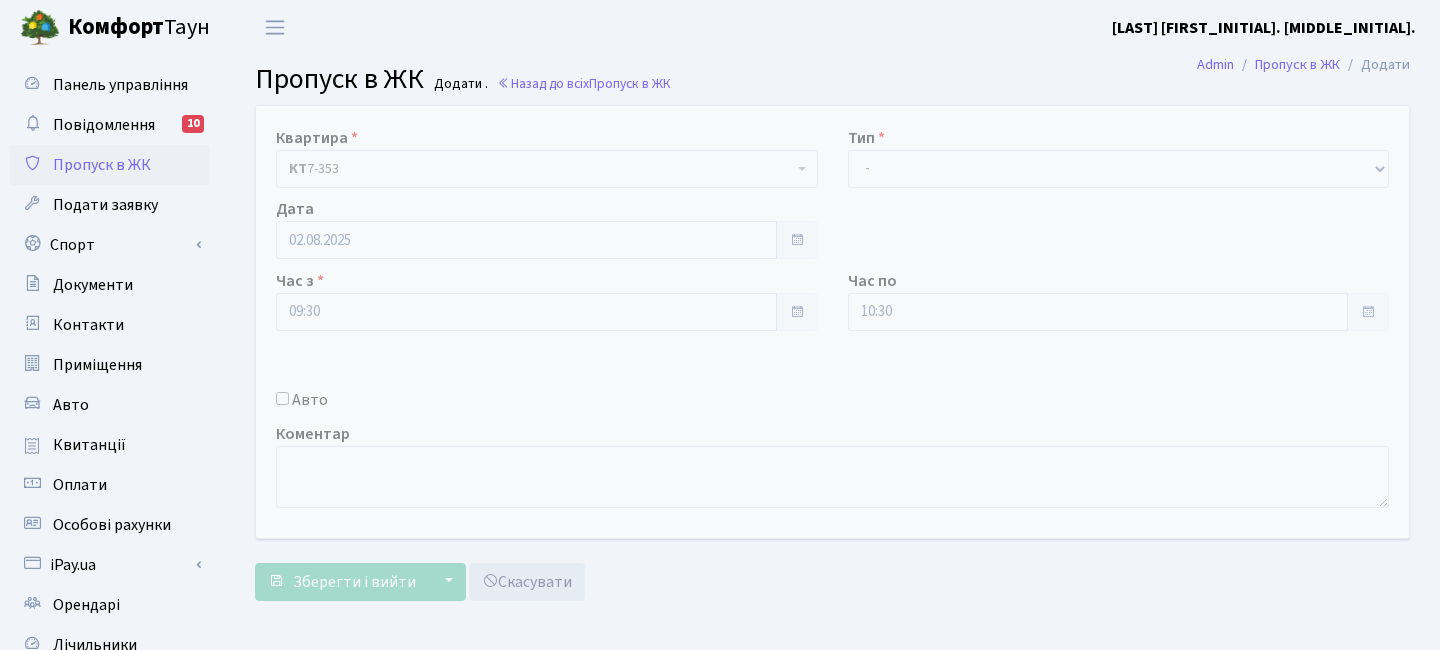 scroll, scrollTop: 0, scrollLeft: 0, axis: both 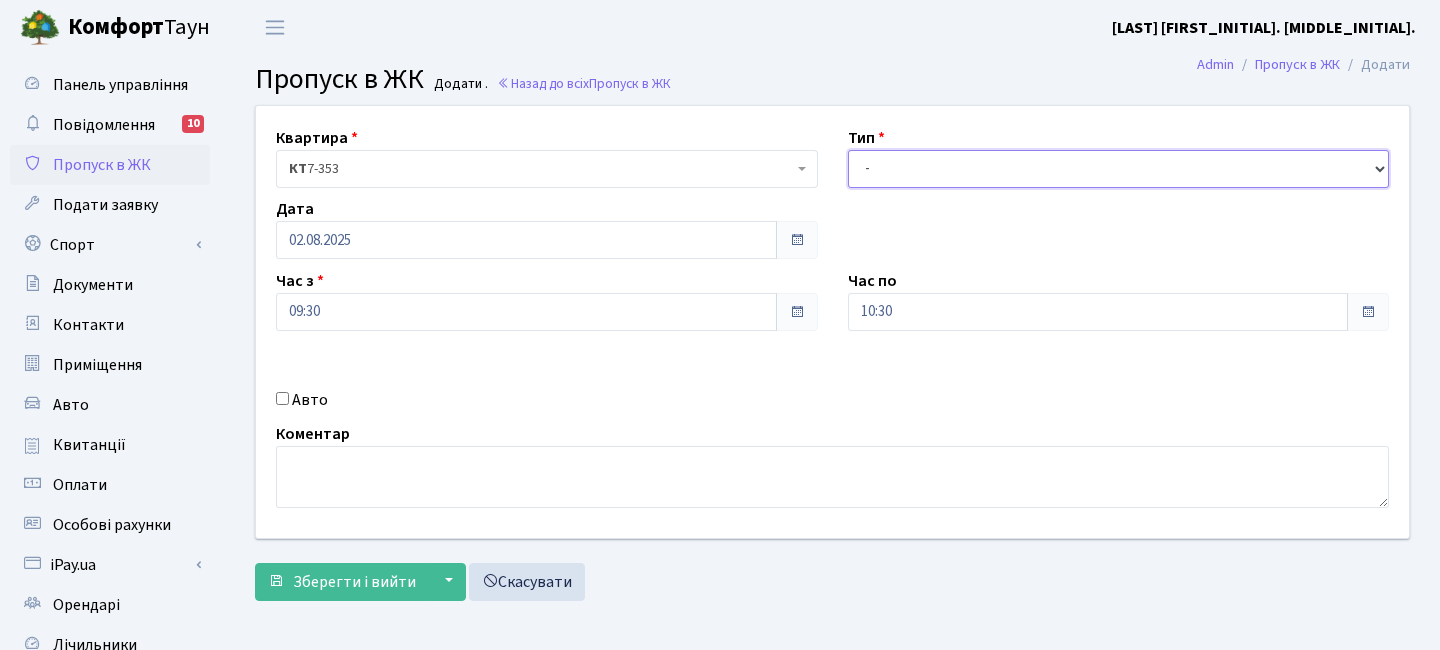 click on "-
Доставка
Таксі
Гості
Сервіс" at bounding box center [1119, 169] 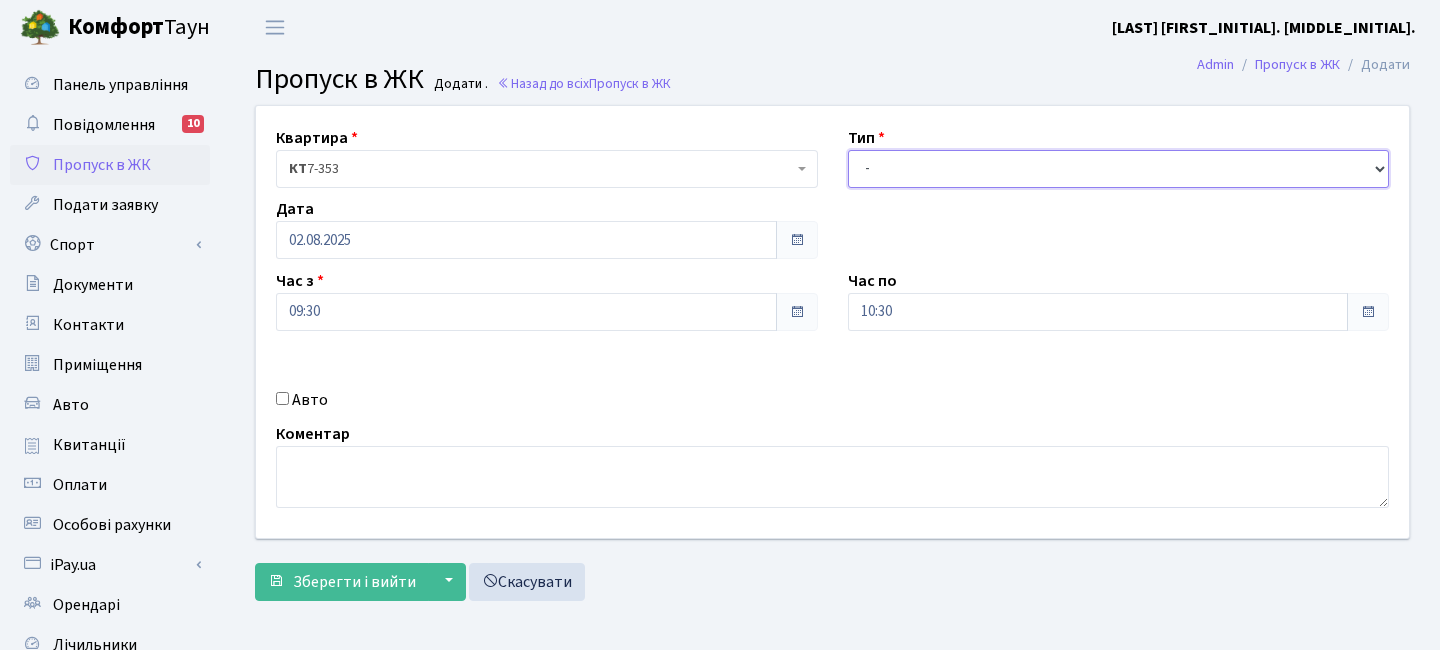 select on "3" 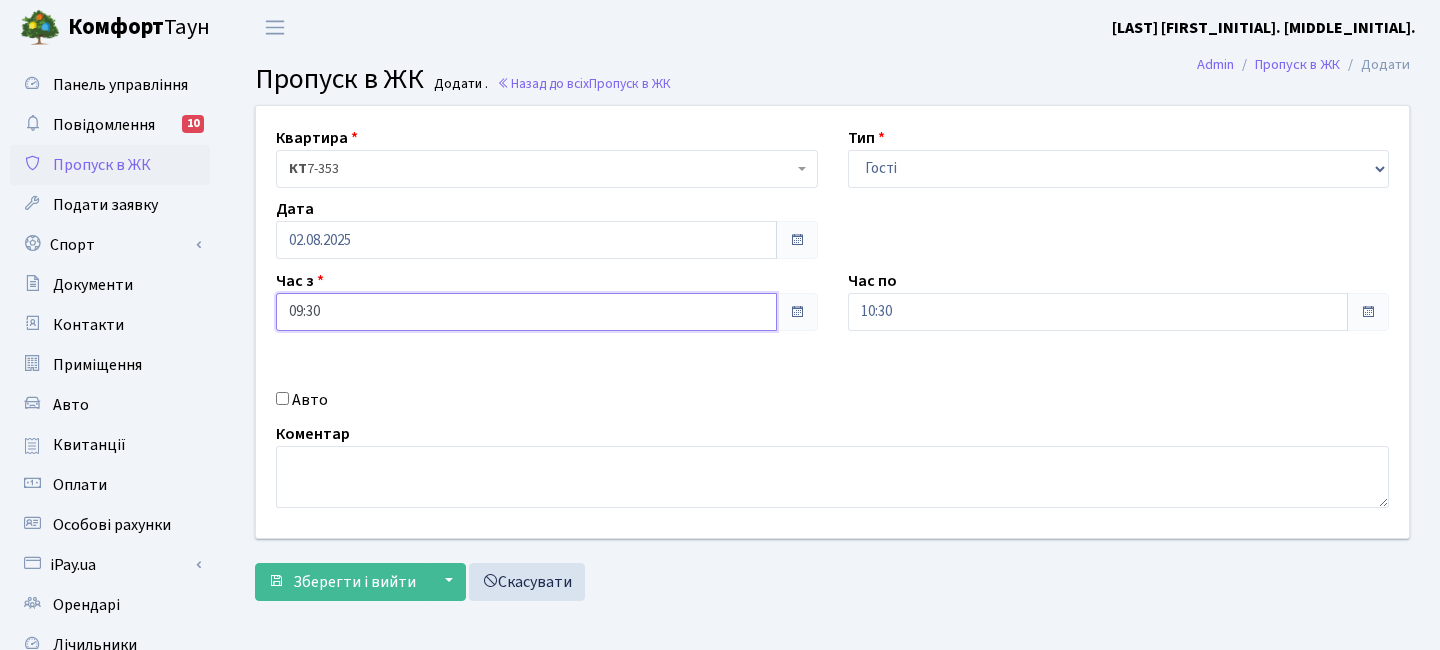 click on "09:30" at bounding box center [526, 312] 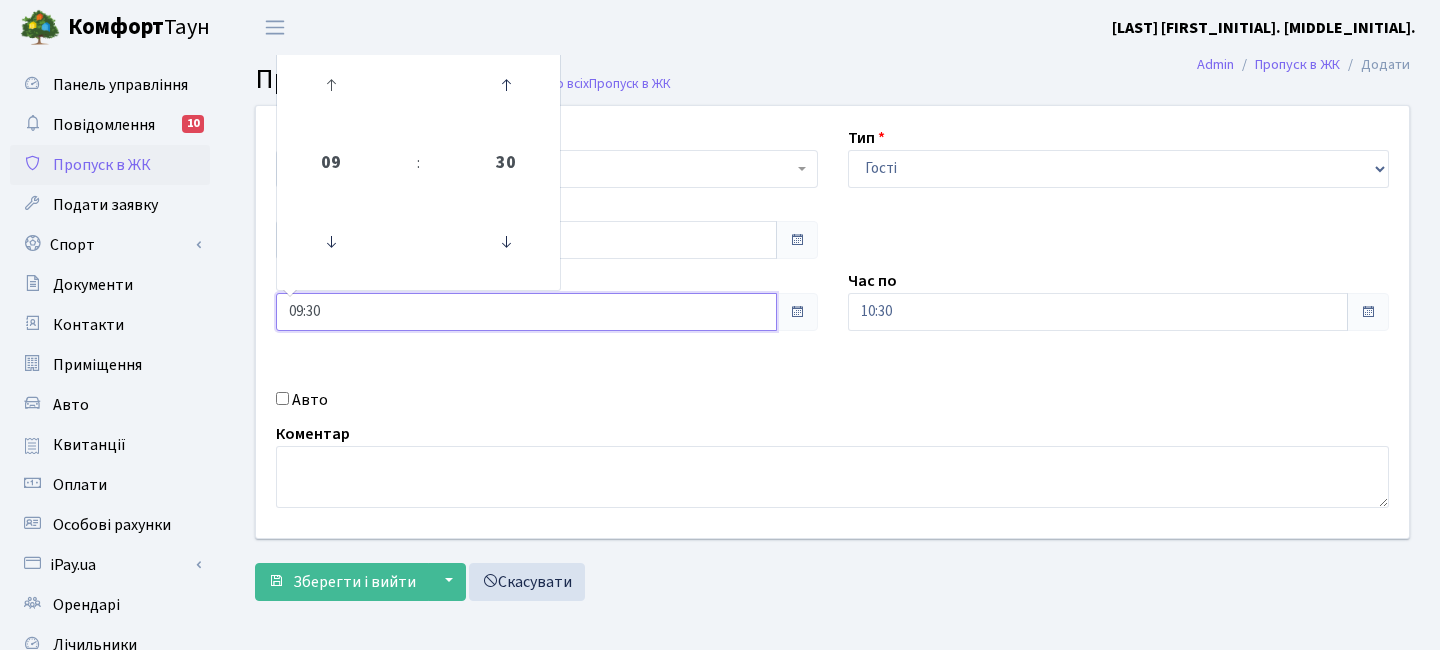 click at bounding box center [331, 85] 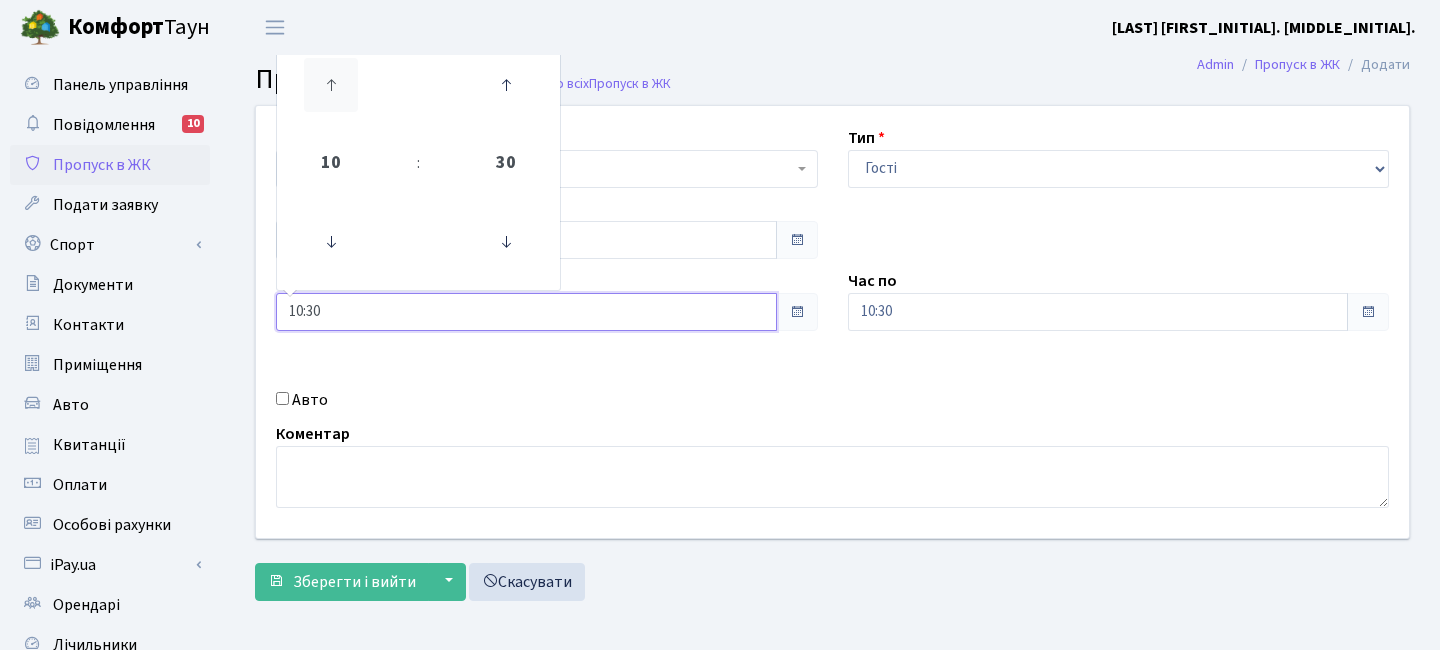 click at bounding box center [331, 85] 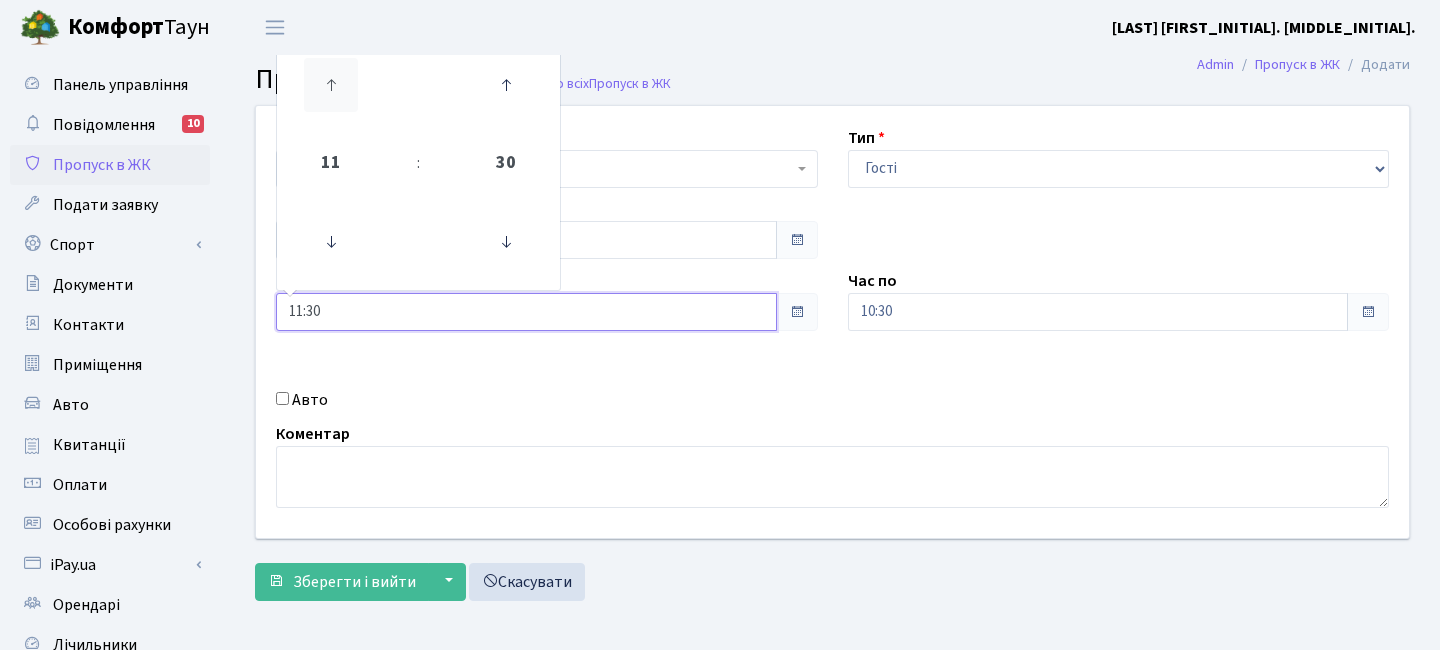 click at bounding box center [331, 85] 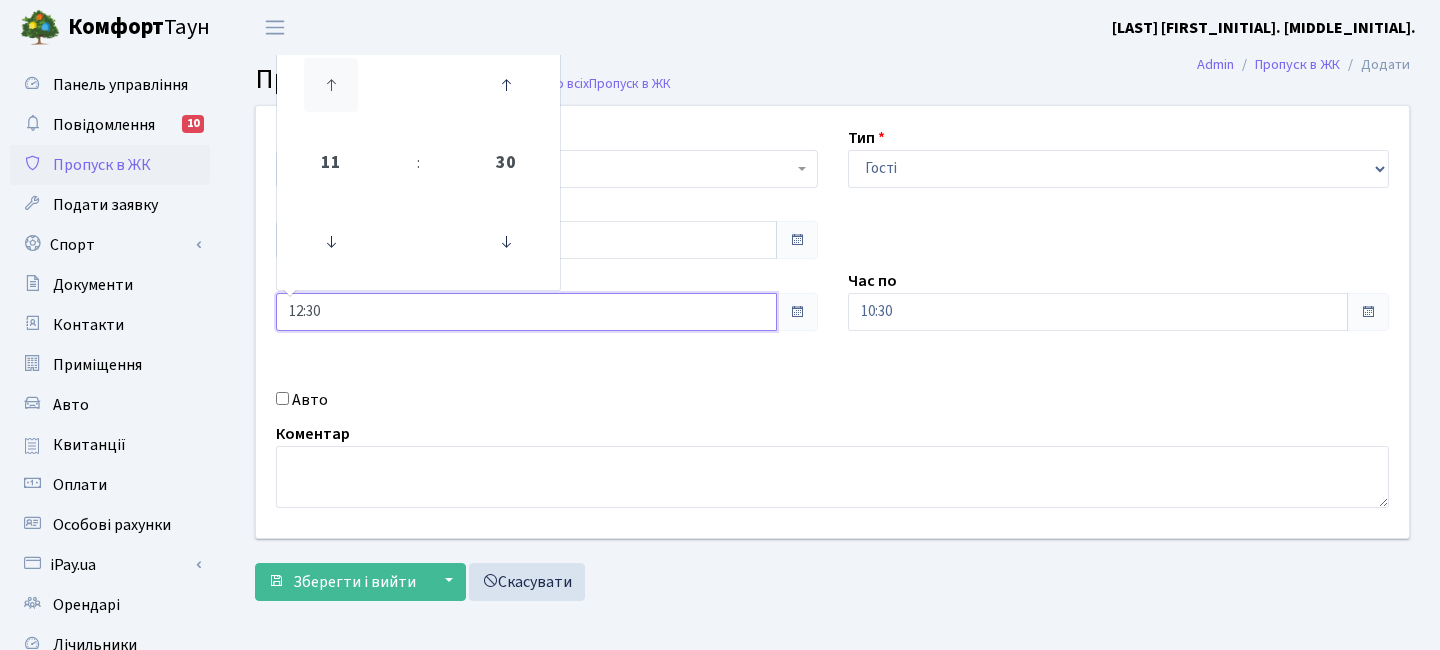 click at bounding box center [331, 85] 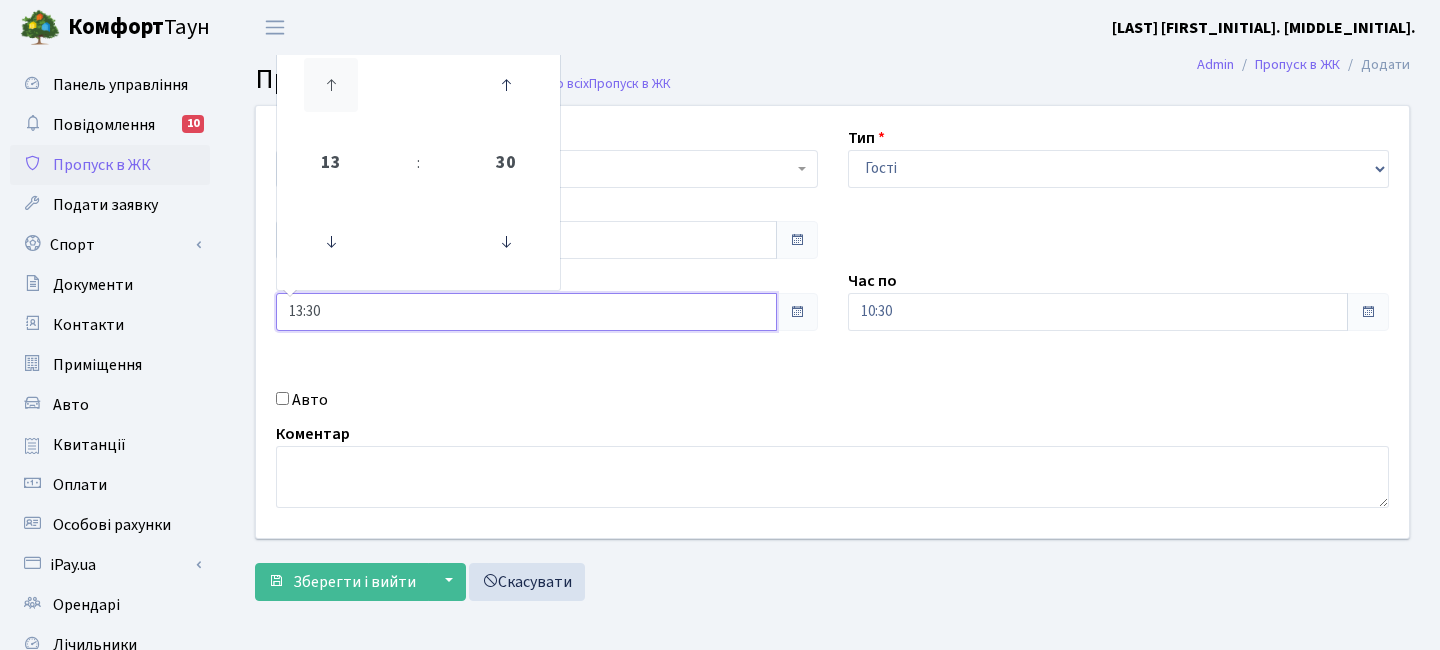 click at bounding box center [331, 85] 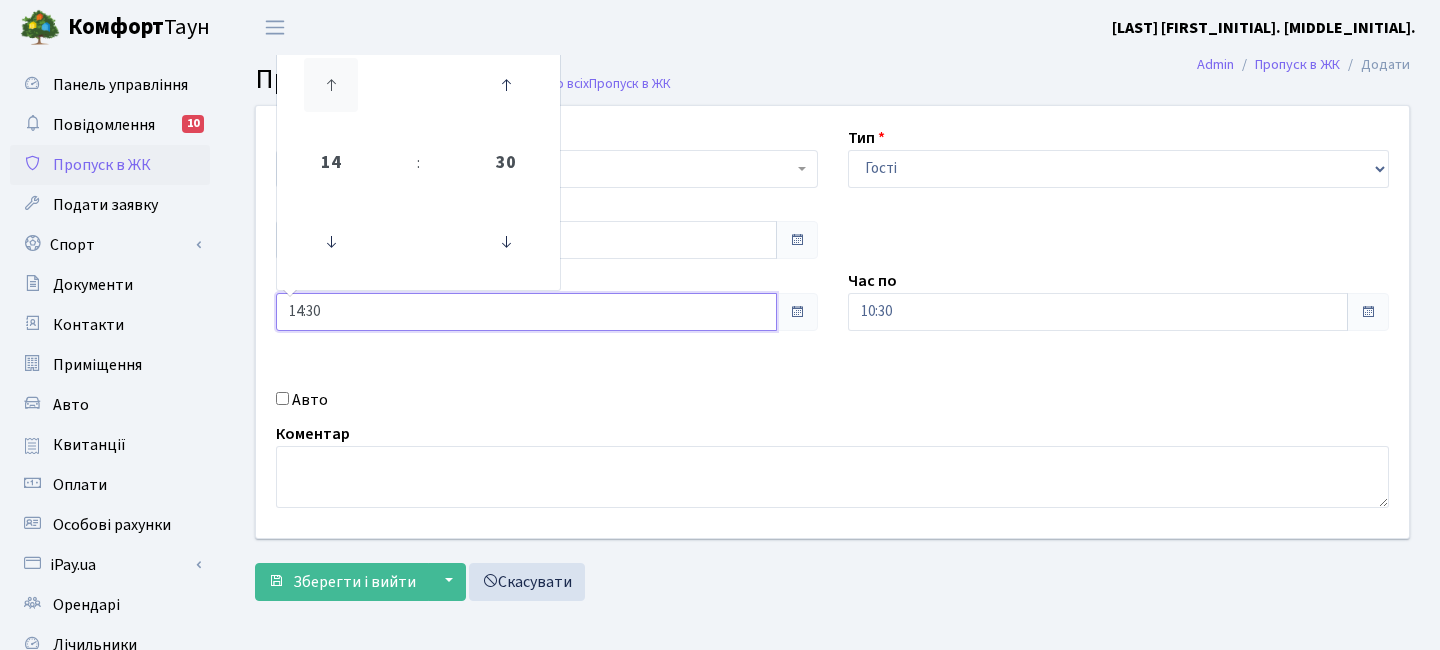 click at bounding box center [331, 85] 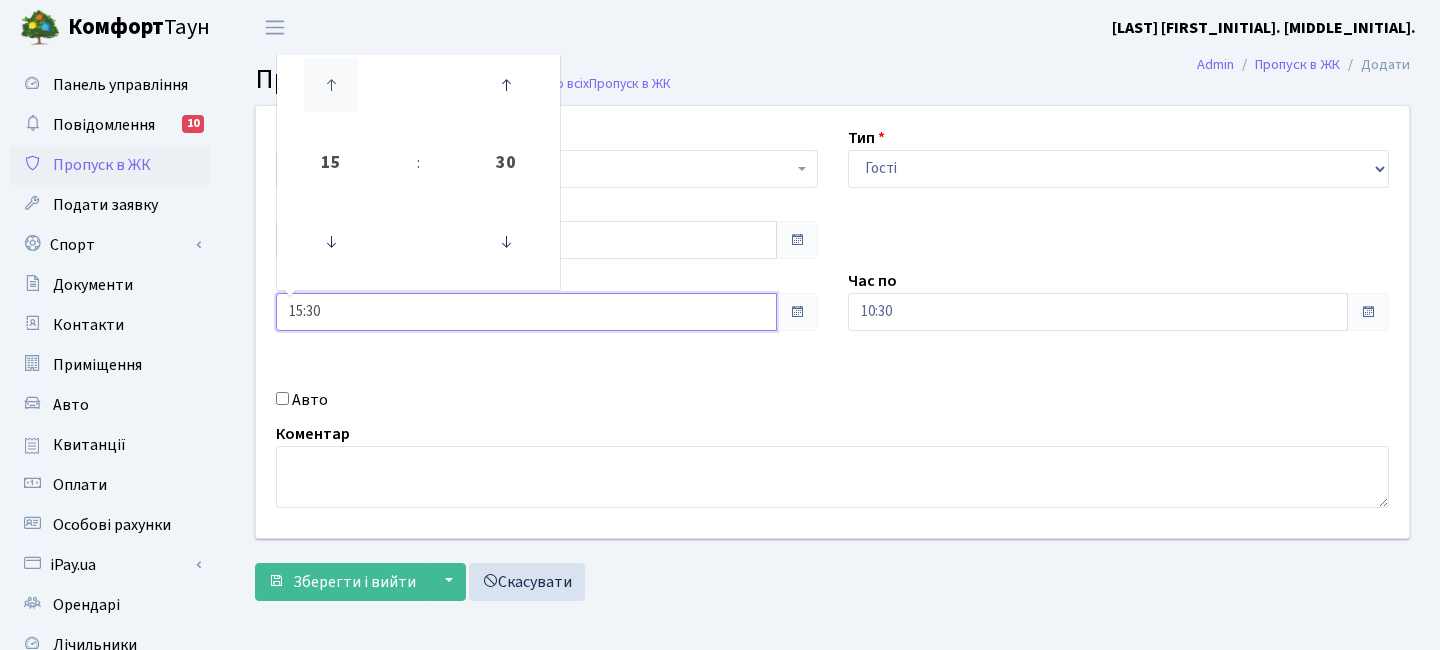 click at bounding box center (331, 85) 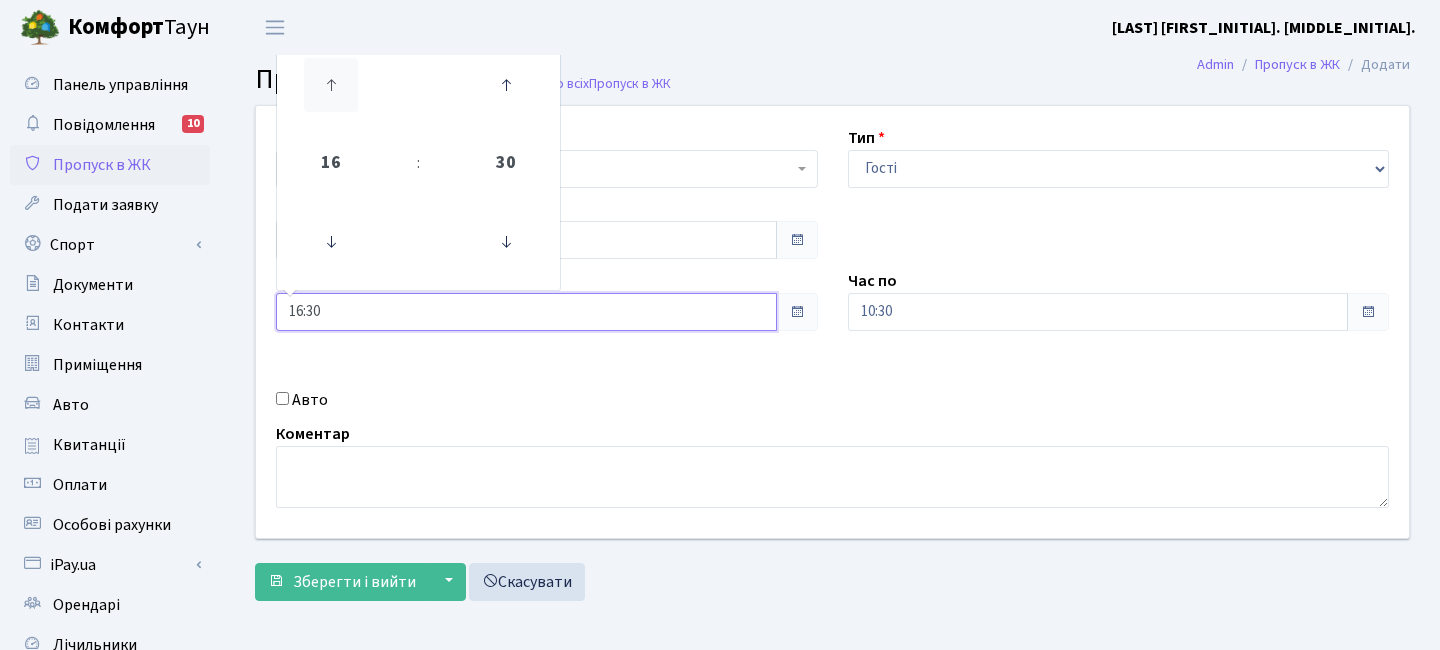 click at bounding box center [331, 85] 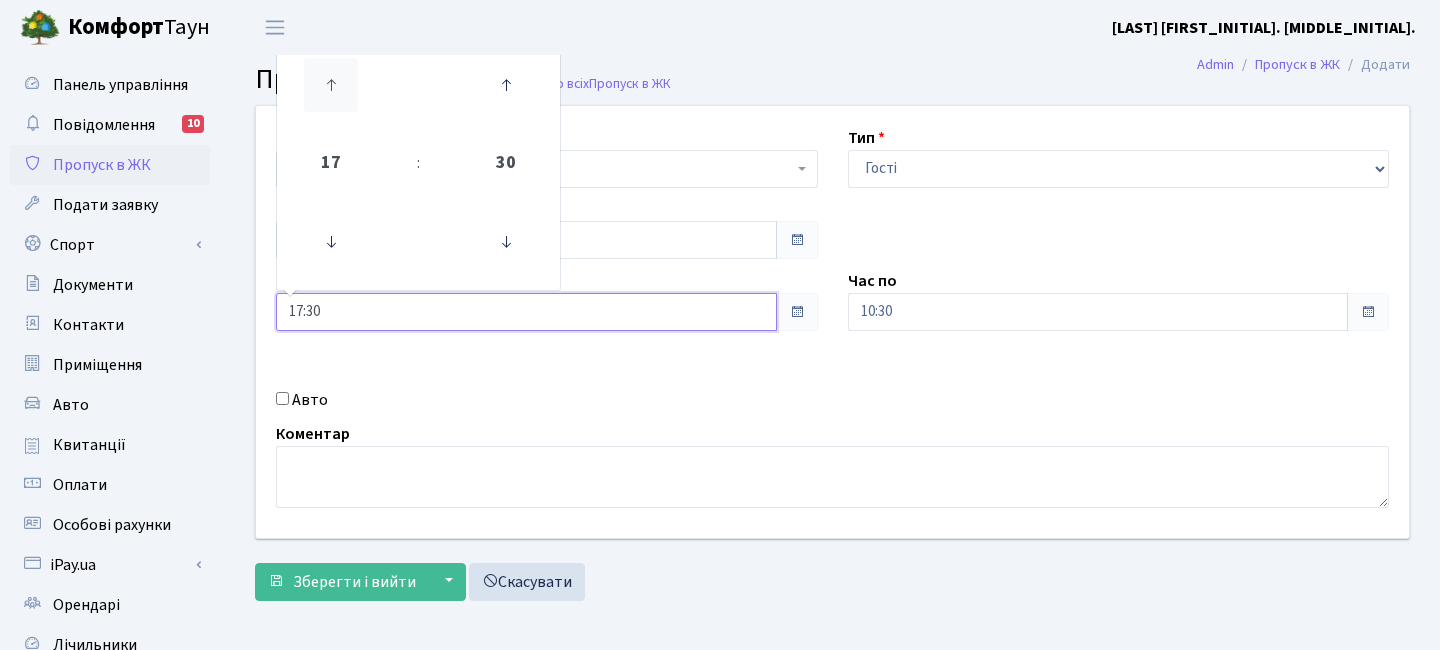 click at bounding box center (331, 85) 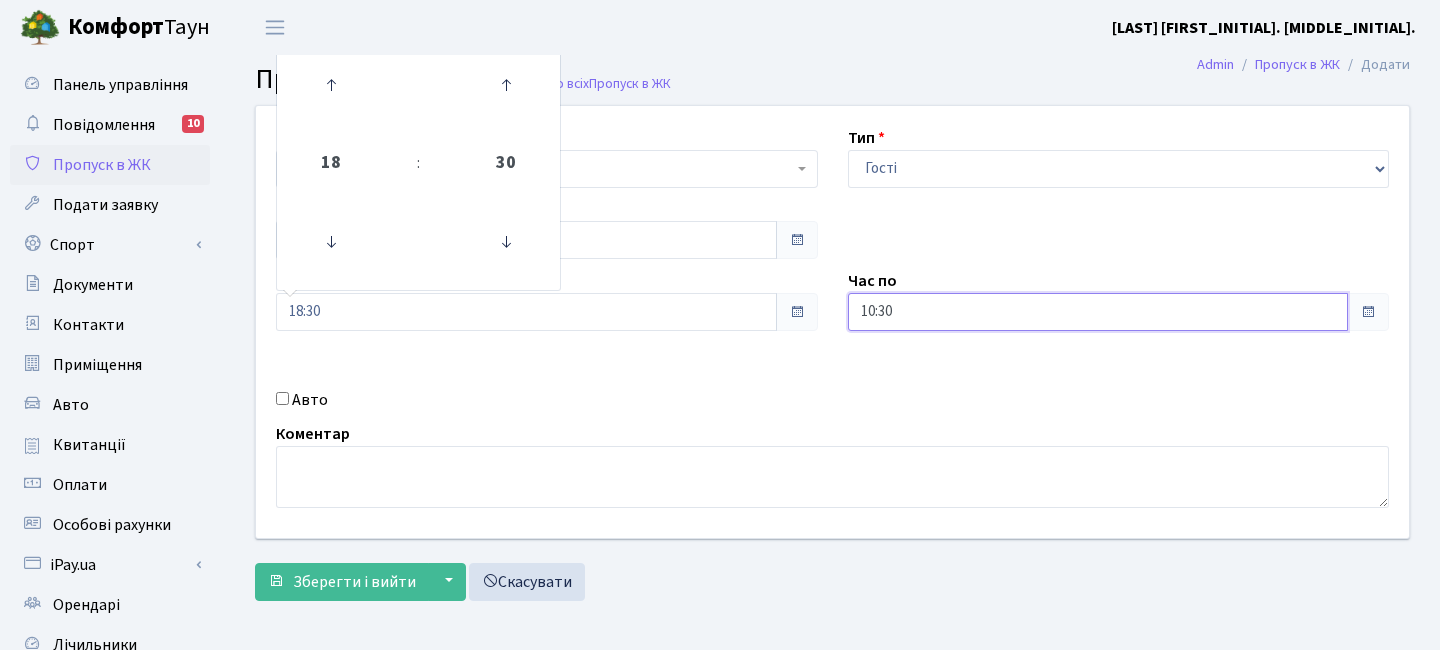click on "10:30" at bounding box center [1098, 312] 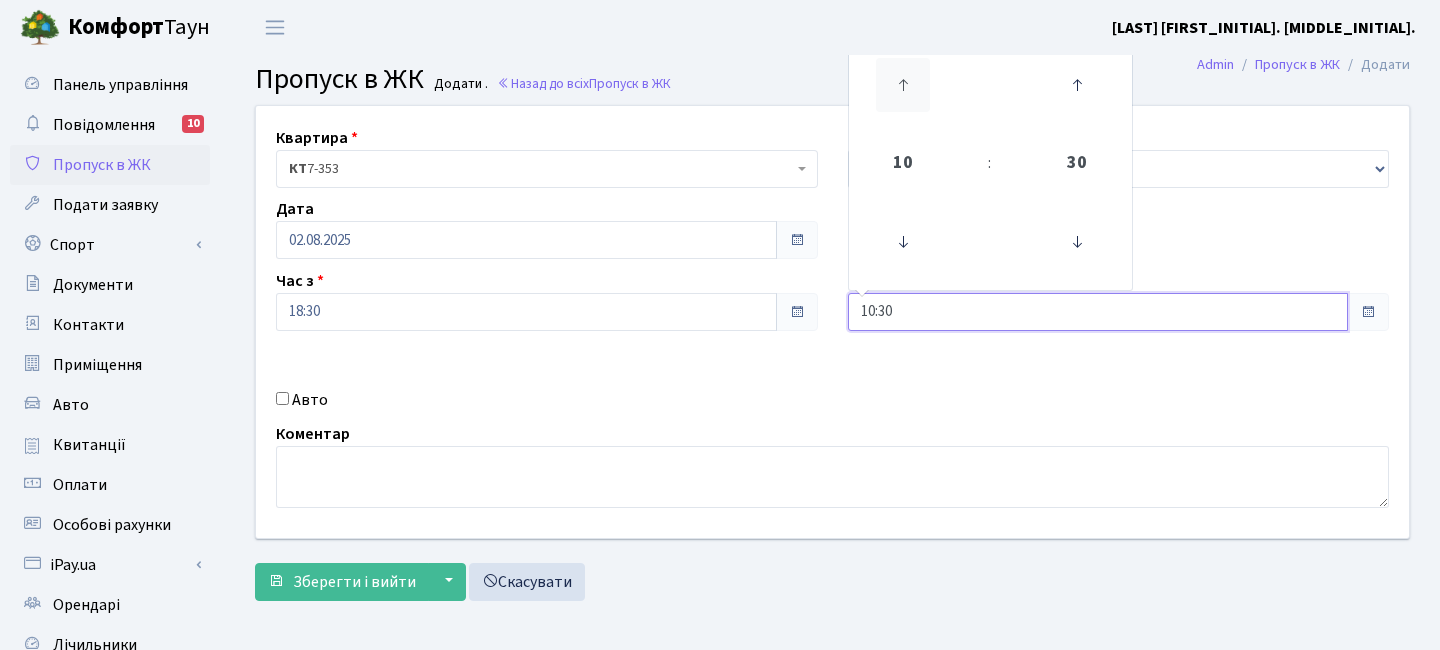 click at bounding box center [903, 85] 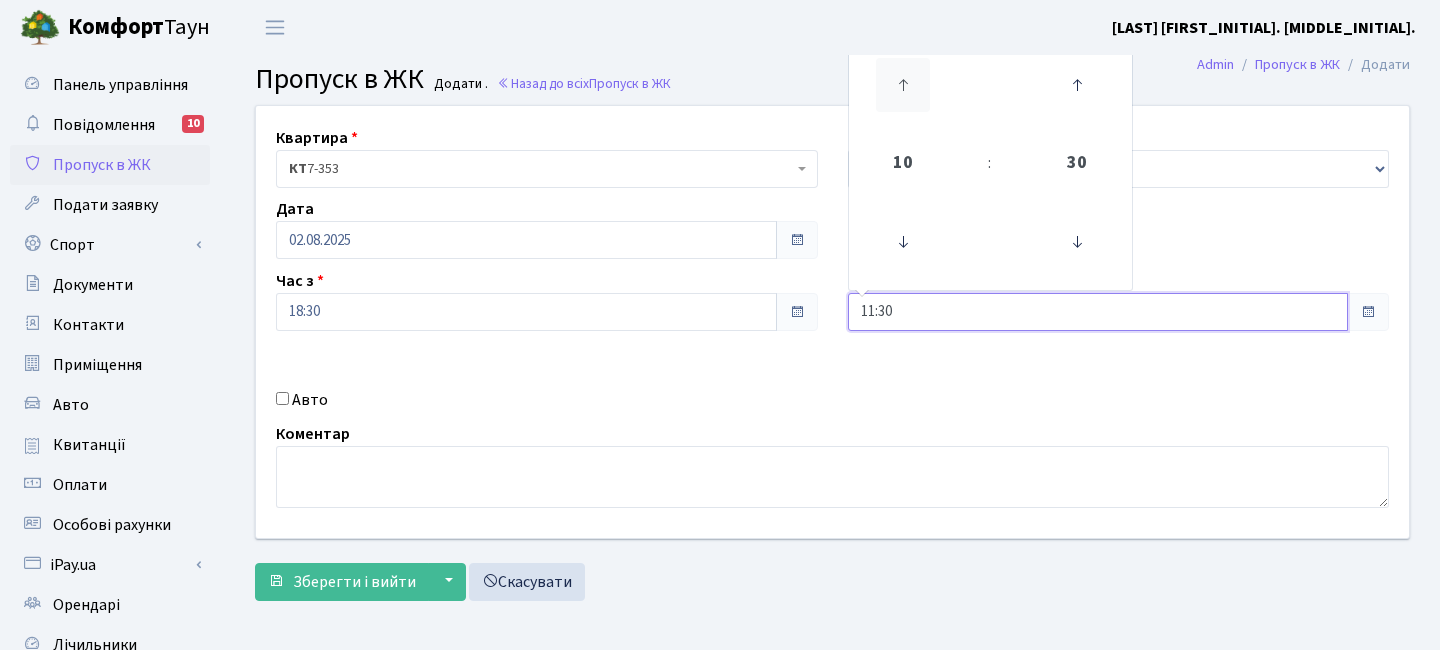click at bounding box center (903, 85) 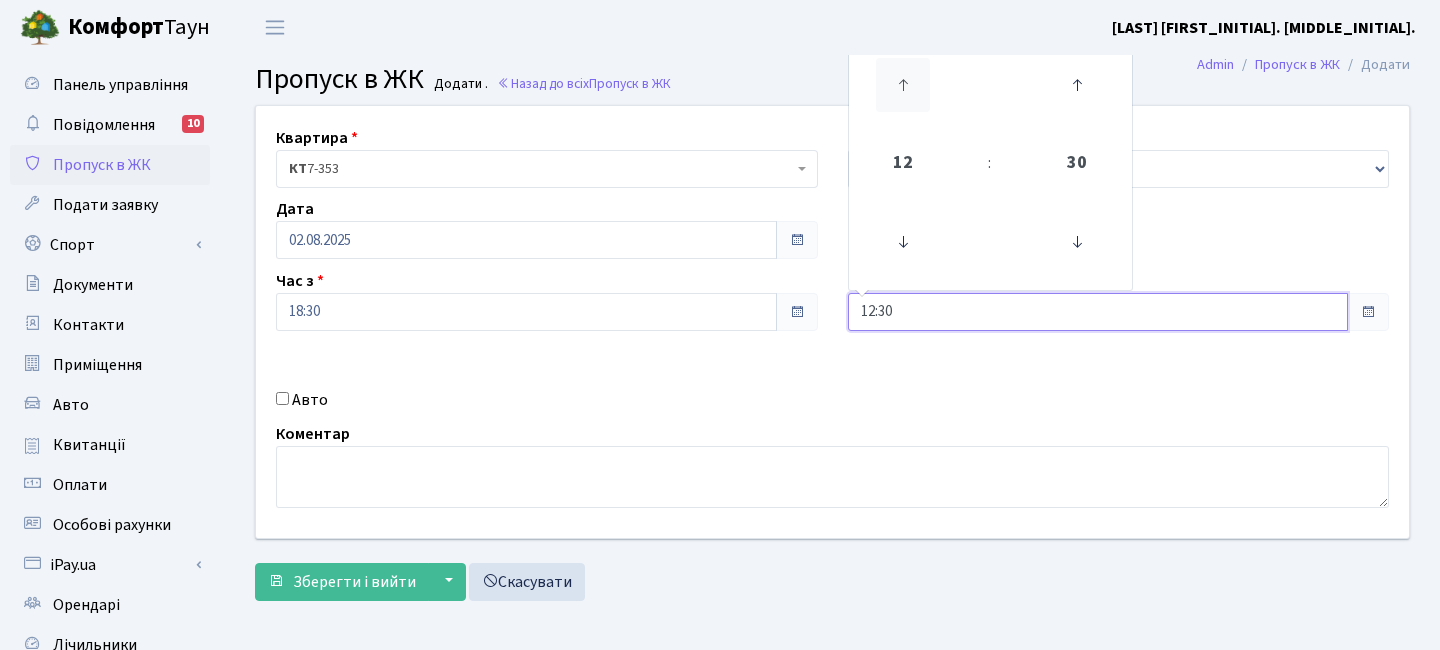 click at bounding box center (903, 85) 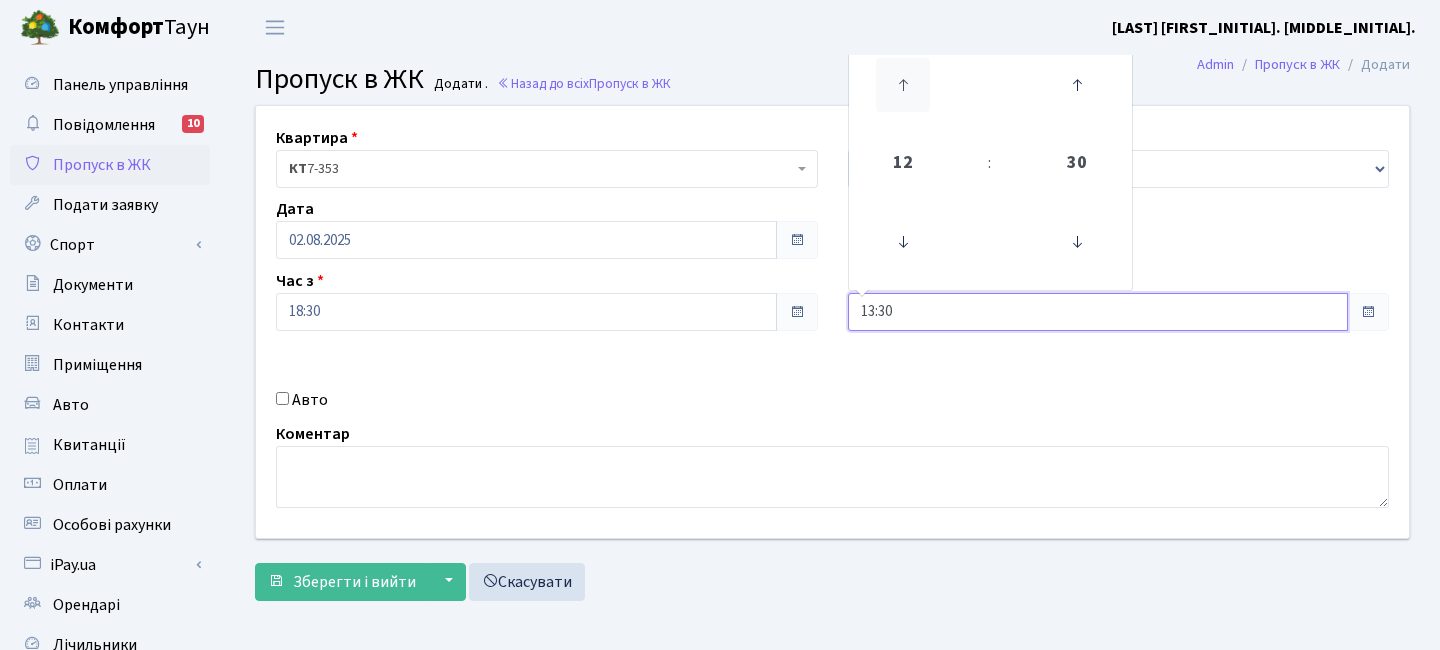 click at bounding box center [903, 85] 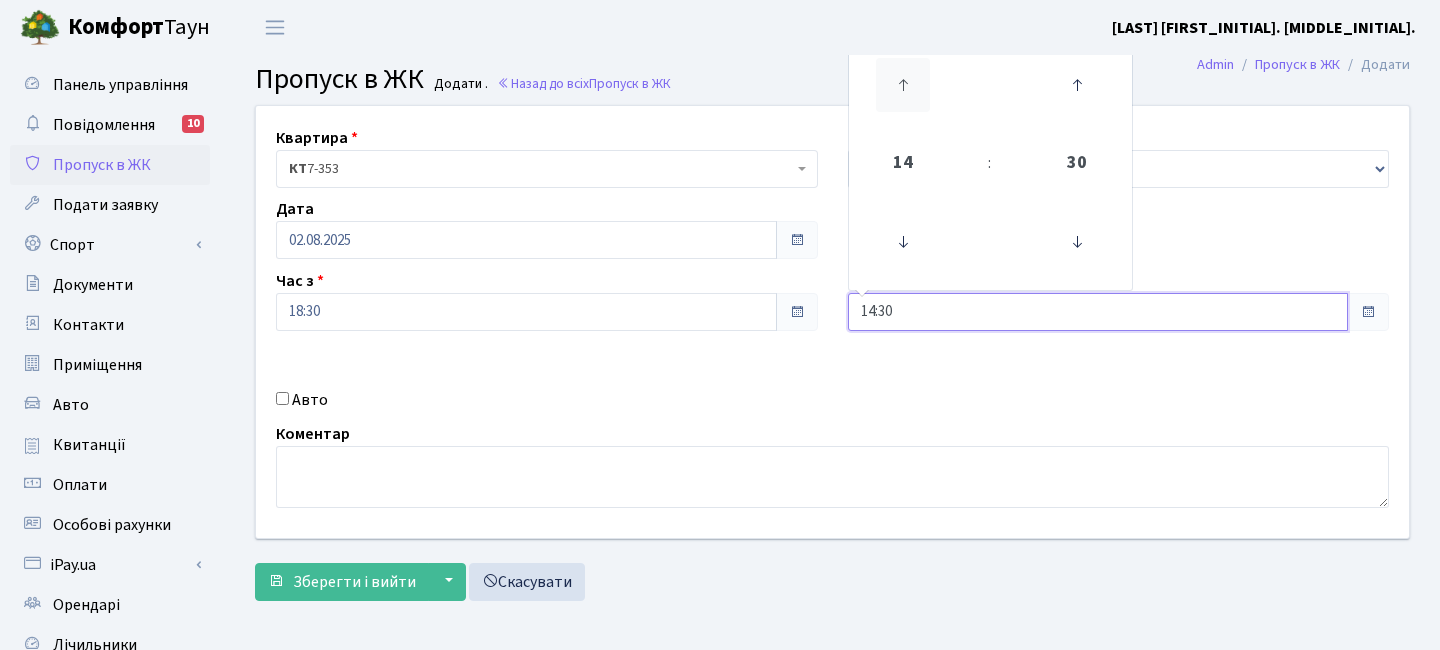 click at bounding box center (903, 85) 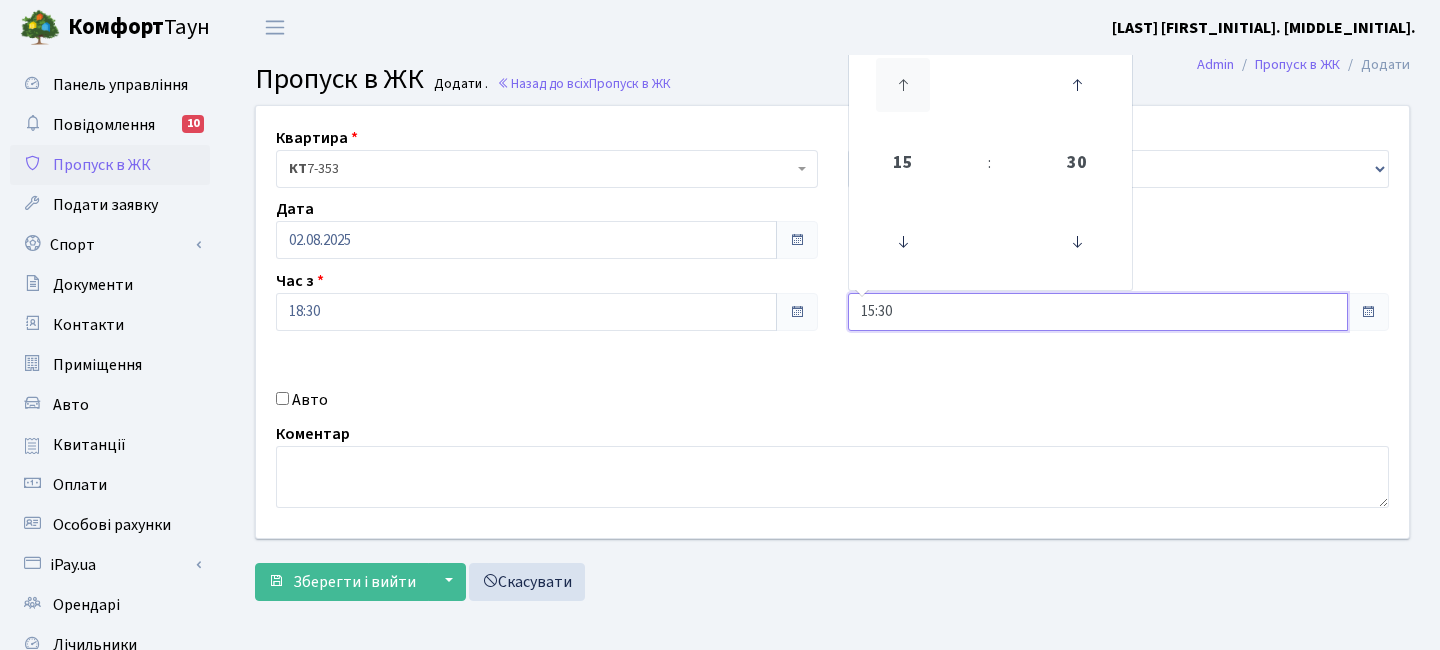 click at bounding box center [903, 85] 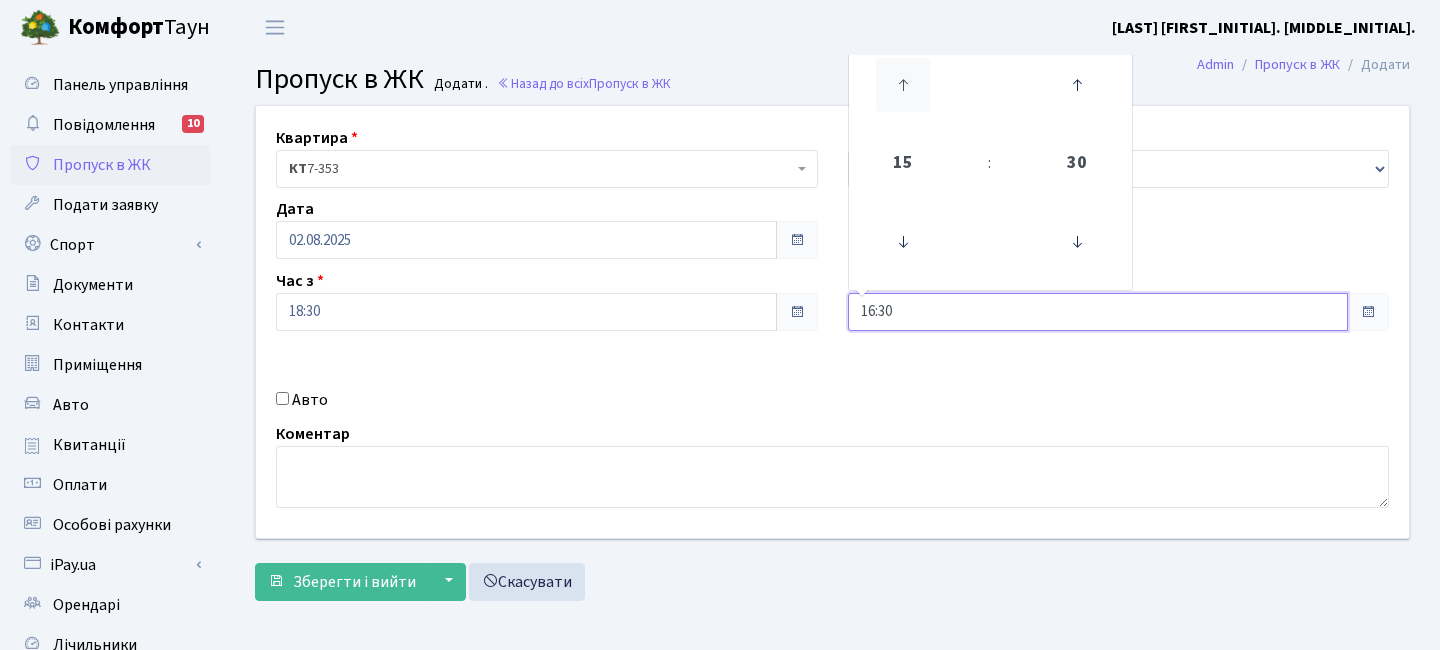 click at bounding box center [903, 85] 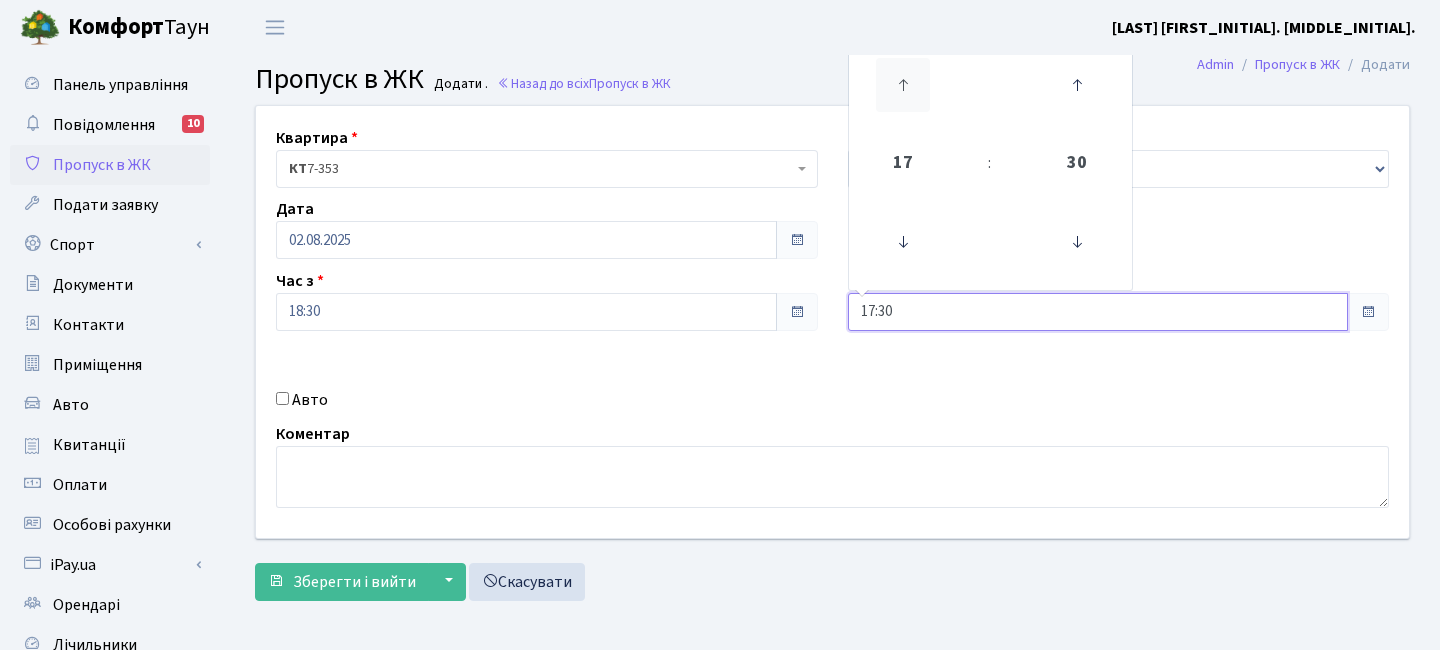 click at bounding box center [903, 85] 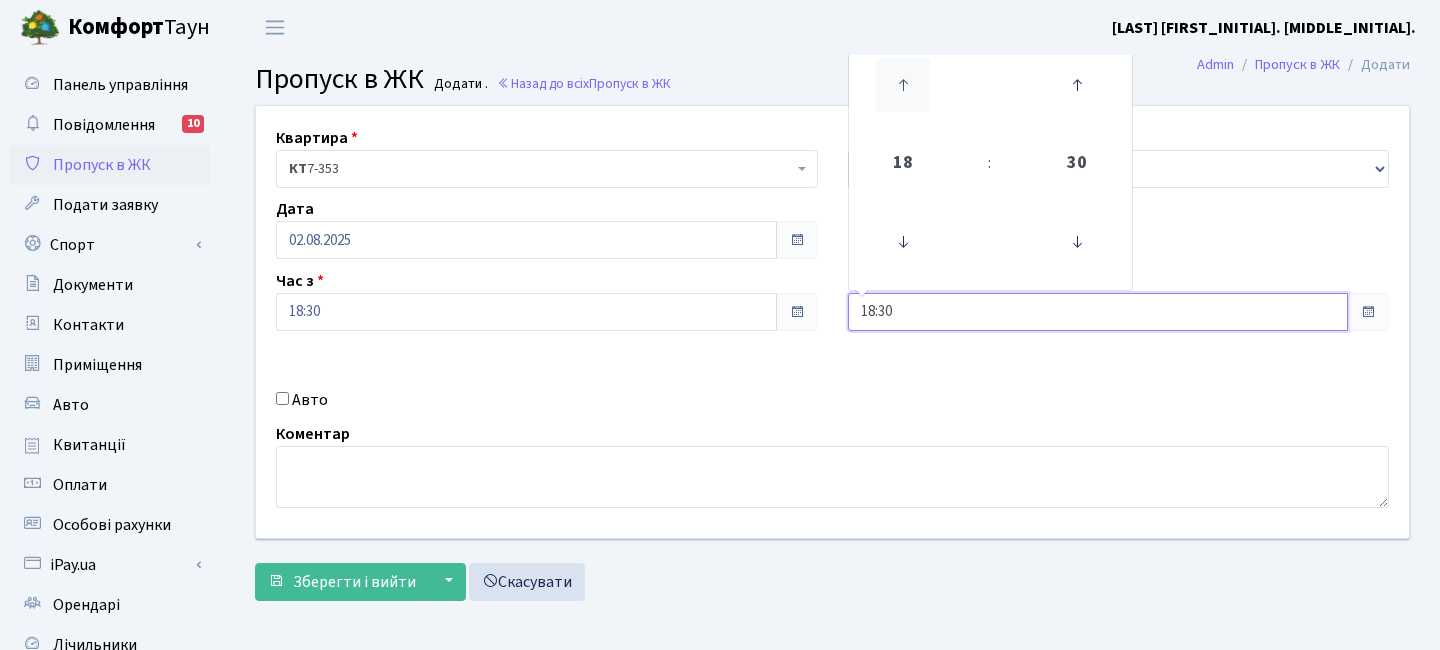 click at bounding box center (903, 85) 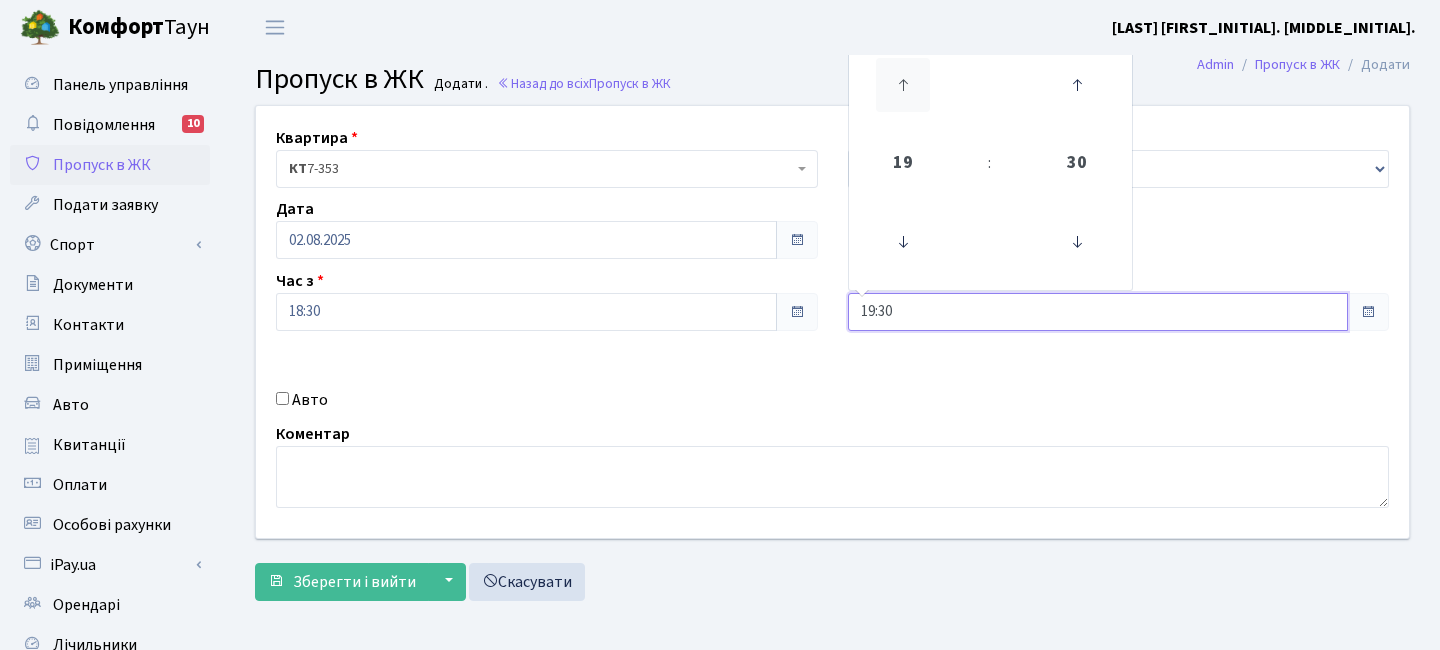 click at bounding box center (903, 85) 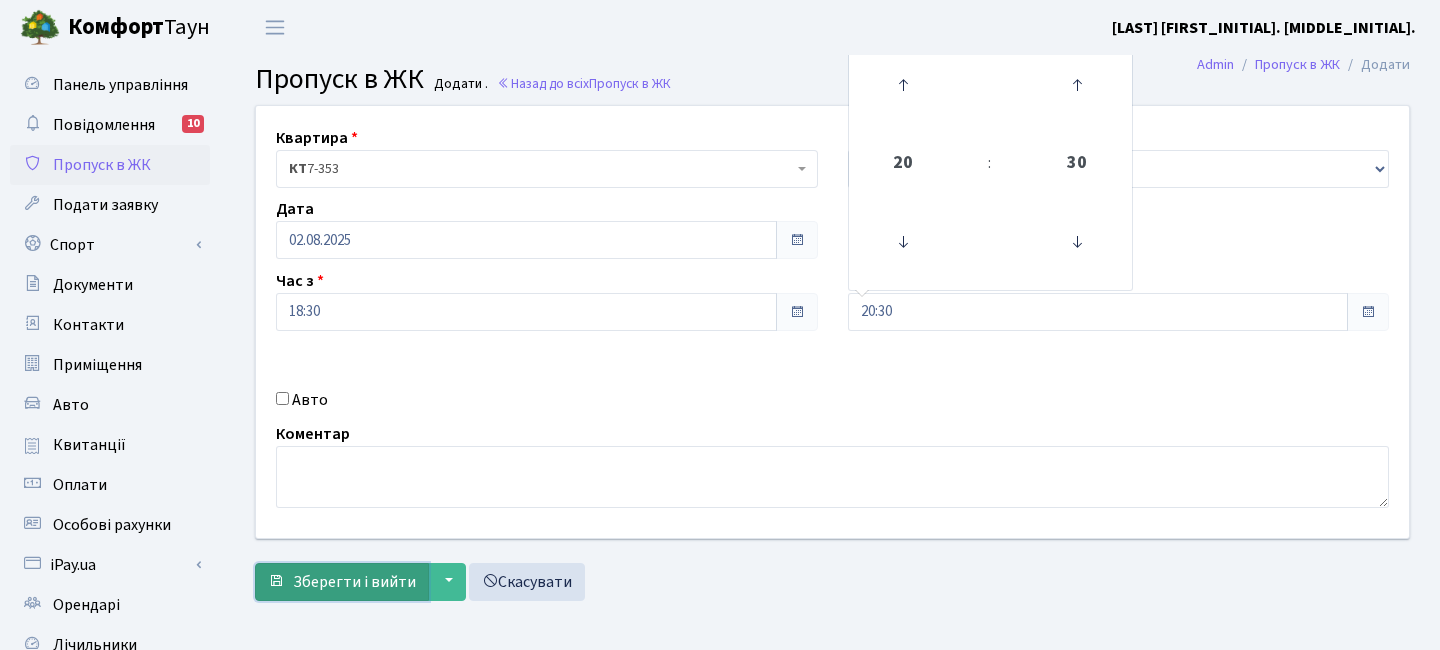 click on "Зберегти і вийти" at bounding box center [354, 582] 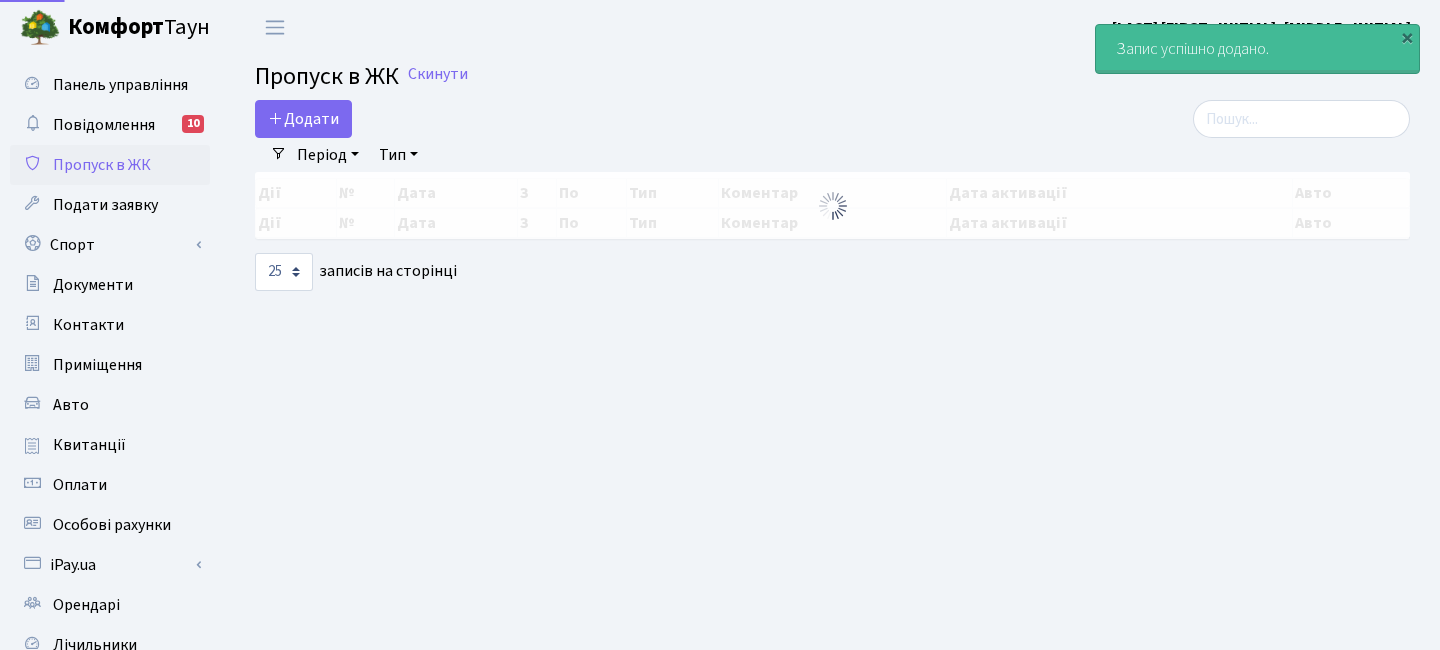 select on "25" 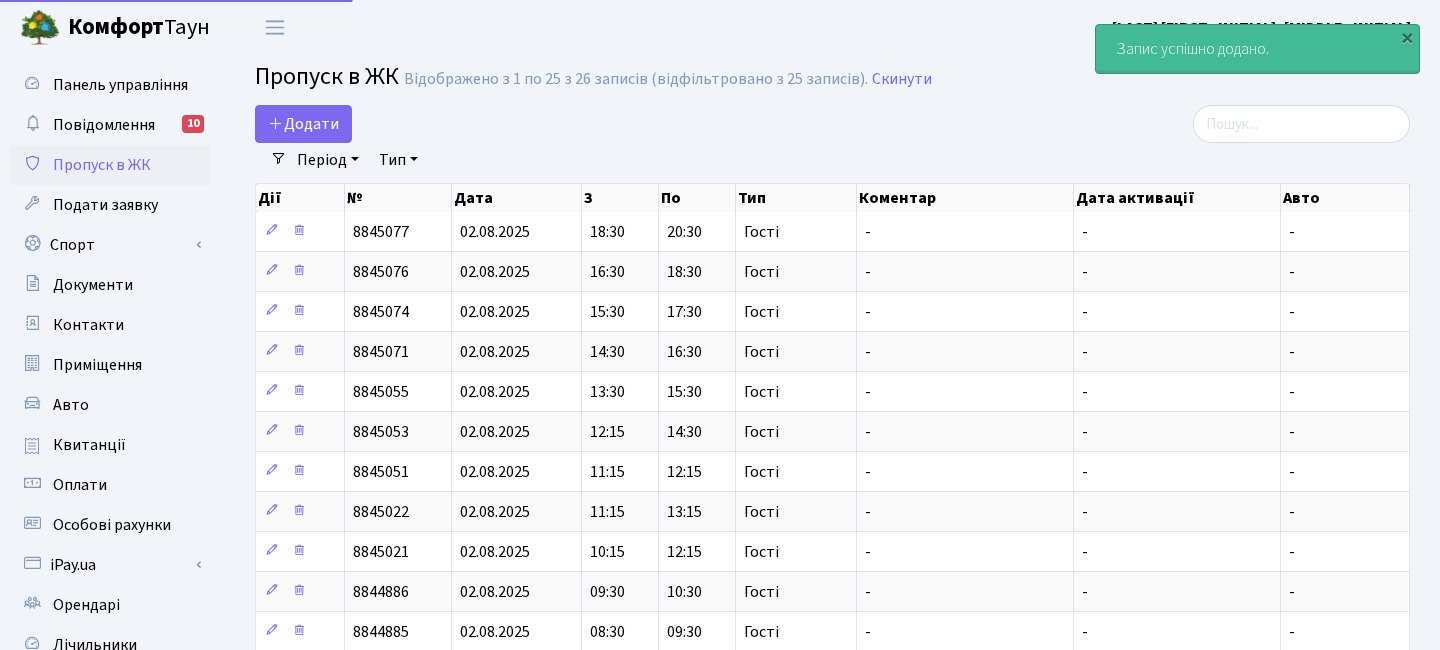 scroll, scrollTop: 0, scrollLeft: 0, axis: both 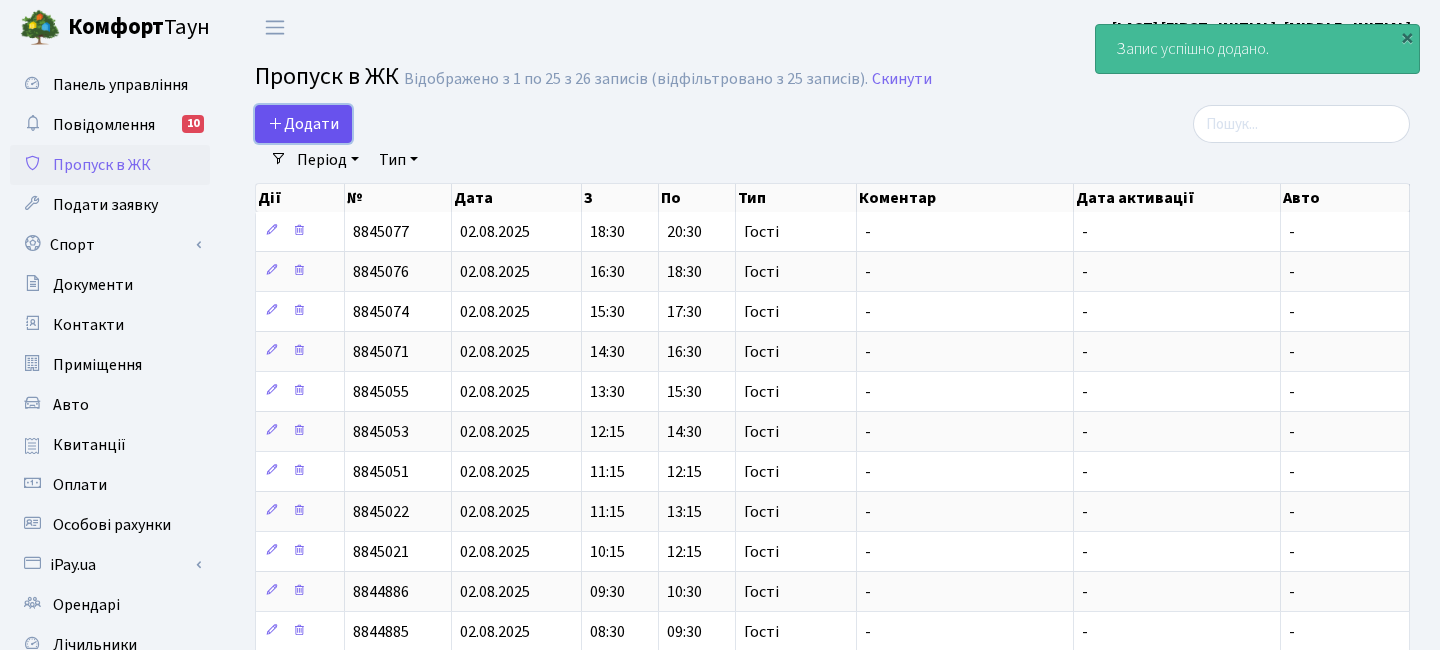 click on "Додати" at bounding box center [303, 124] 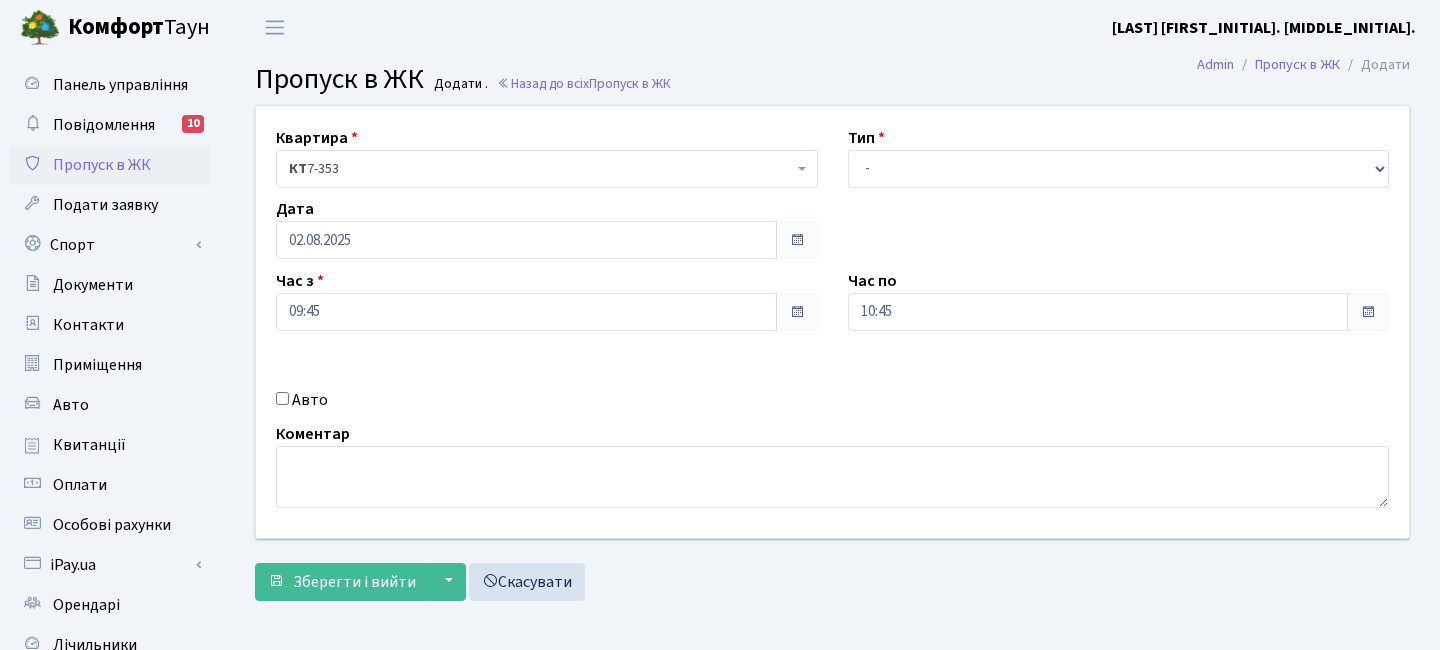 scroll, scrollTop: 0, scrollLeft: 0, axis: both 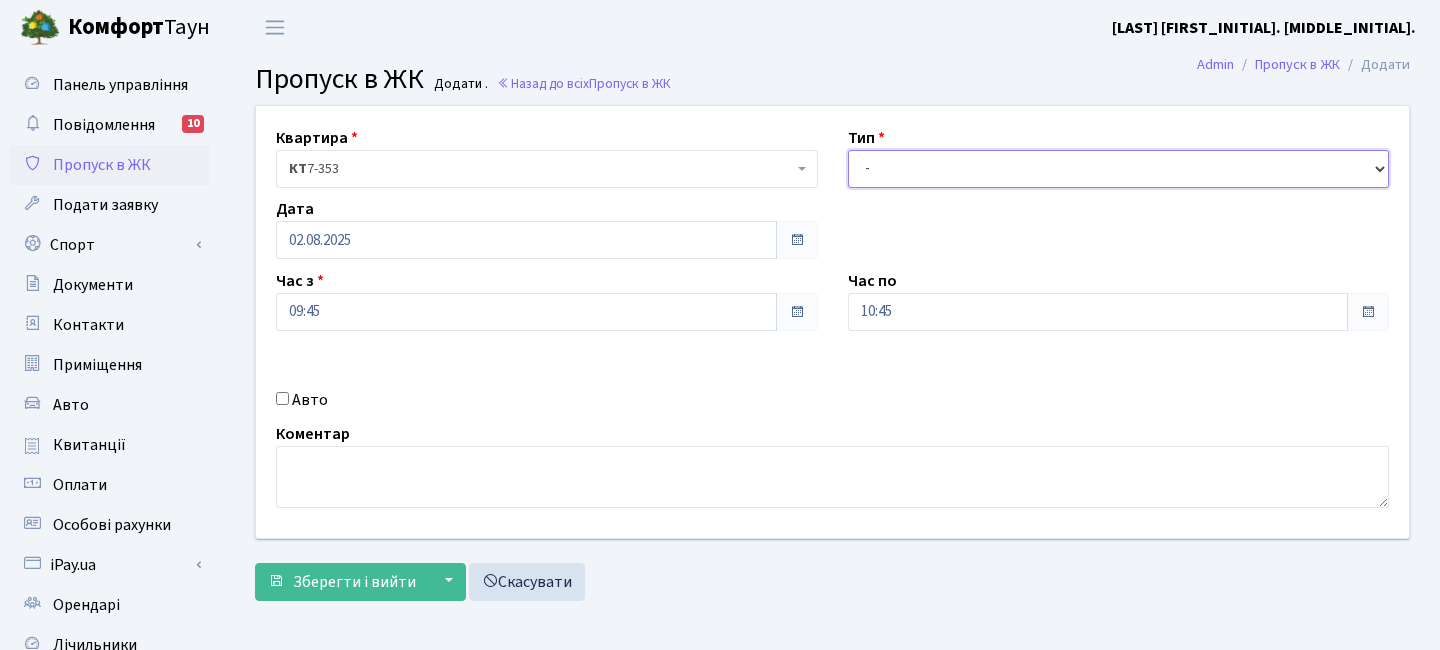 click on "-
Доставка
Таксі
Гості
Сервіс" at bounding box center [1119, 169] 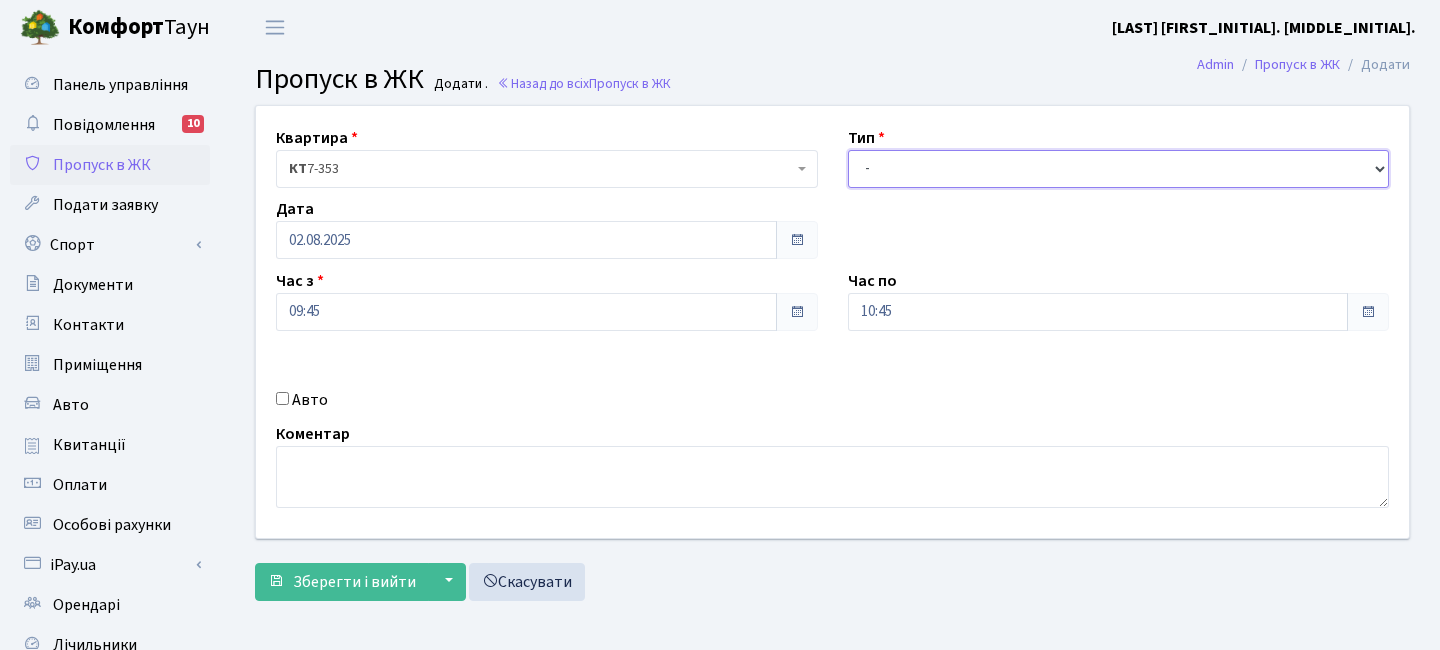 select on "3" 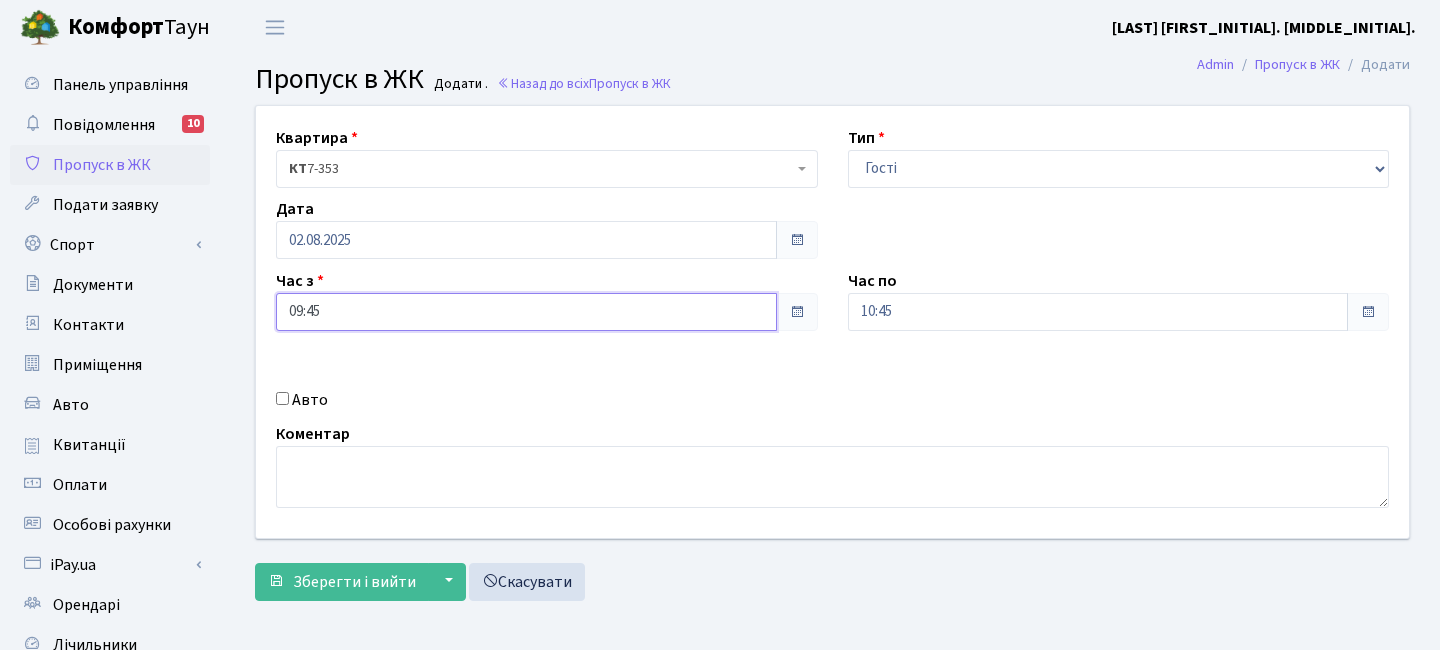 click on "09:45" at bounding box center (526, 312) 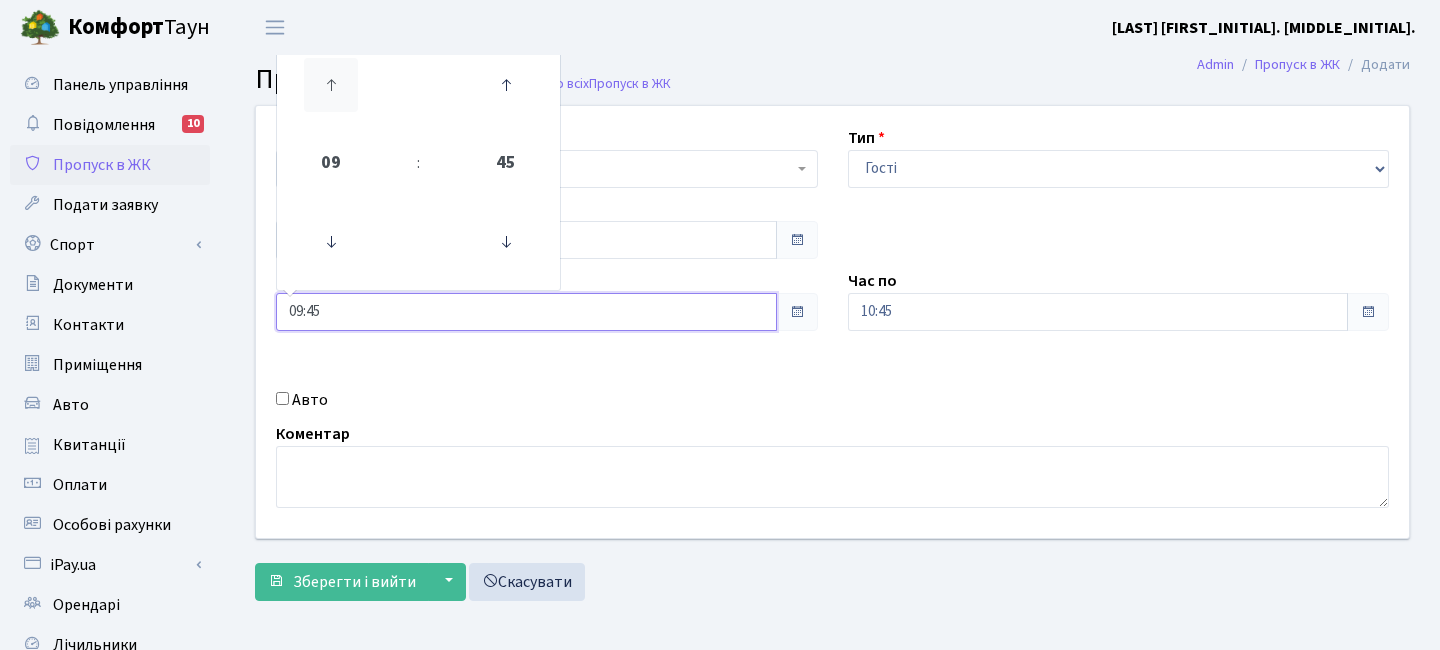 click at bounding box center (331, 85) 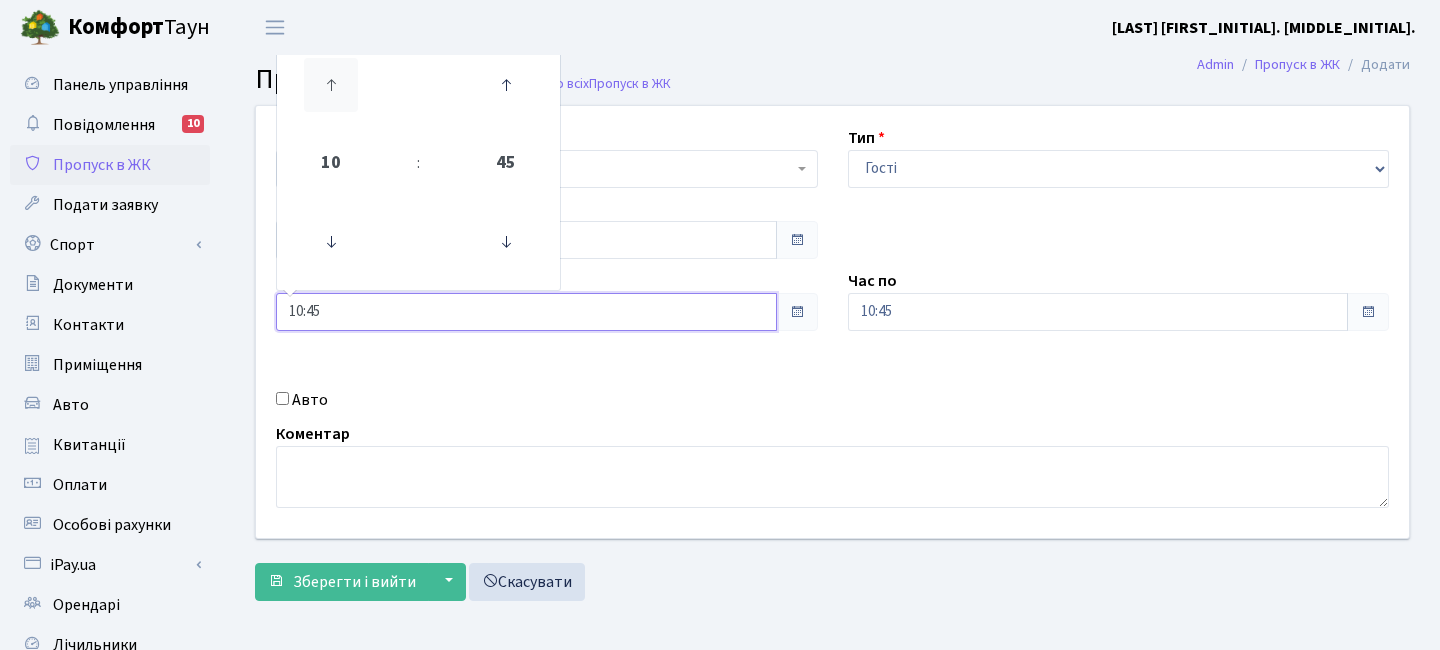click at bounding box center (331, 85) 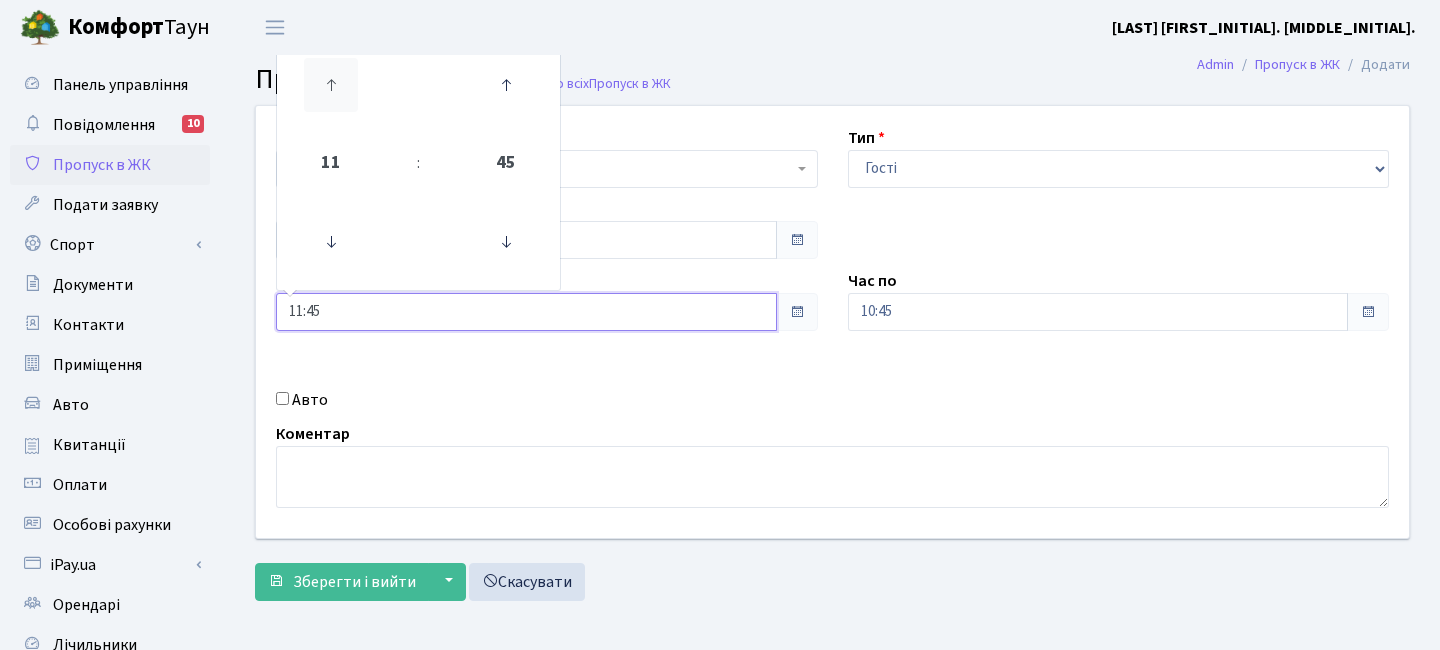 click at bounding box center [331, 85] 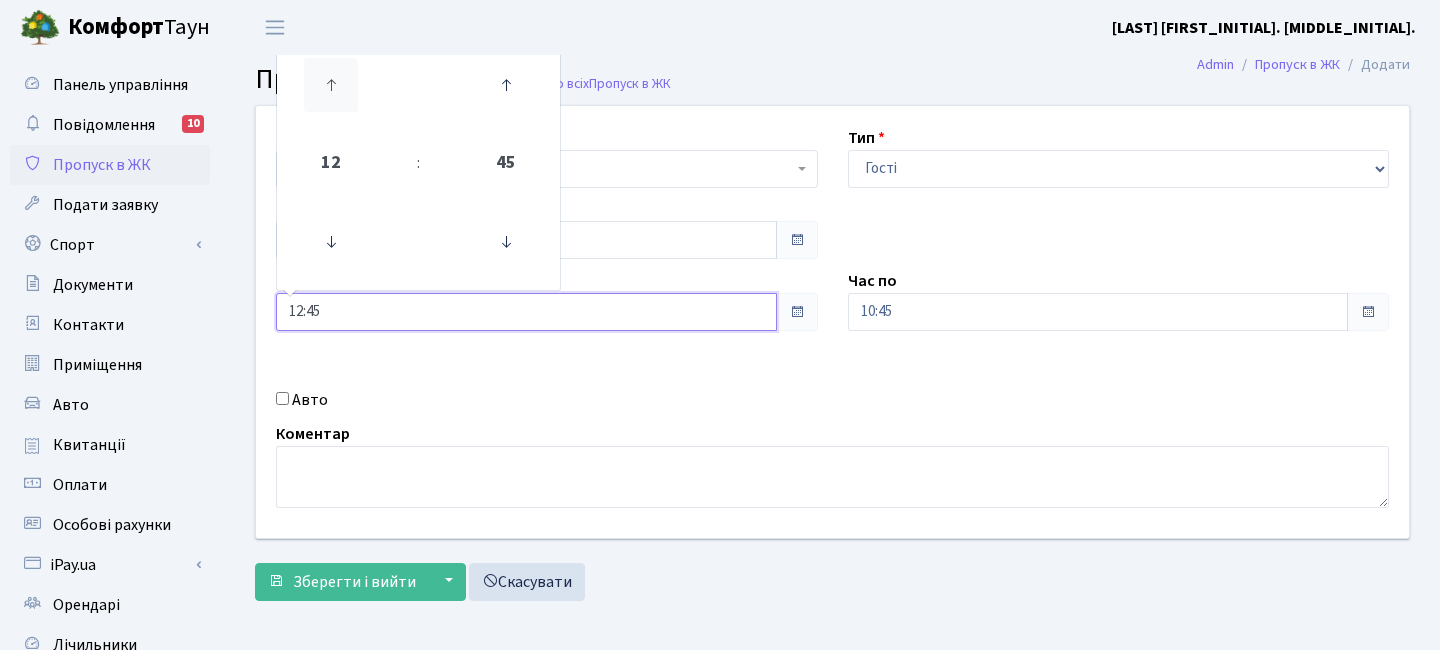 click at bounding box center (331, 85) 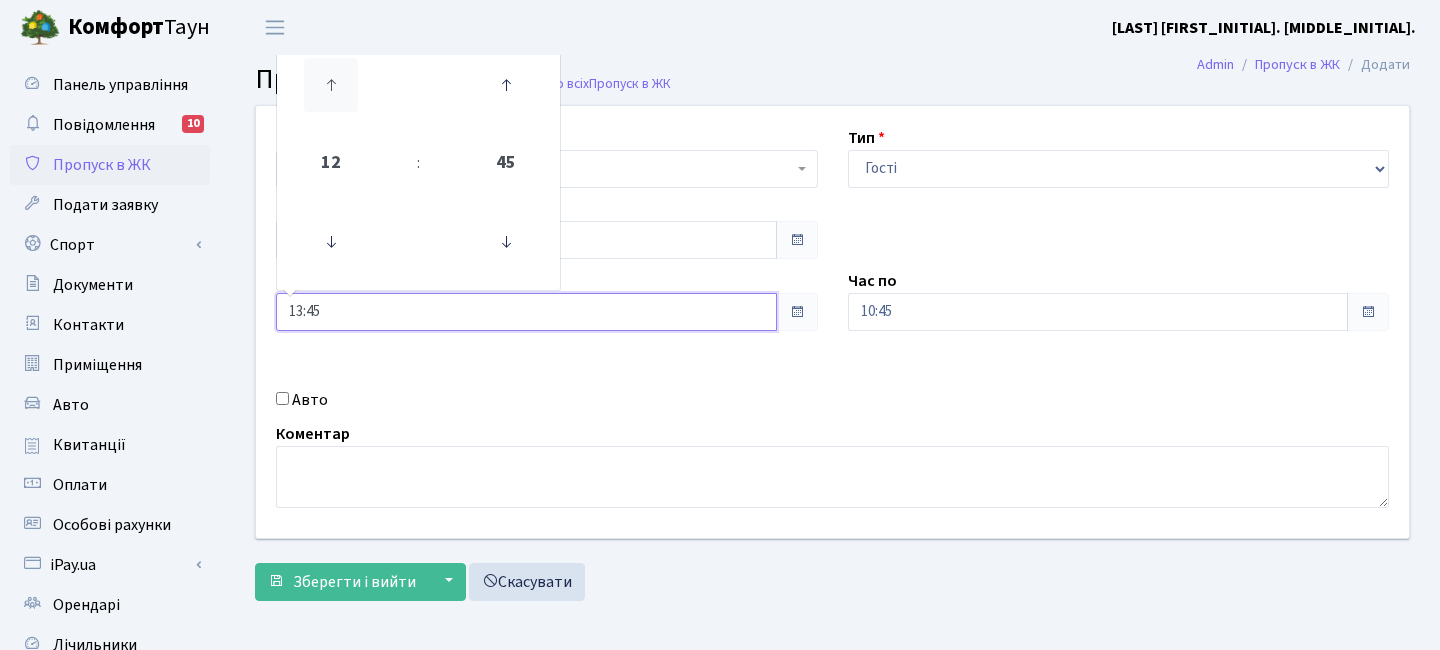 click at bounding box center [331, 85] 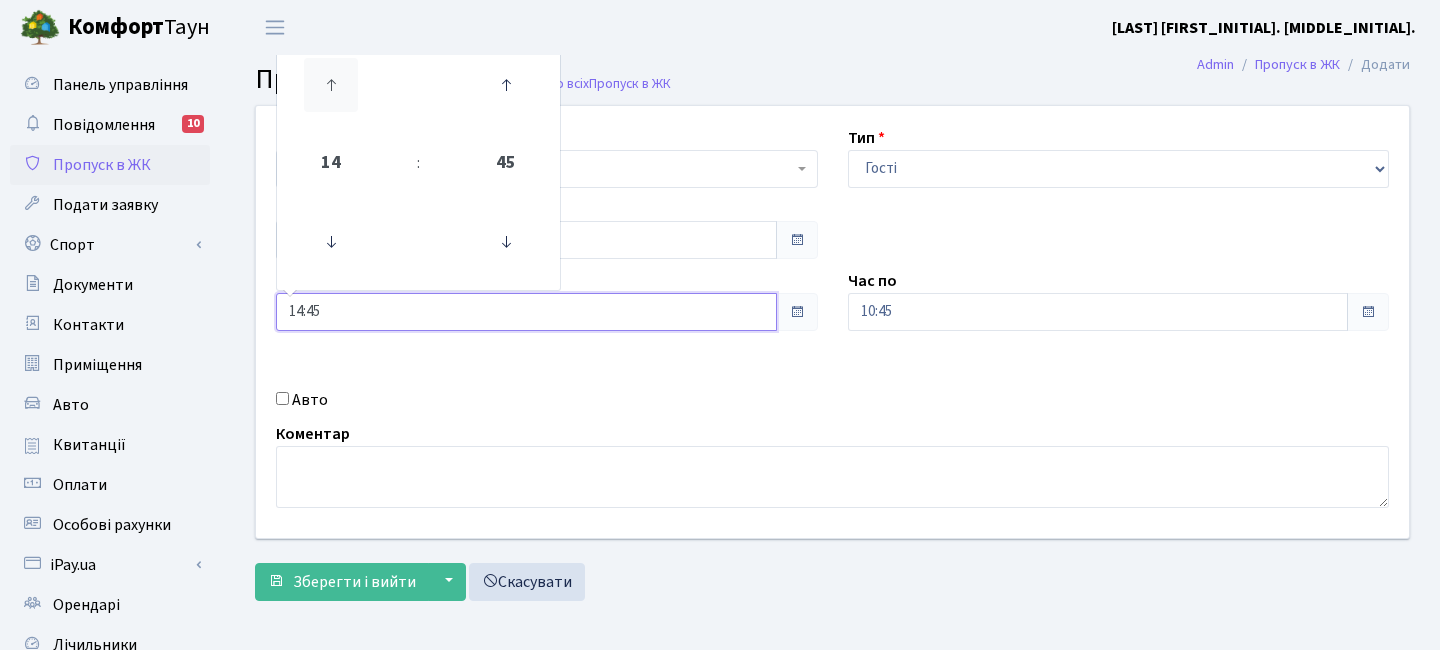 click at bounding box center (331, 85) 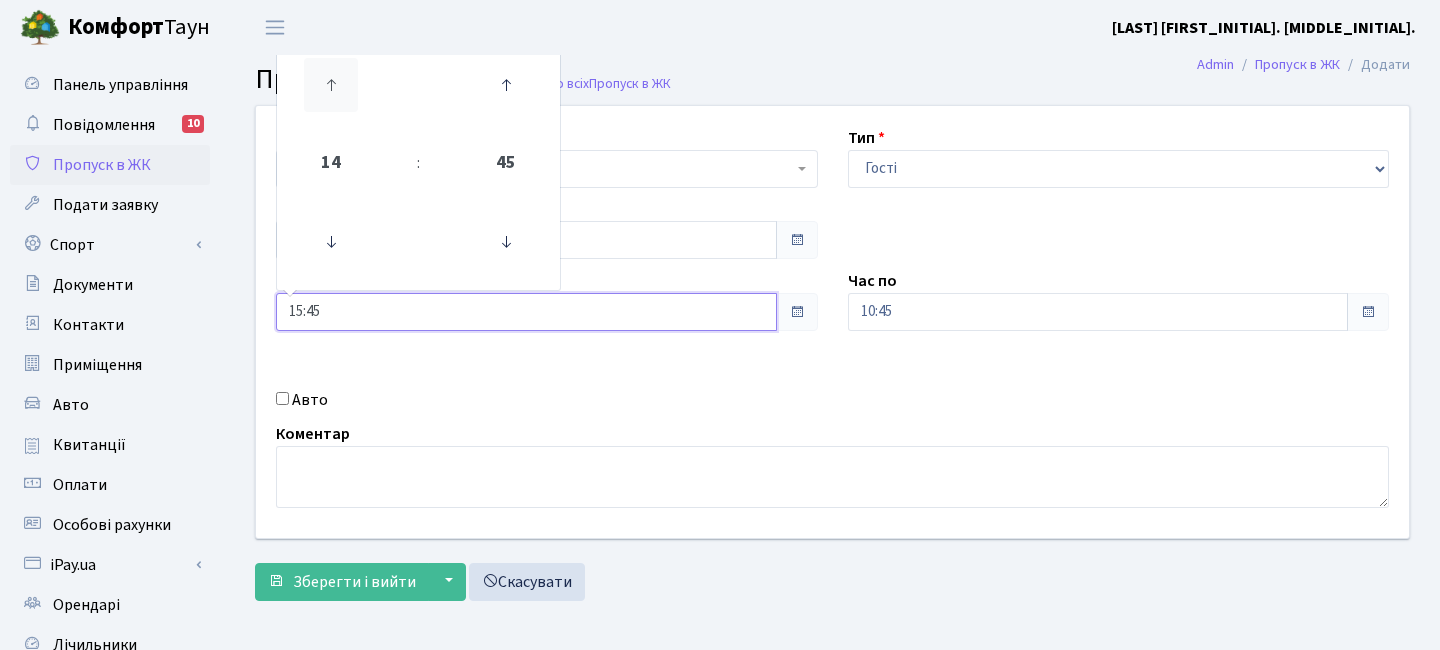 click at bounding box center (331, 85) 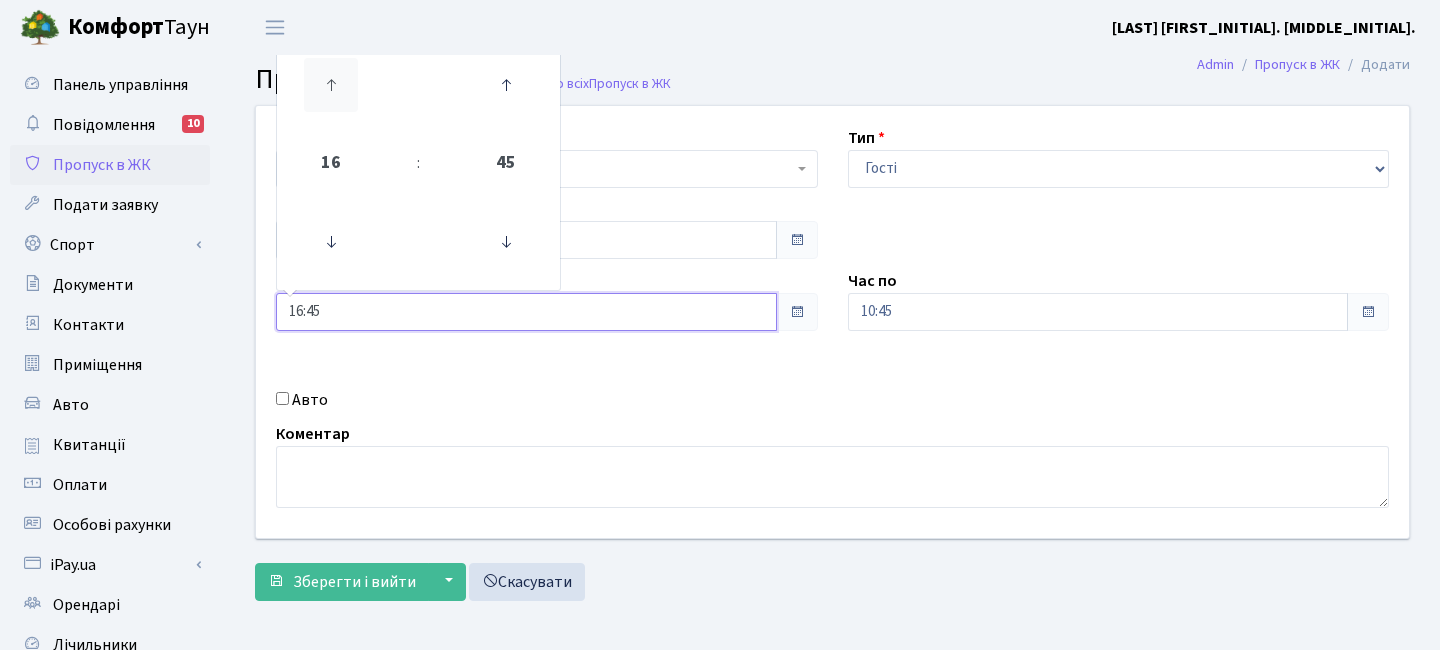 click at bounding box center [331, 85] 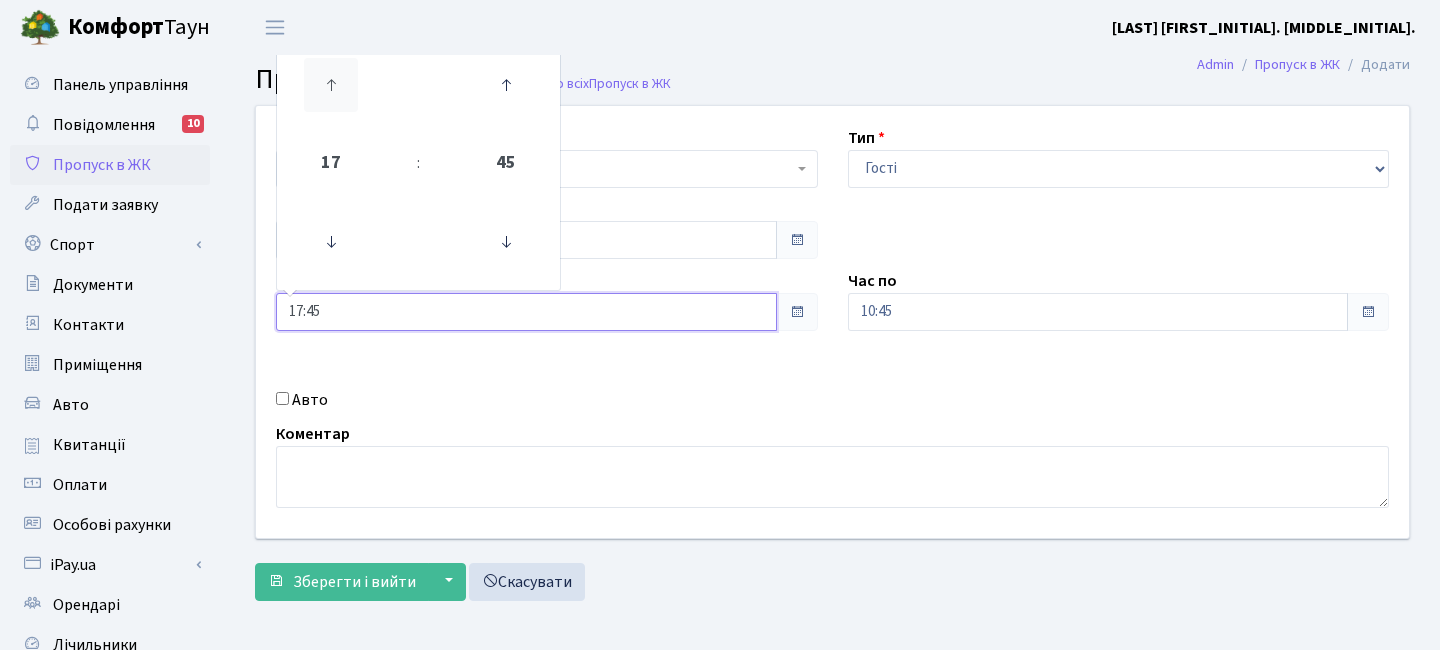 click at bounding box center (331, 85) 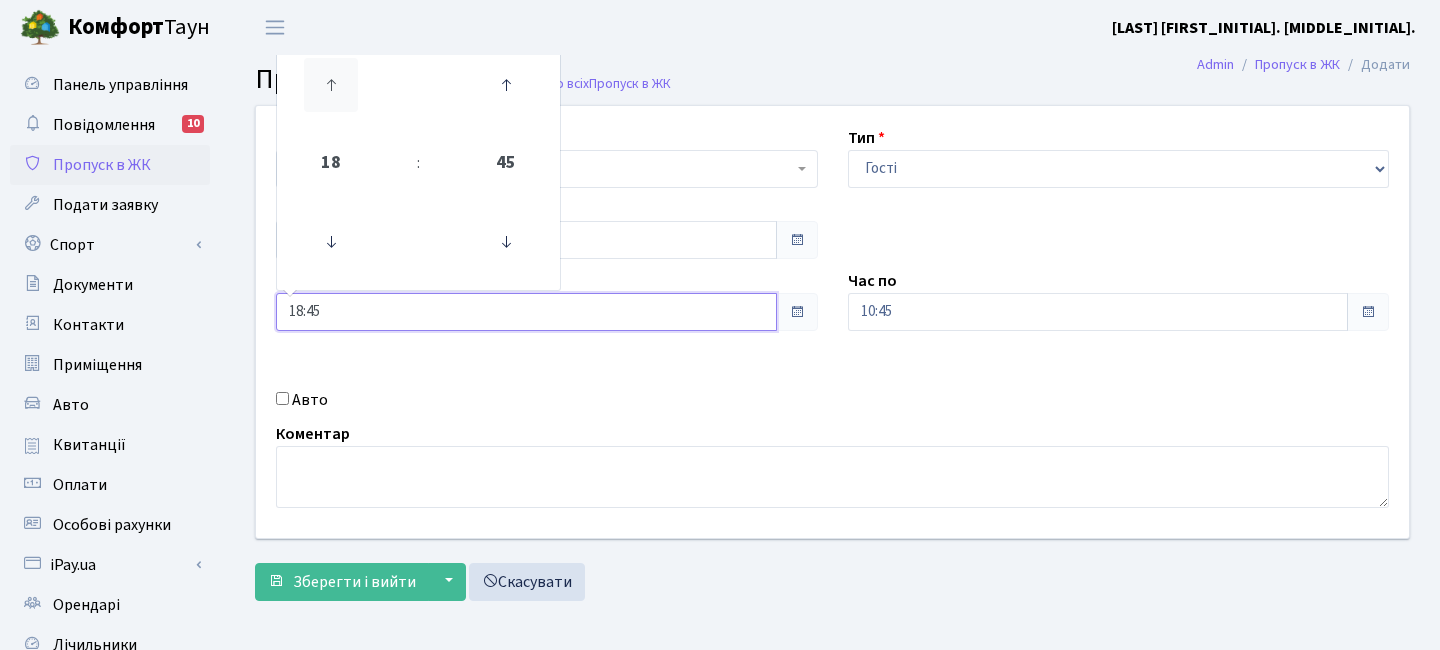 click at bounding box center (331, 85) 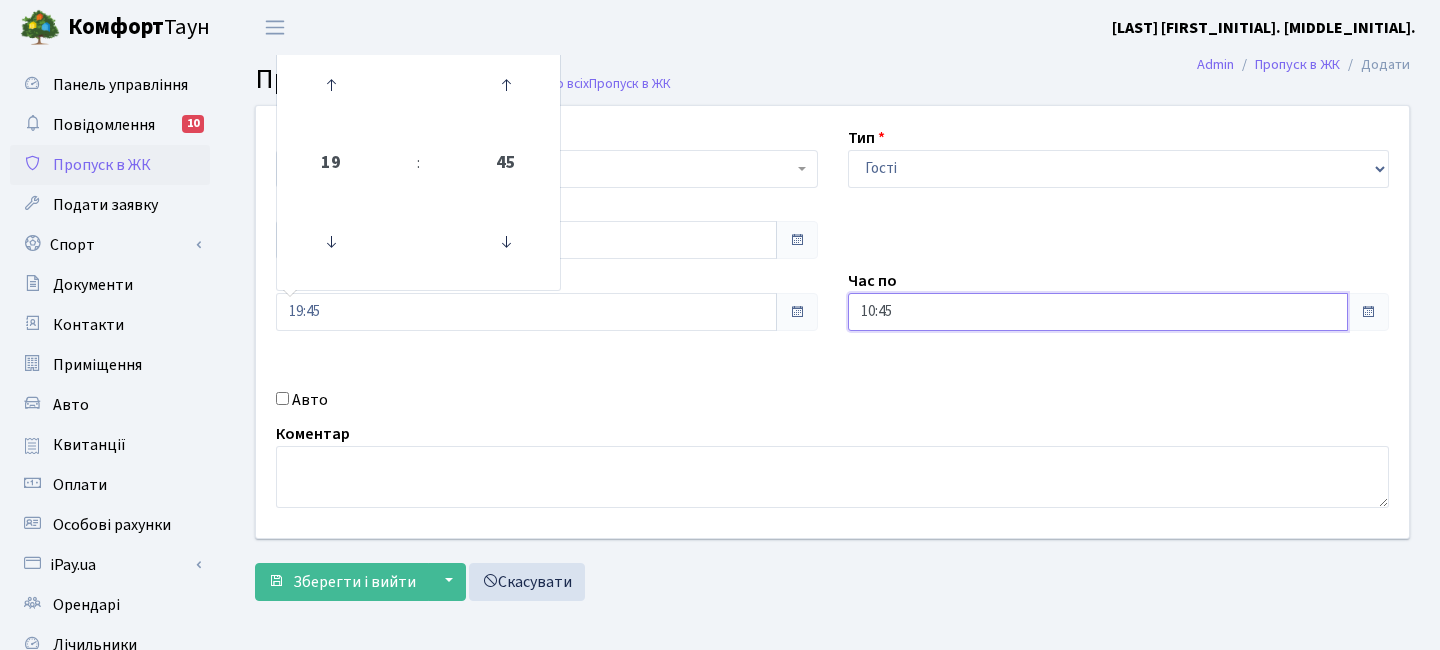 click on "10:45" at bounding box center [1098, 312] 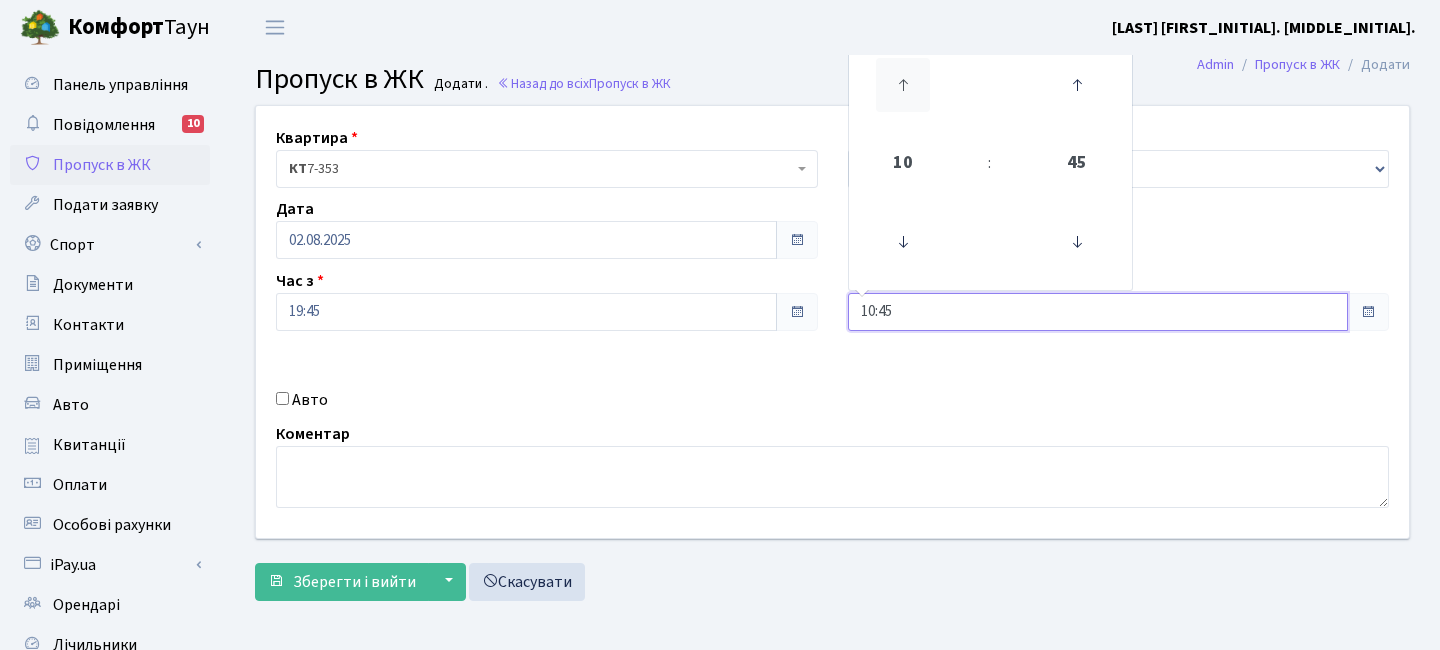 click at bounding box center (903, 85) 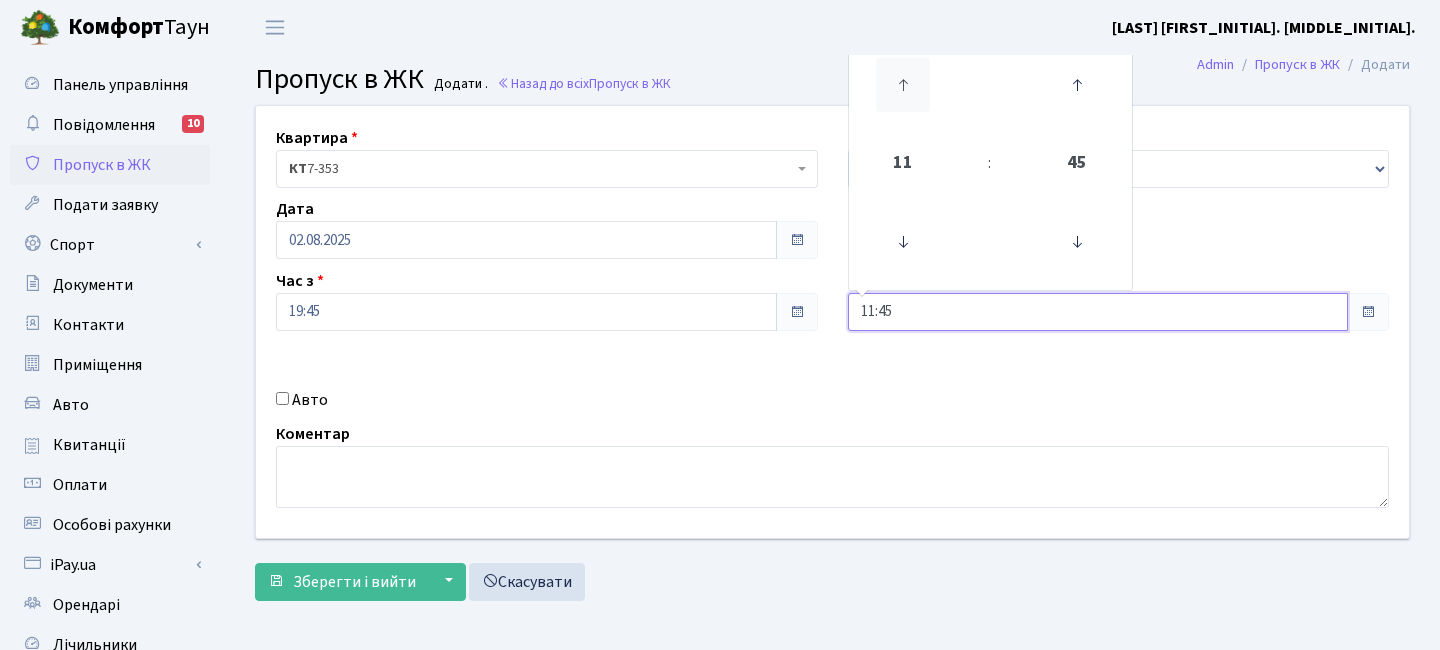 click at bounding box center (903, 85) 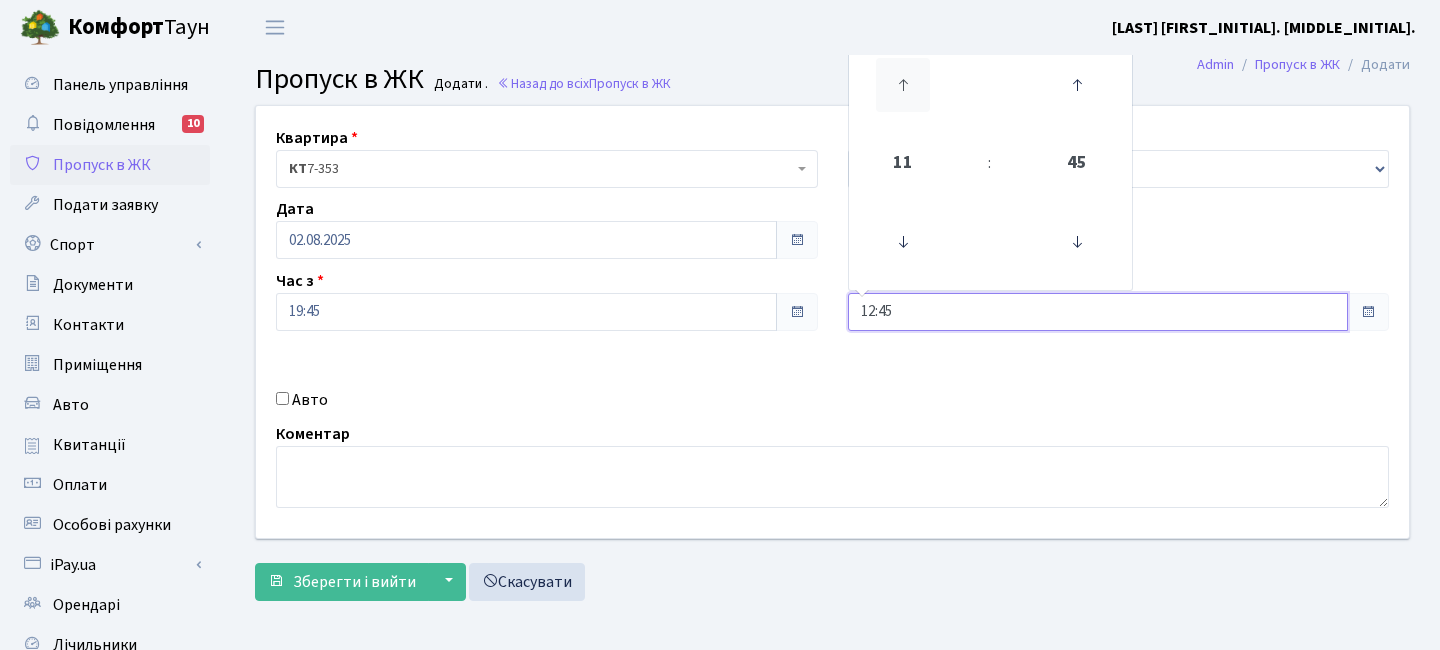 click at bounding box center (903, 85) 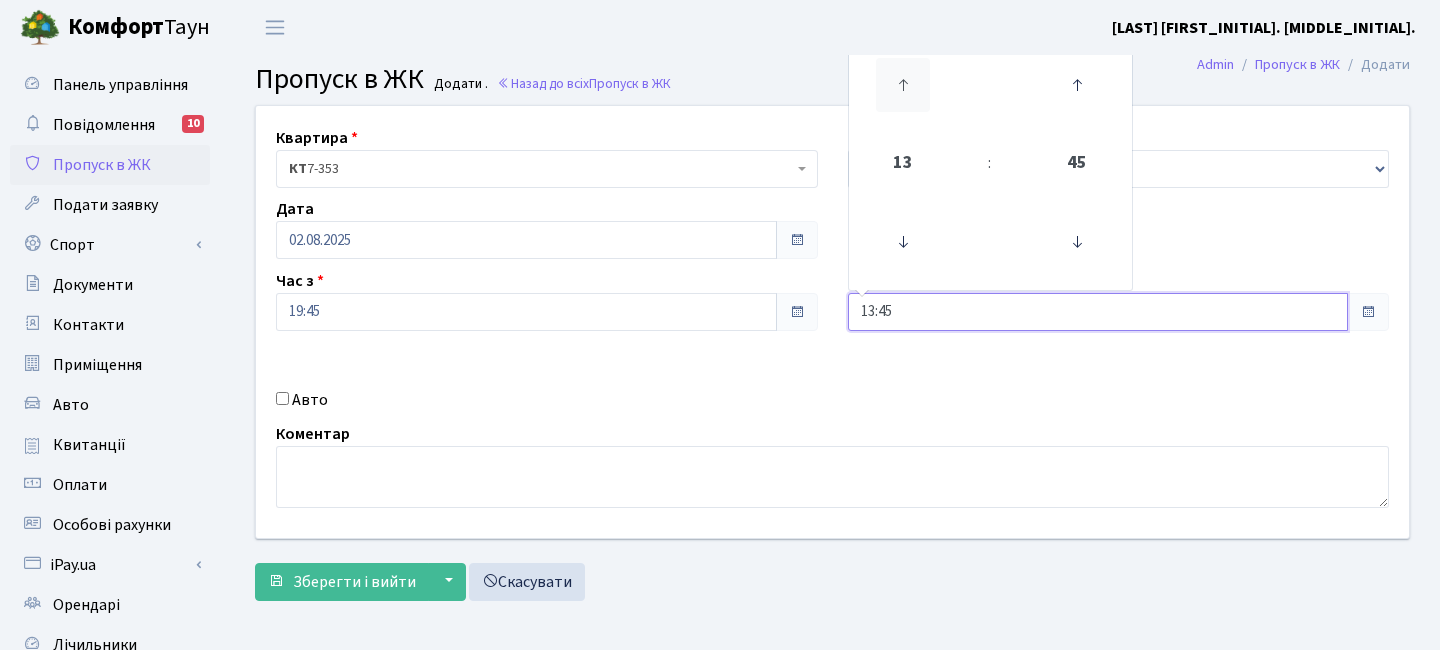 click at bounding box center [903, 85] 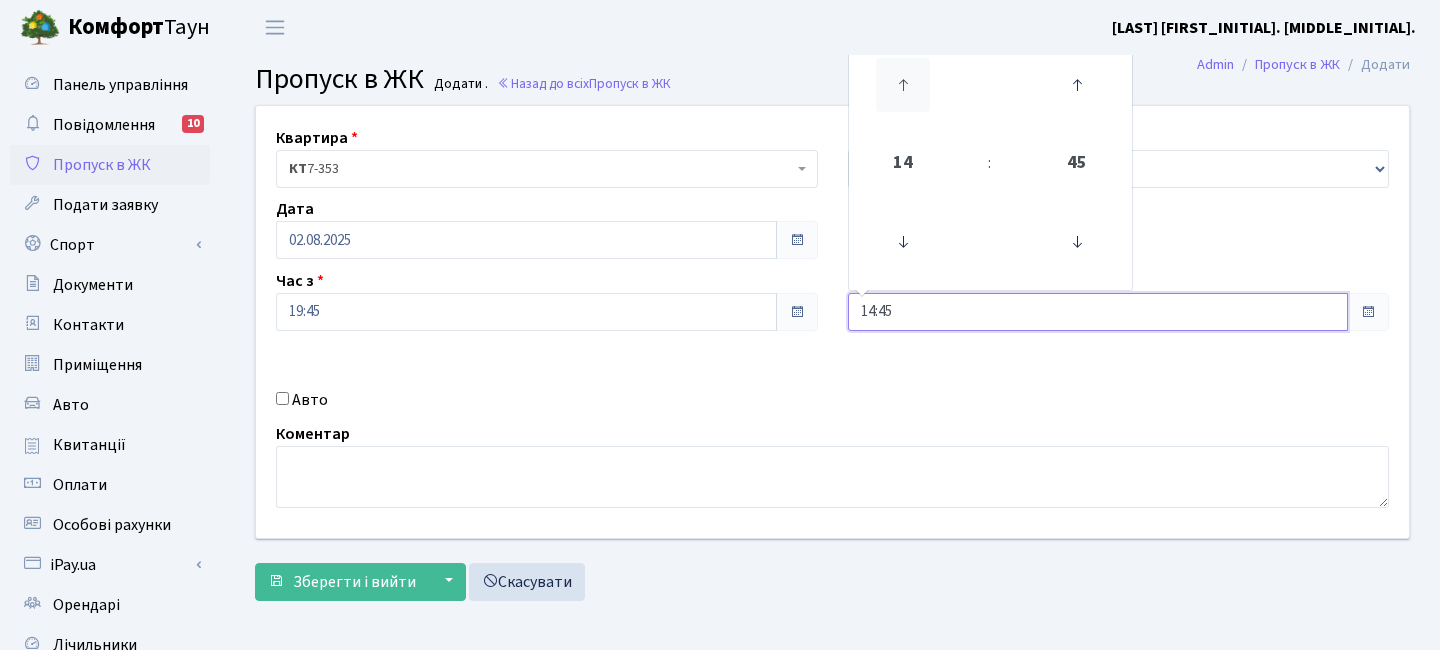 click at bounding box center [903, 85] 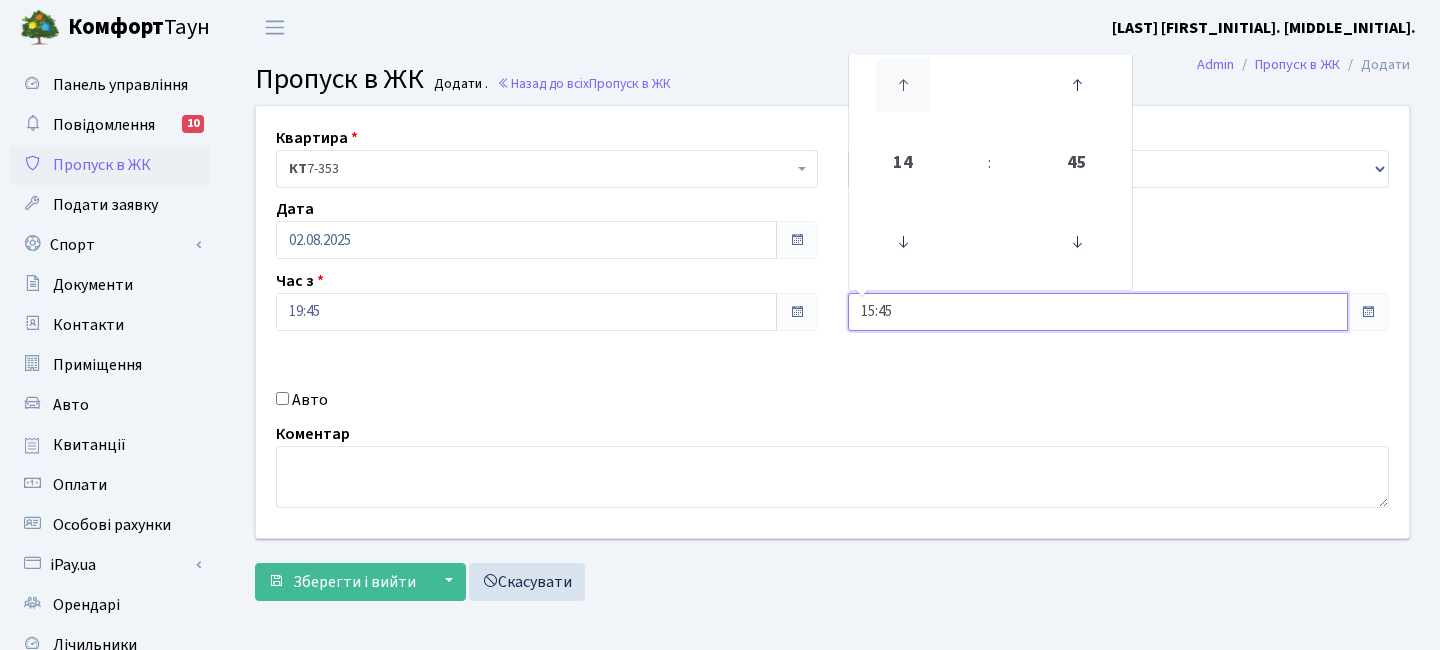 click at bounding box center (903, 85) 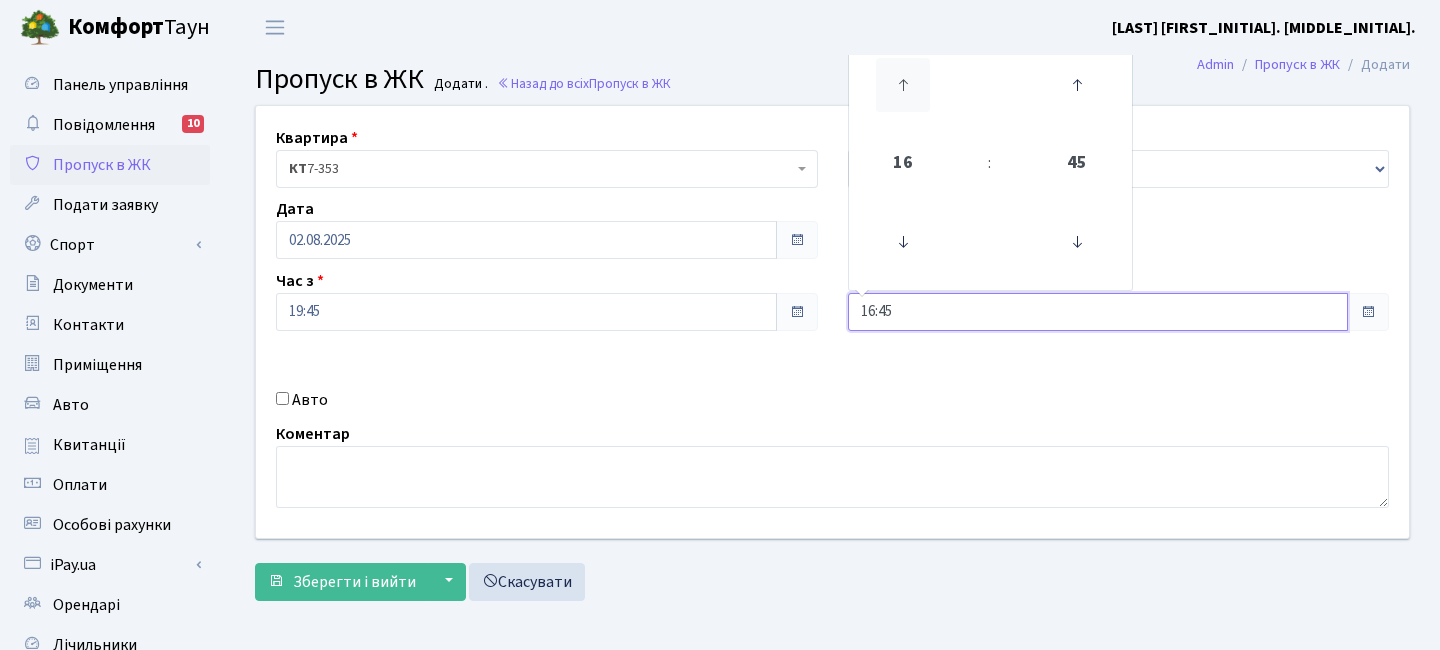 click at bounding box center [903, 85] 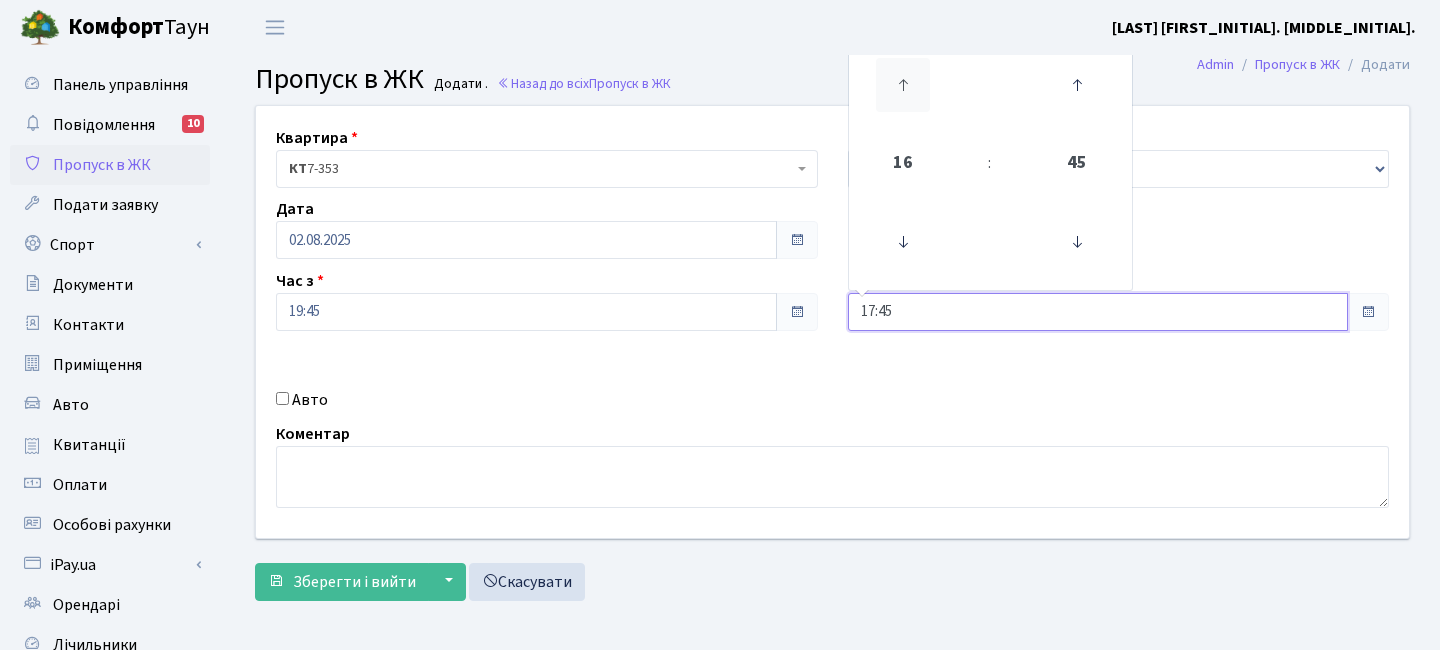 click at bounding box center [903, 85] 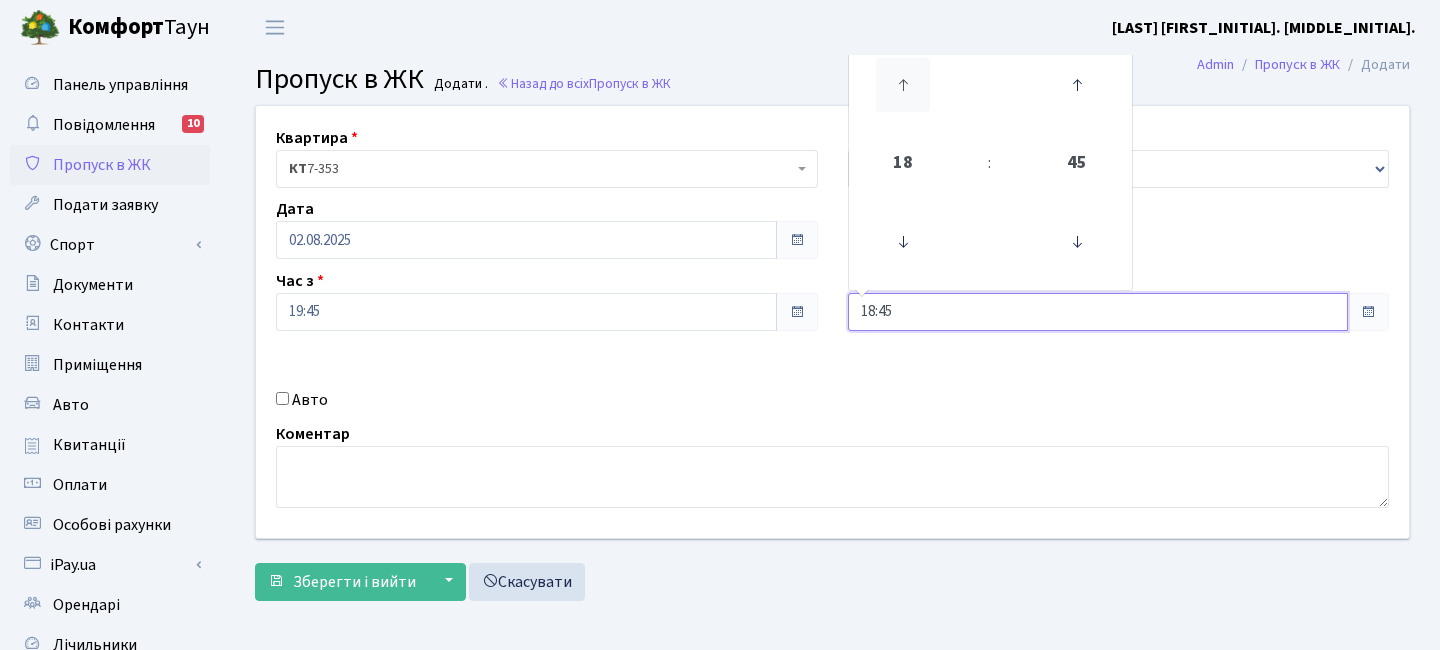 click at bounding box center [903, 85] 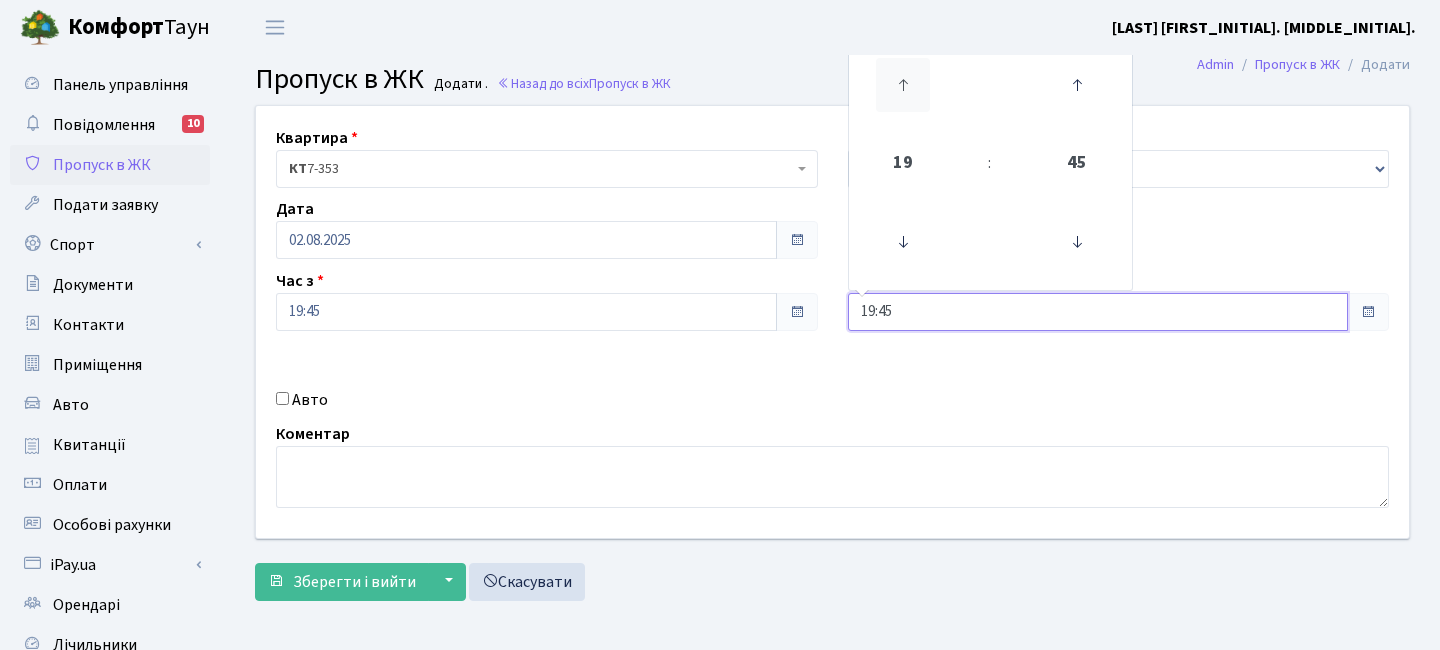 click at bounding box center (903, 85) 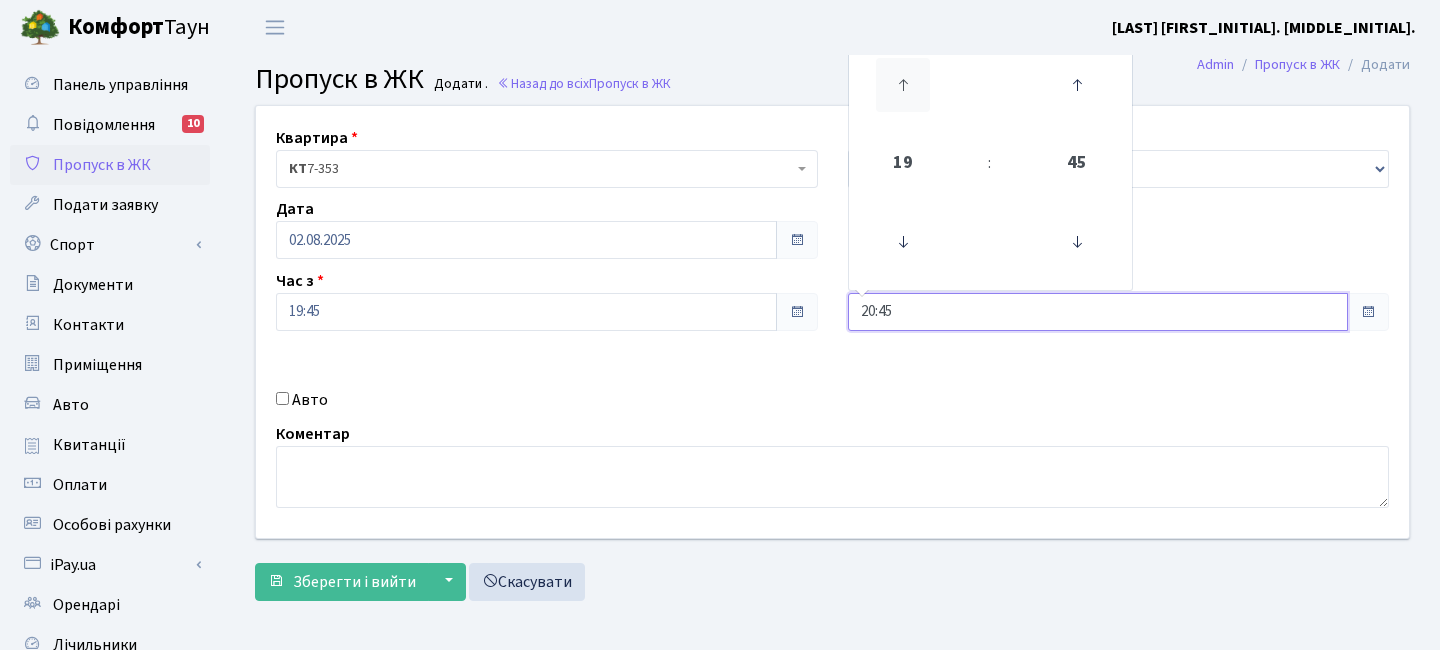click at bounding box center [903, 85] 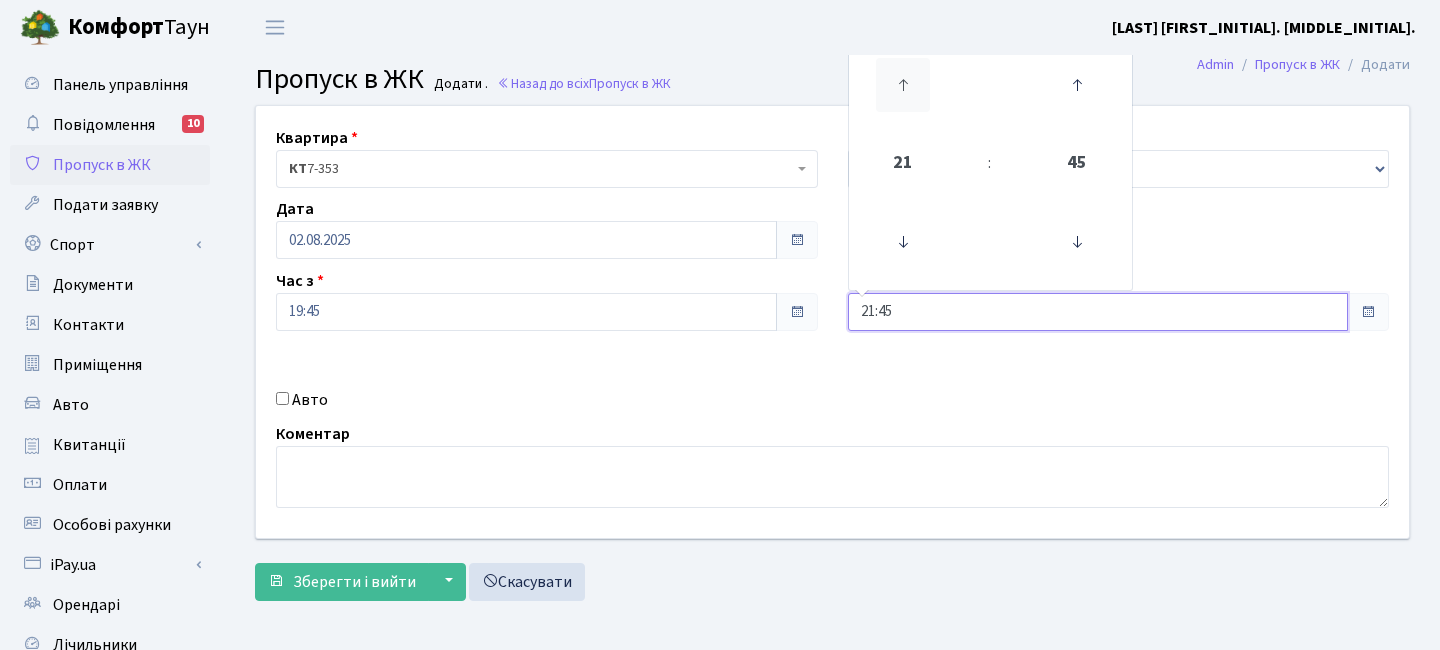 click at bounding box center (903, 85) 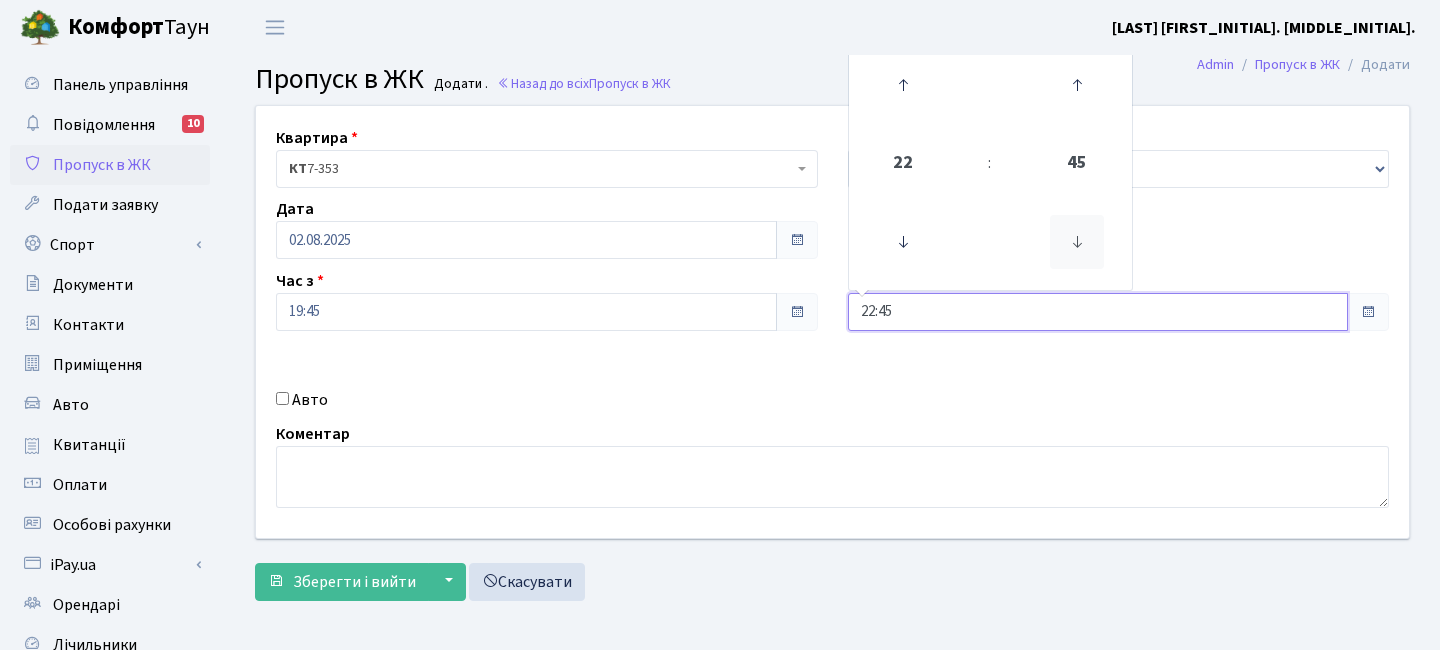 click at bounding box center (1077, 242) 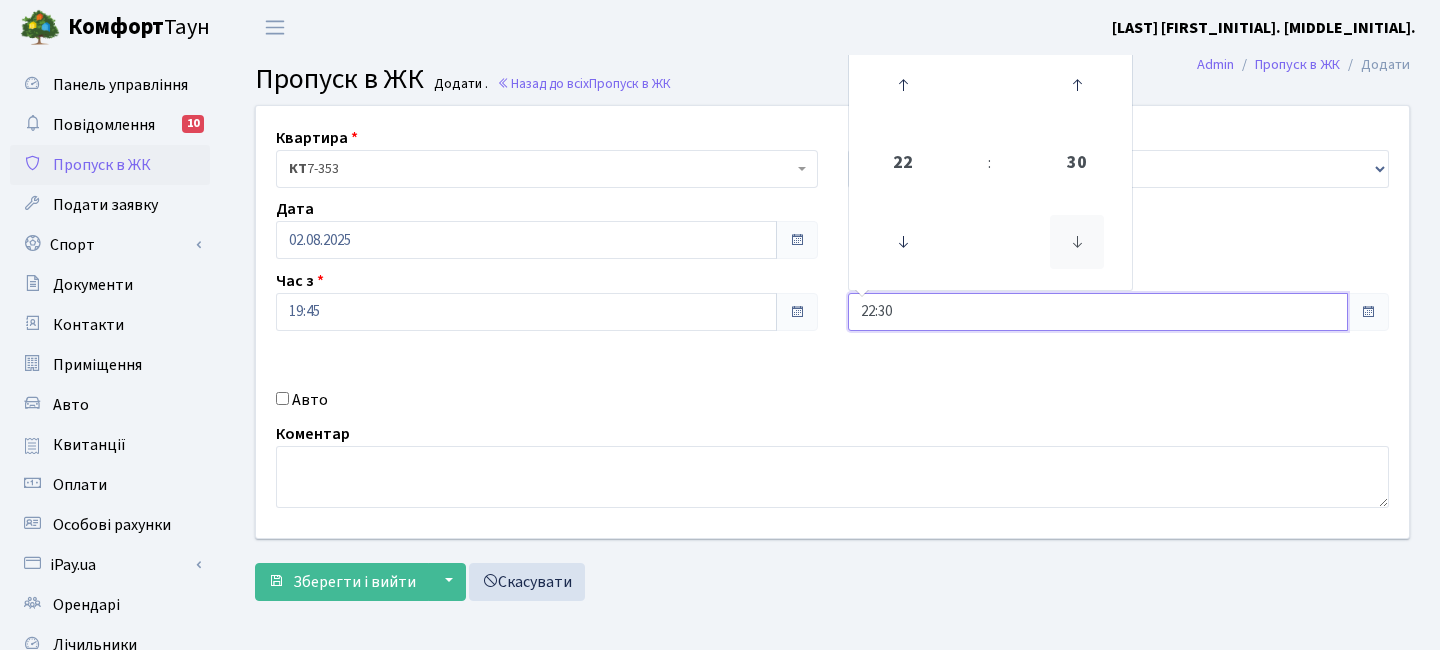 click at bounding box center [1077, 242] 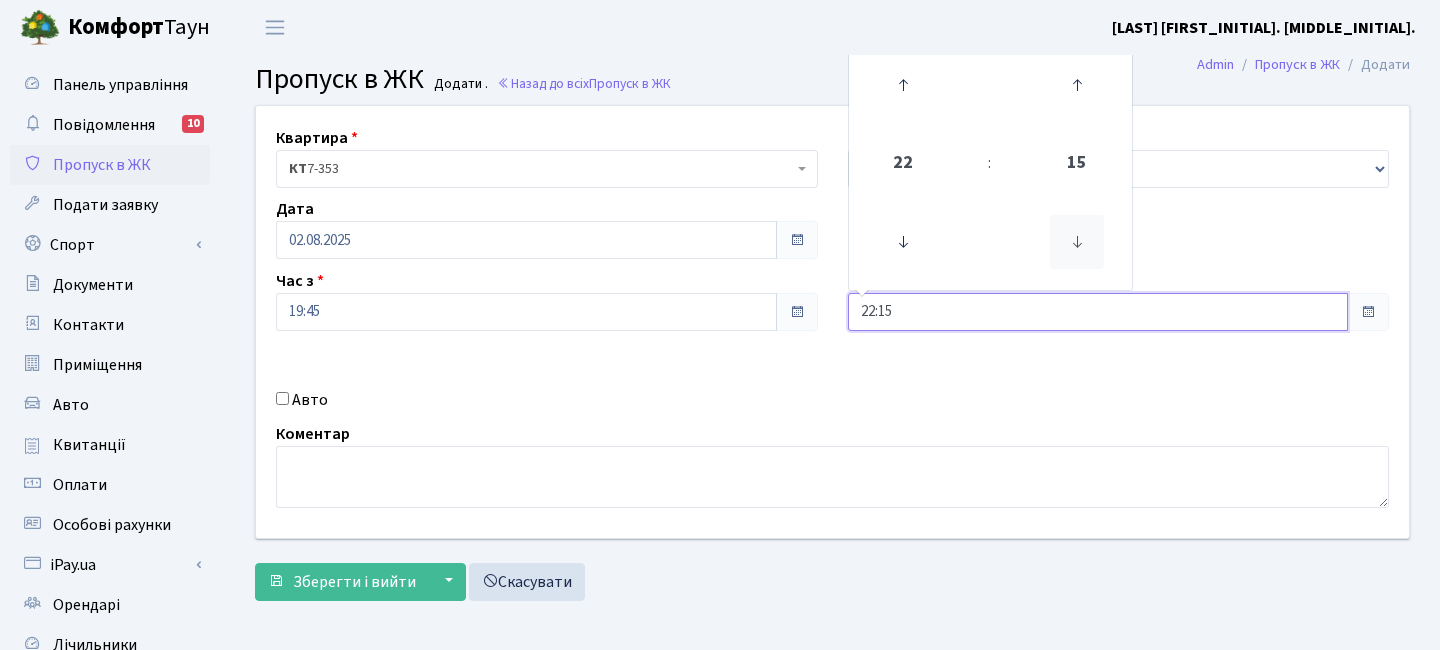 click at bounding box center [1077, 242] 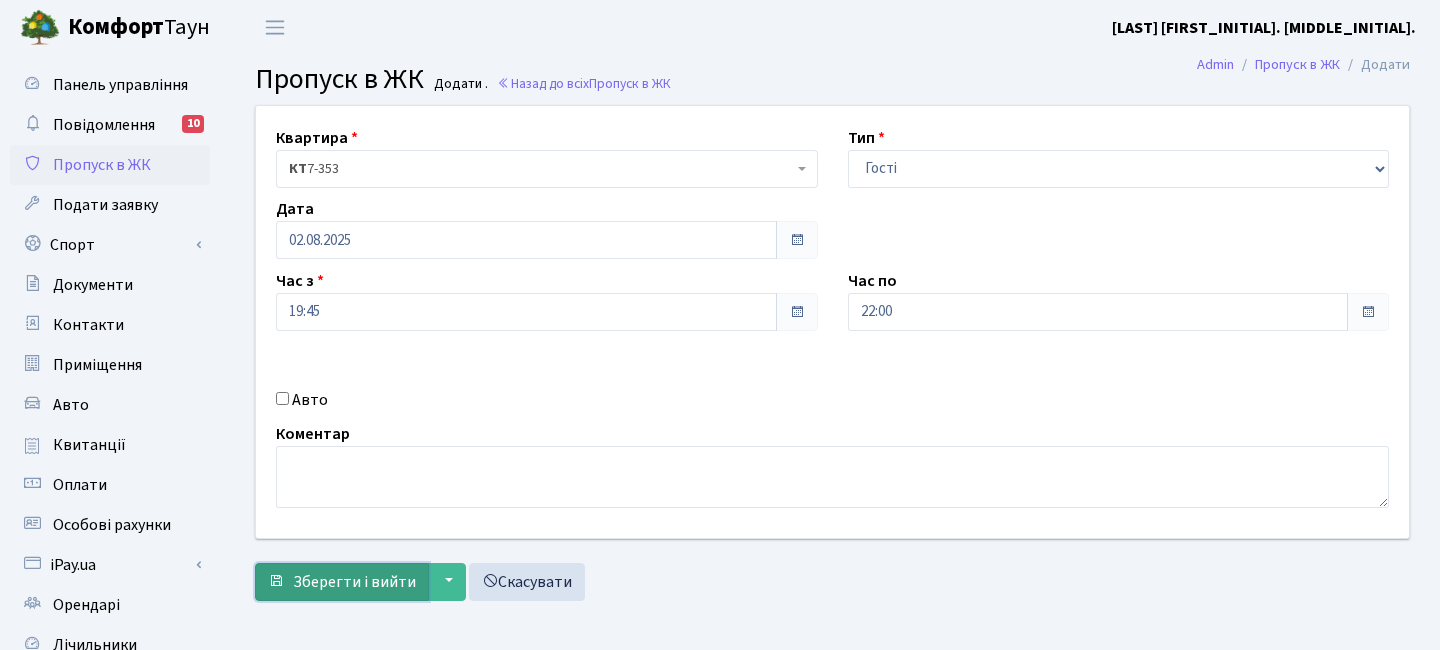 click on "Зберегти і вийти" at bounding box center (354, 582) 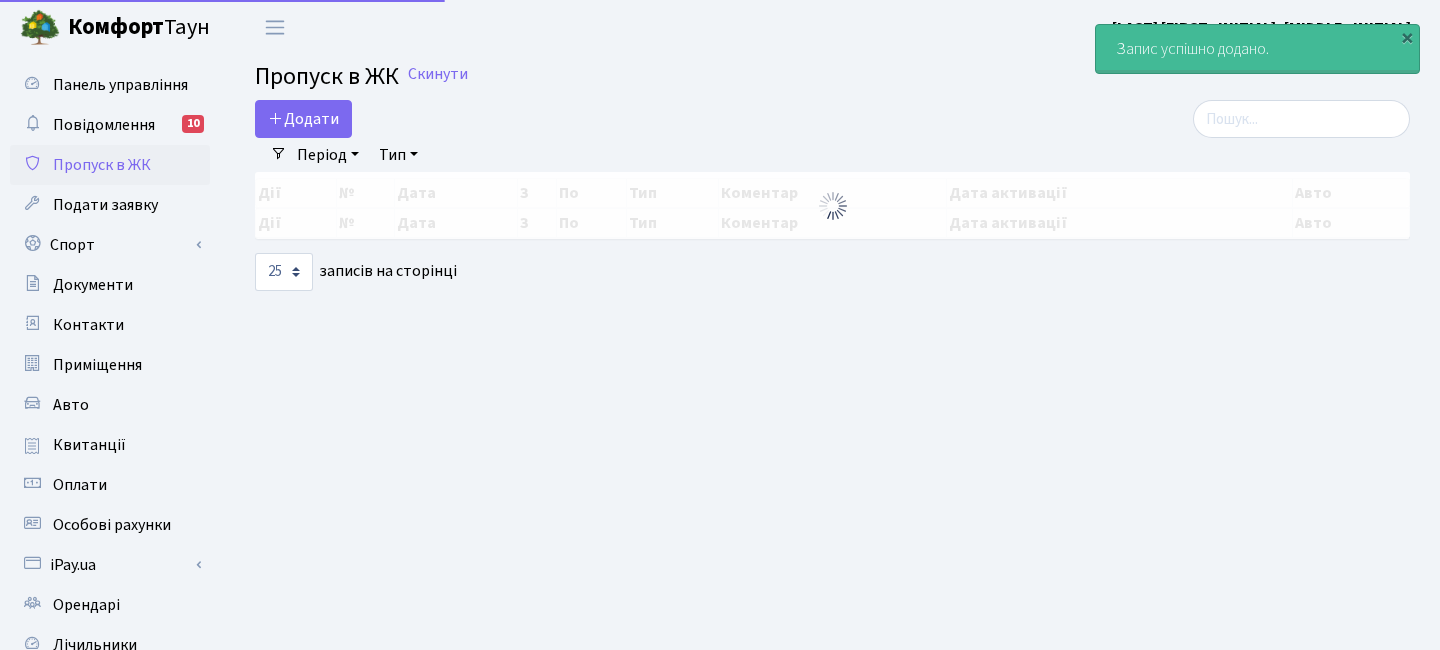 select on "25" 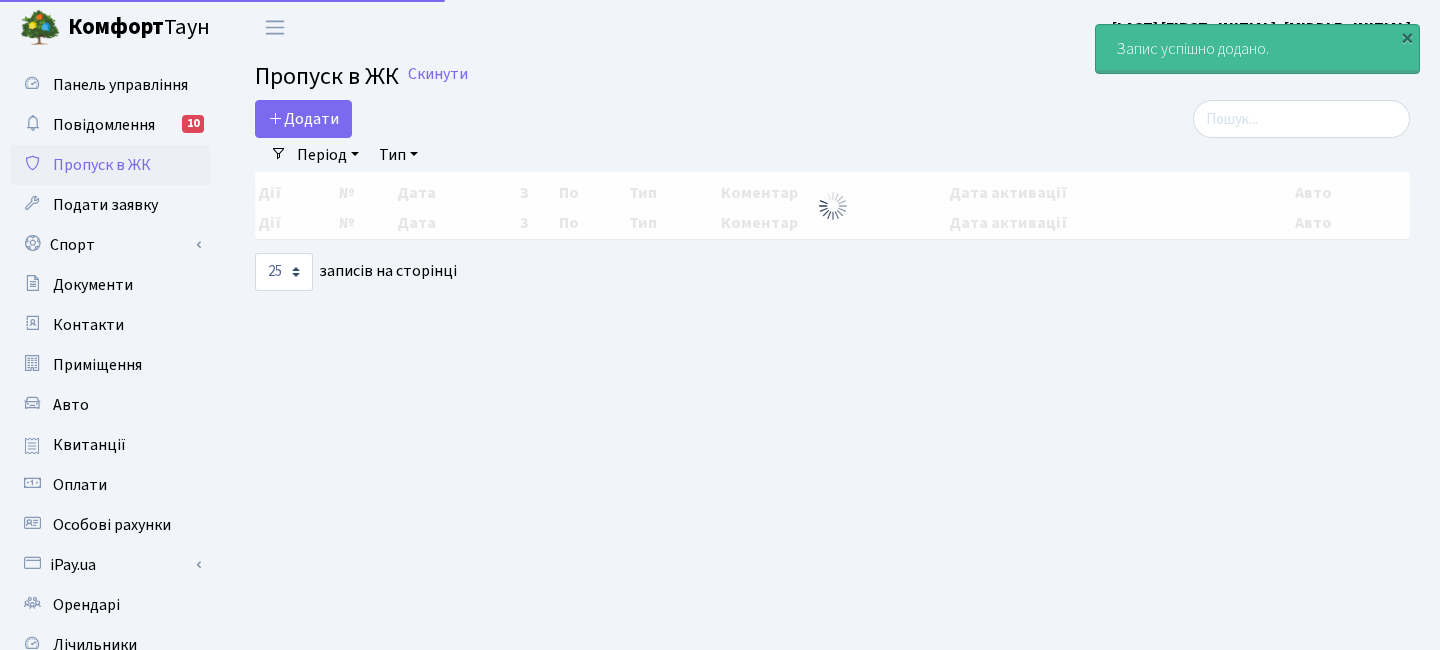 scroll, scrollTop: 0, scrollLeft: 0, axis: both 